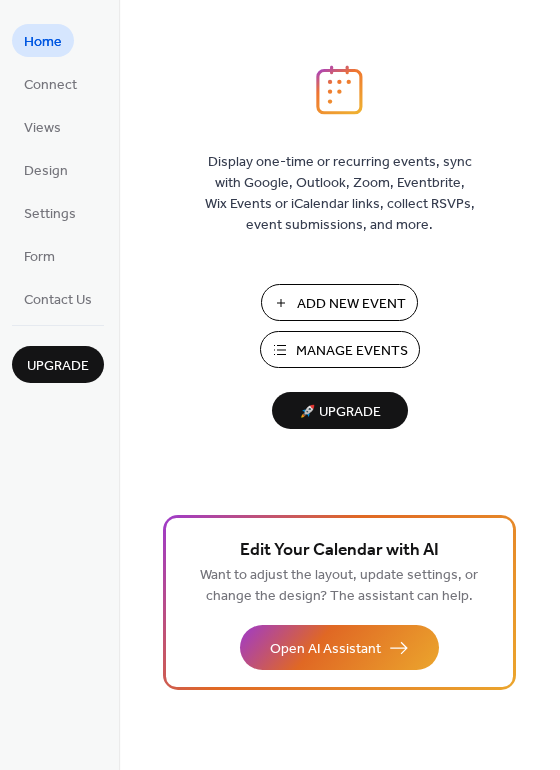 scroll, scrollTop: 0, scrollLeft: 0, axis: both 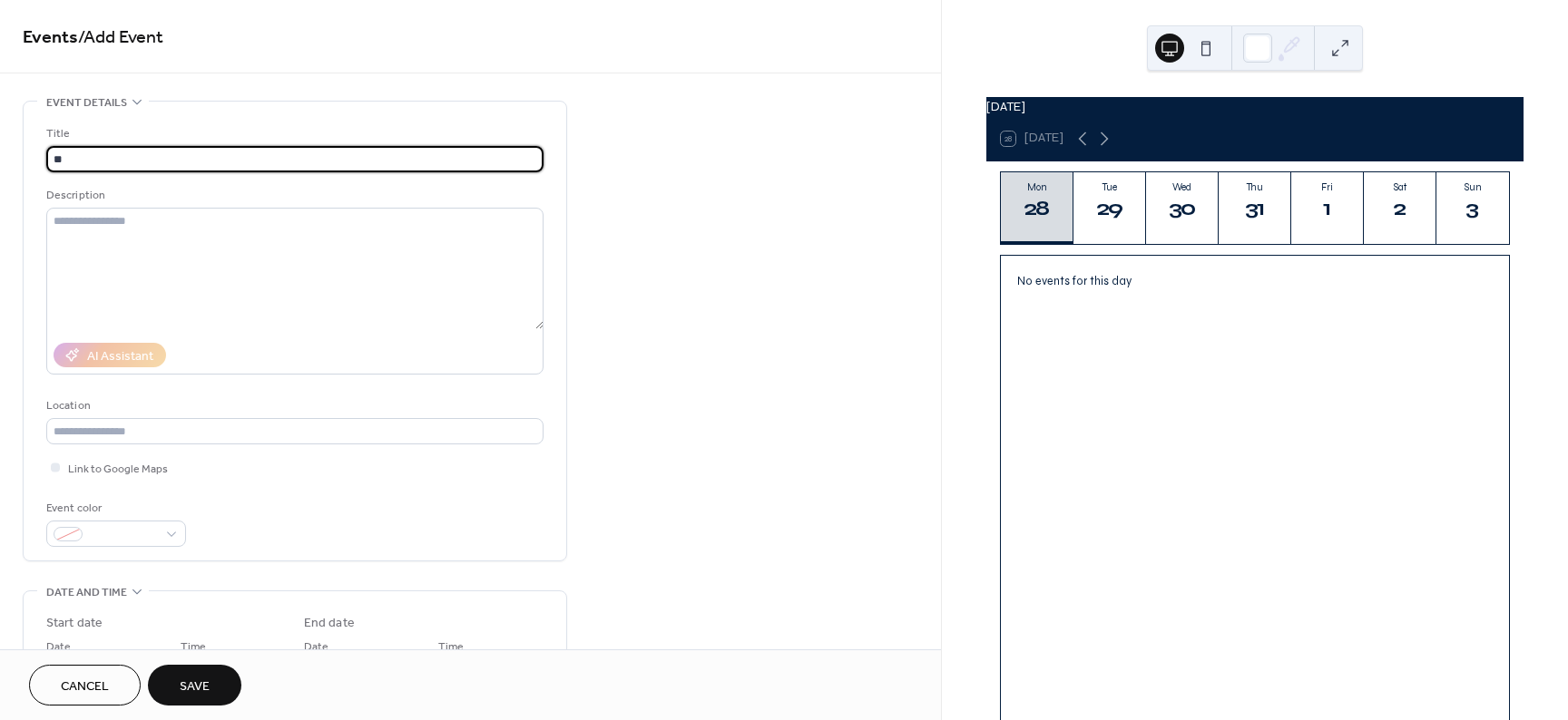 type on "*" 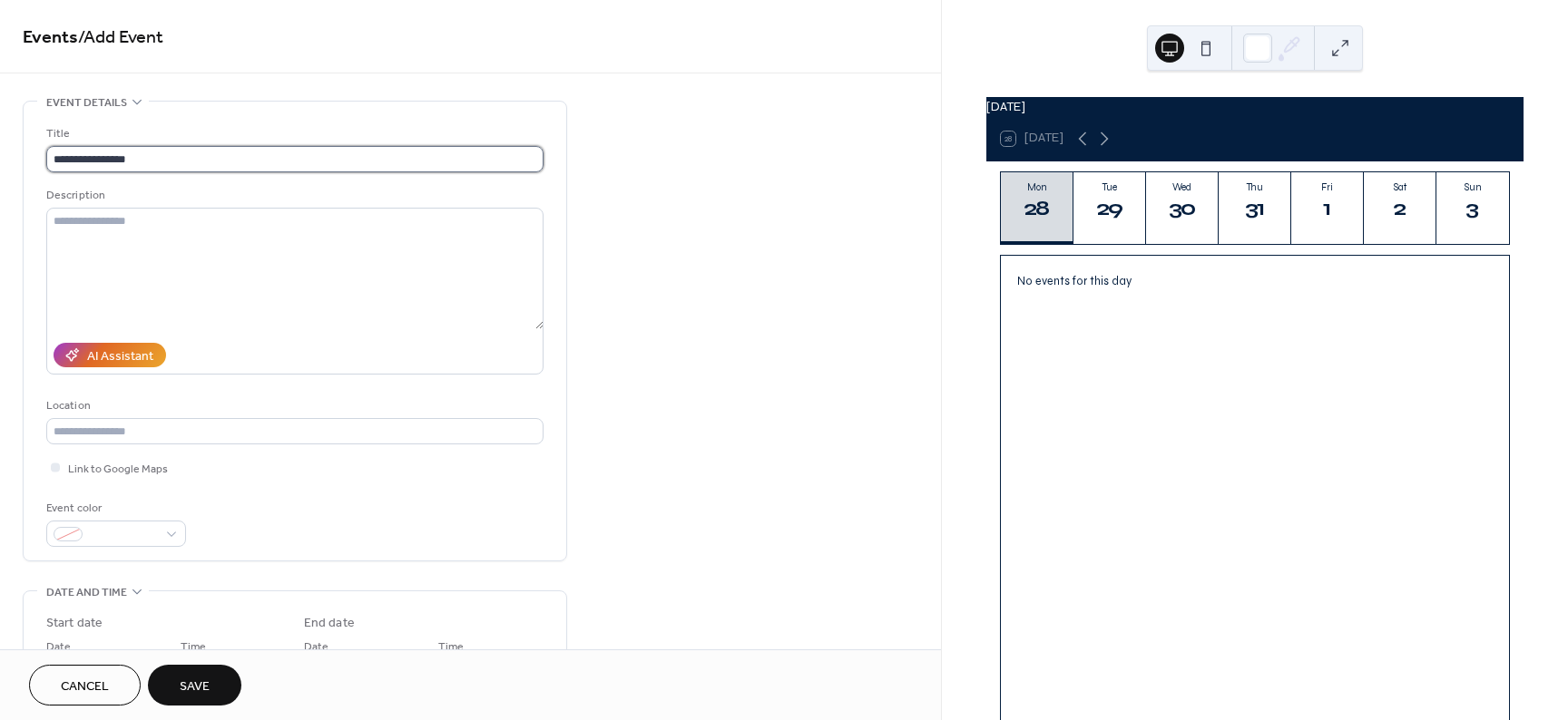 click on "**********" at bounding box center (295, 159) 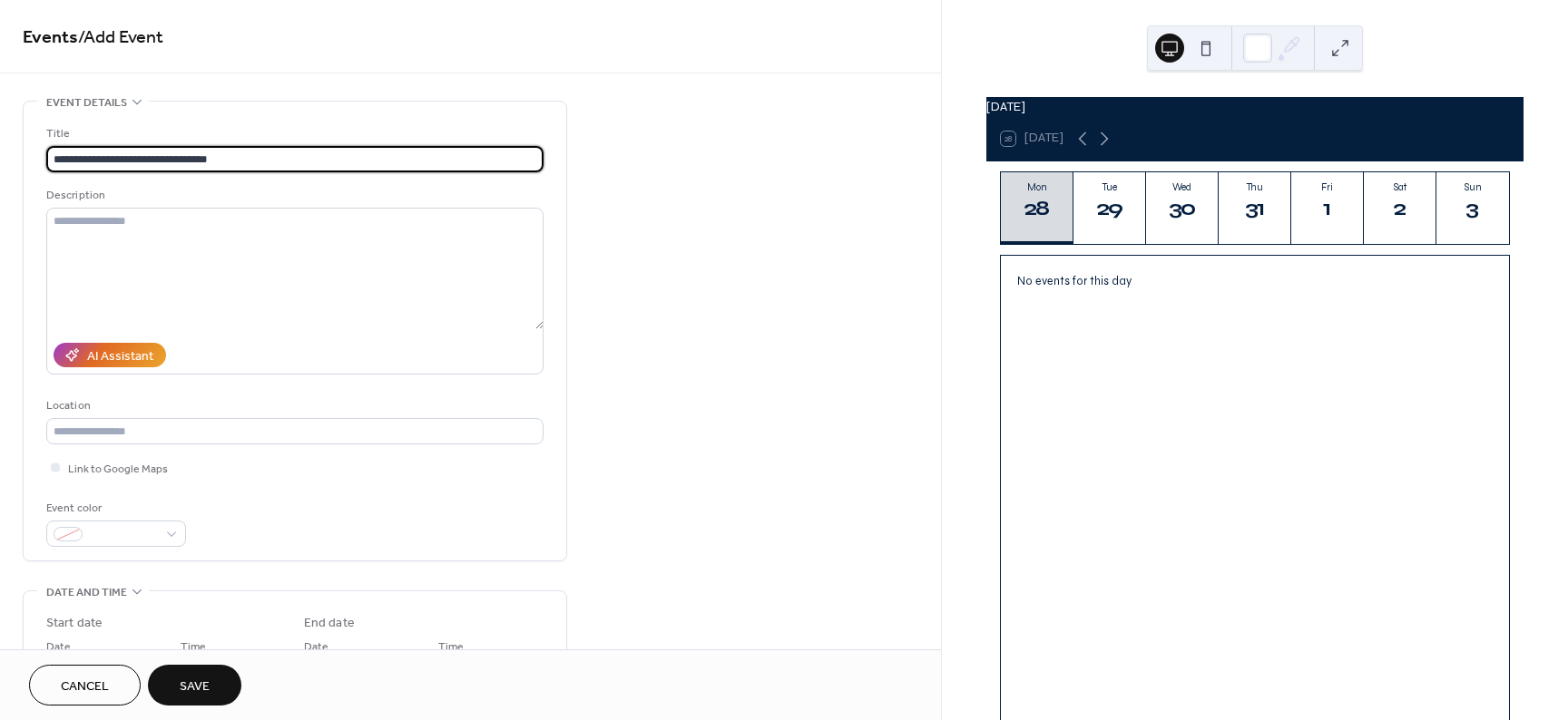 type on "**********" 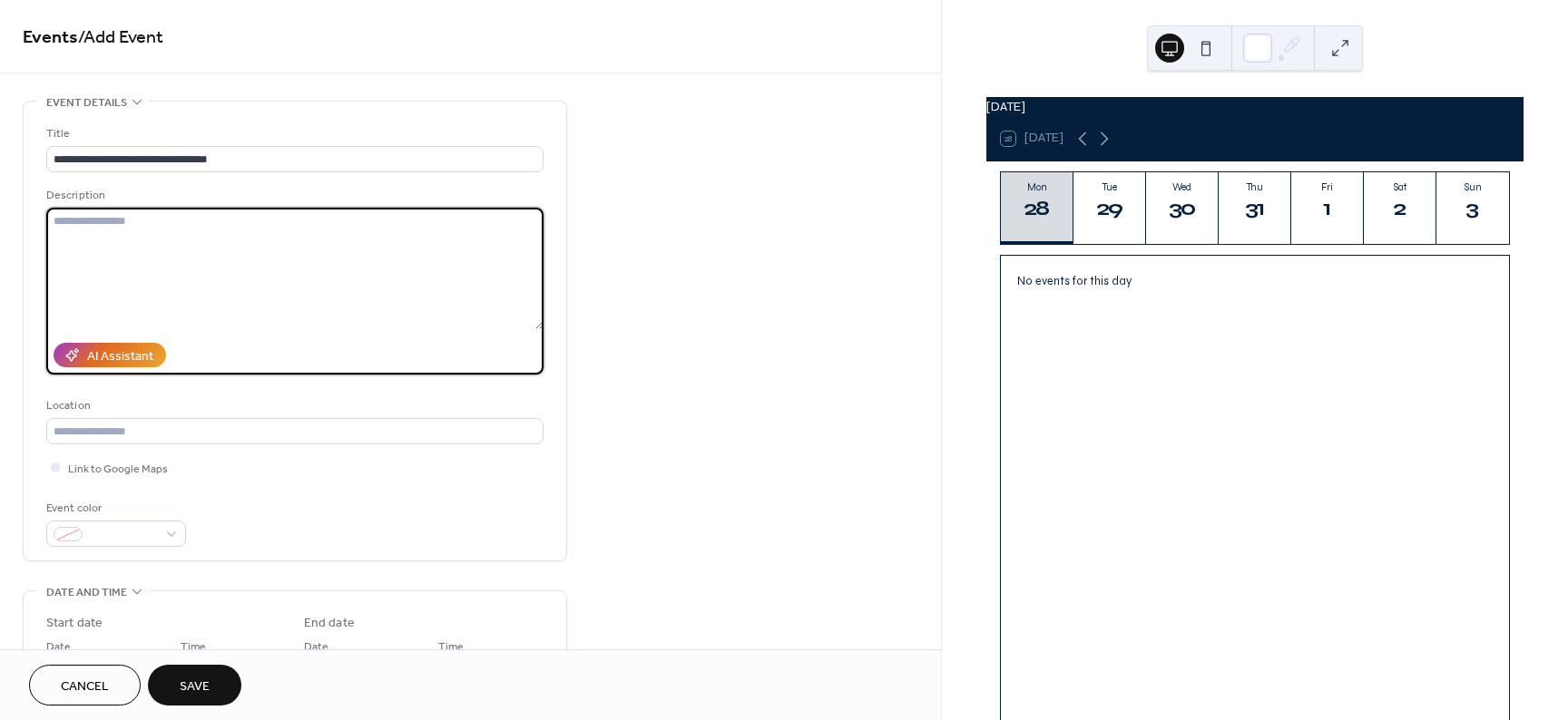 click at bounding box center [295, 268] 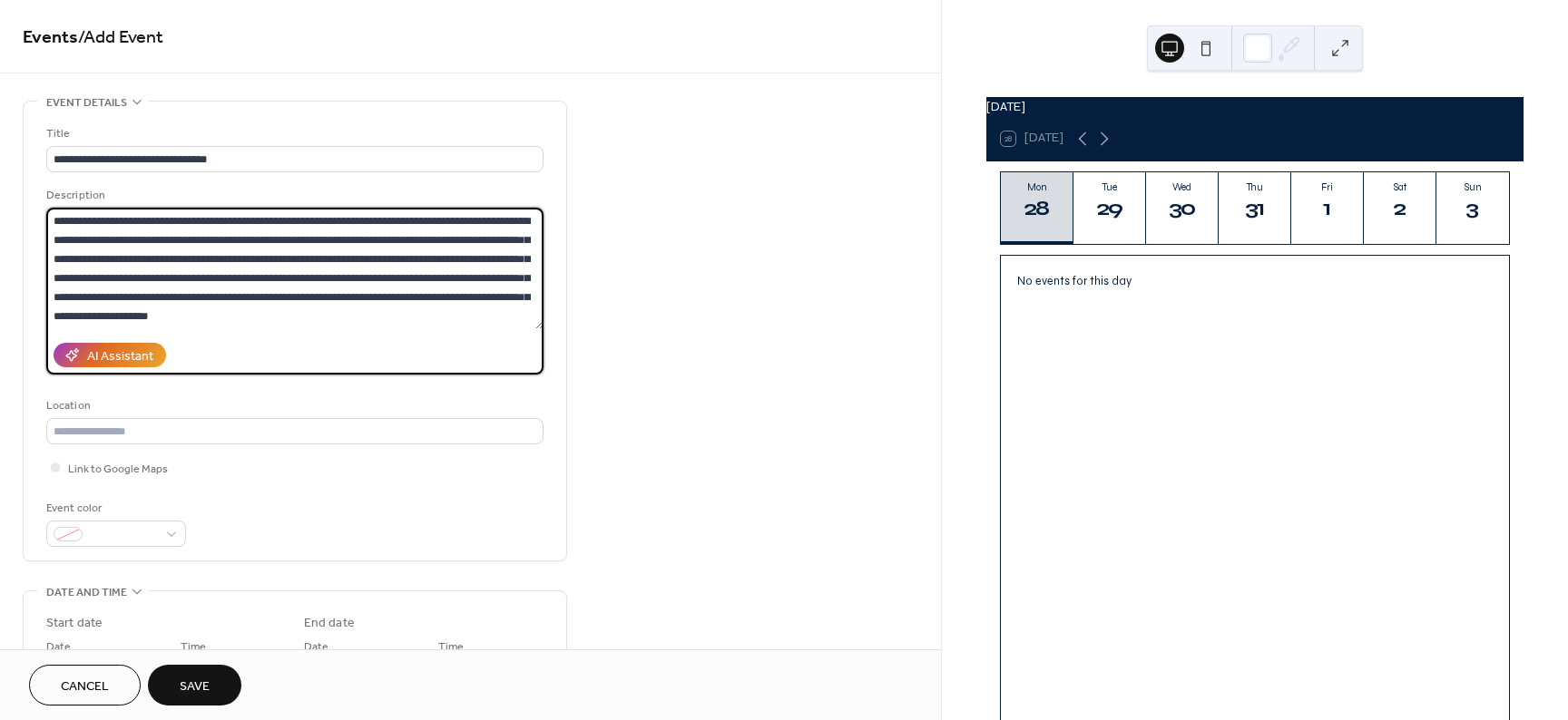 type on "**********" 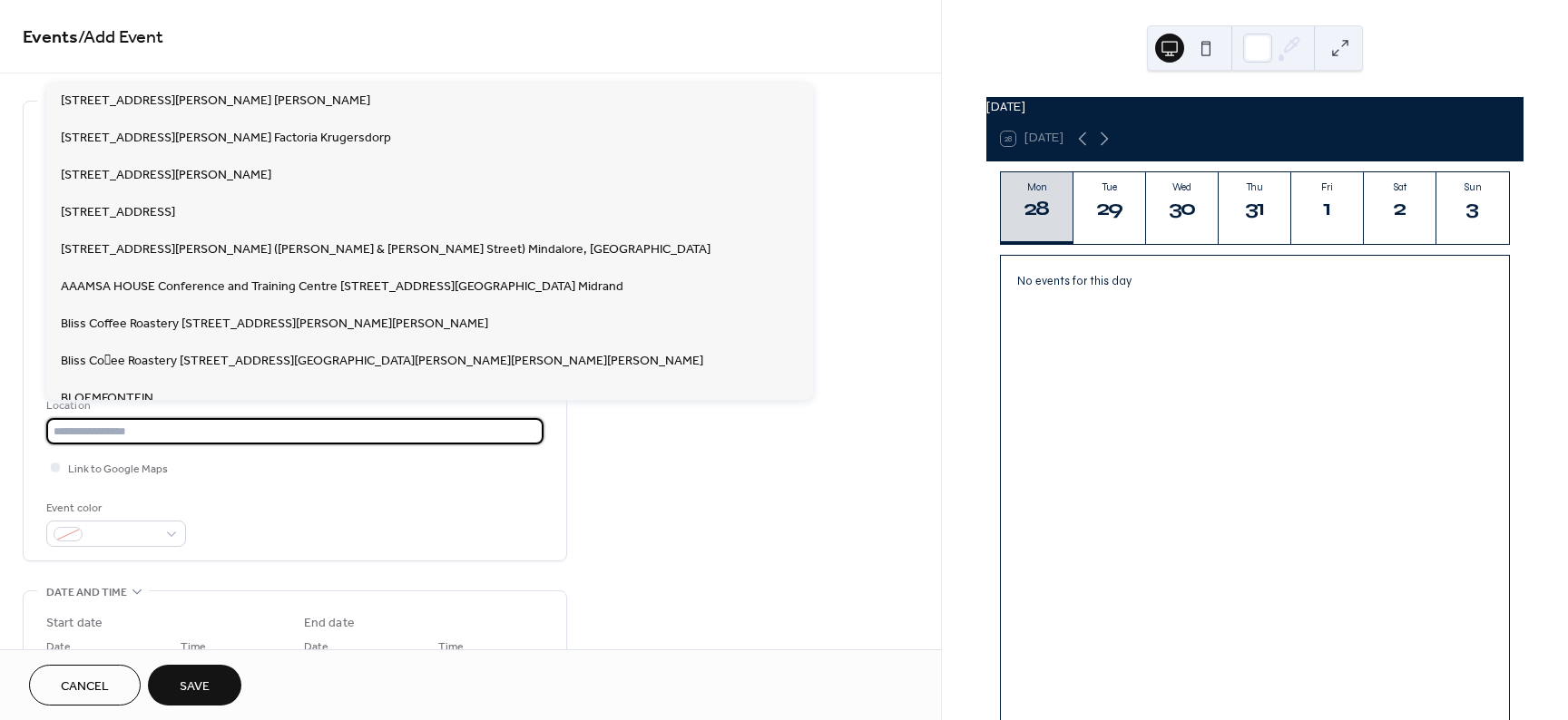 click at bounding box center (295, 431) 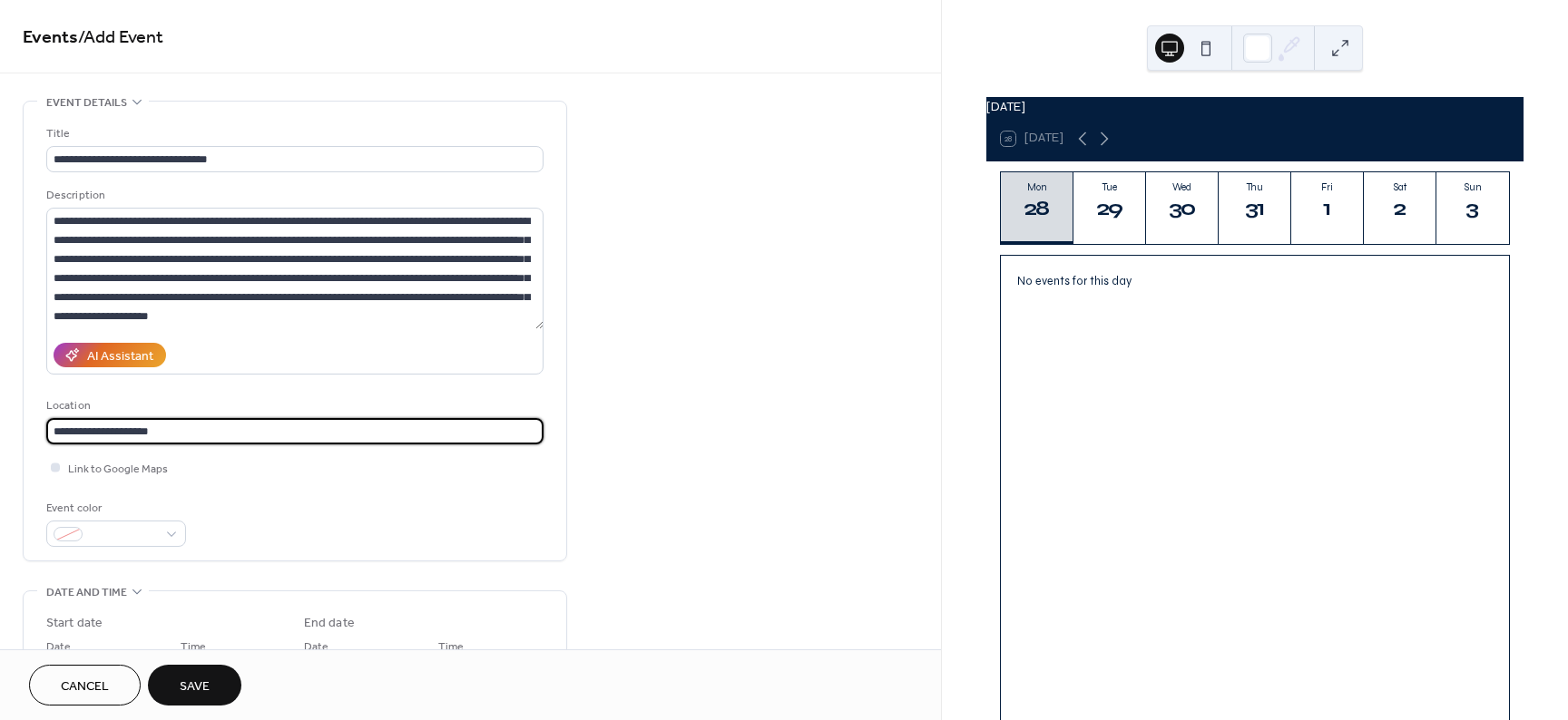 type on "**********" 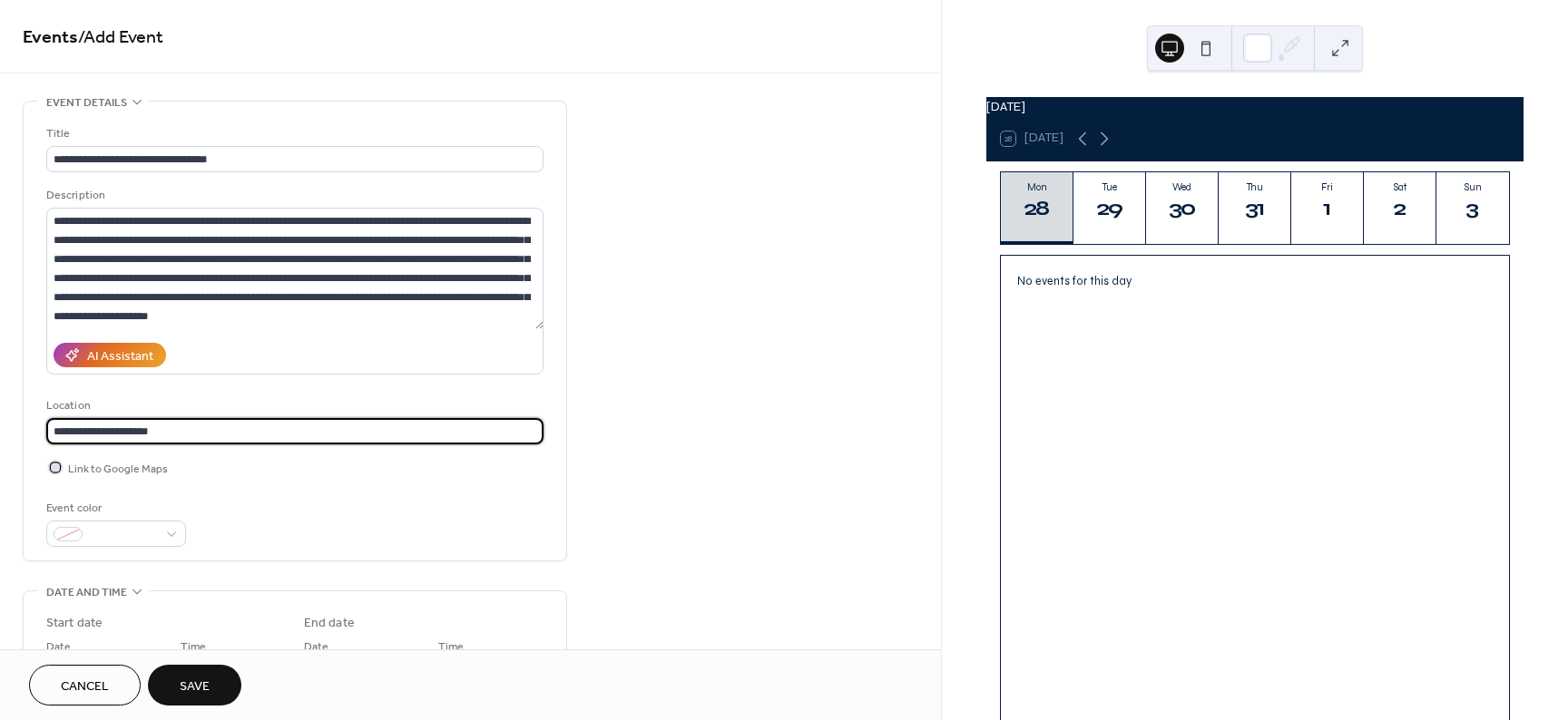 click at bounding box center (55, 467) 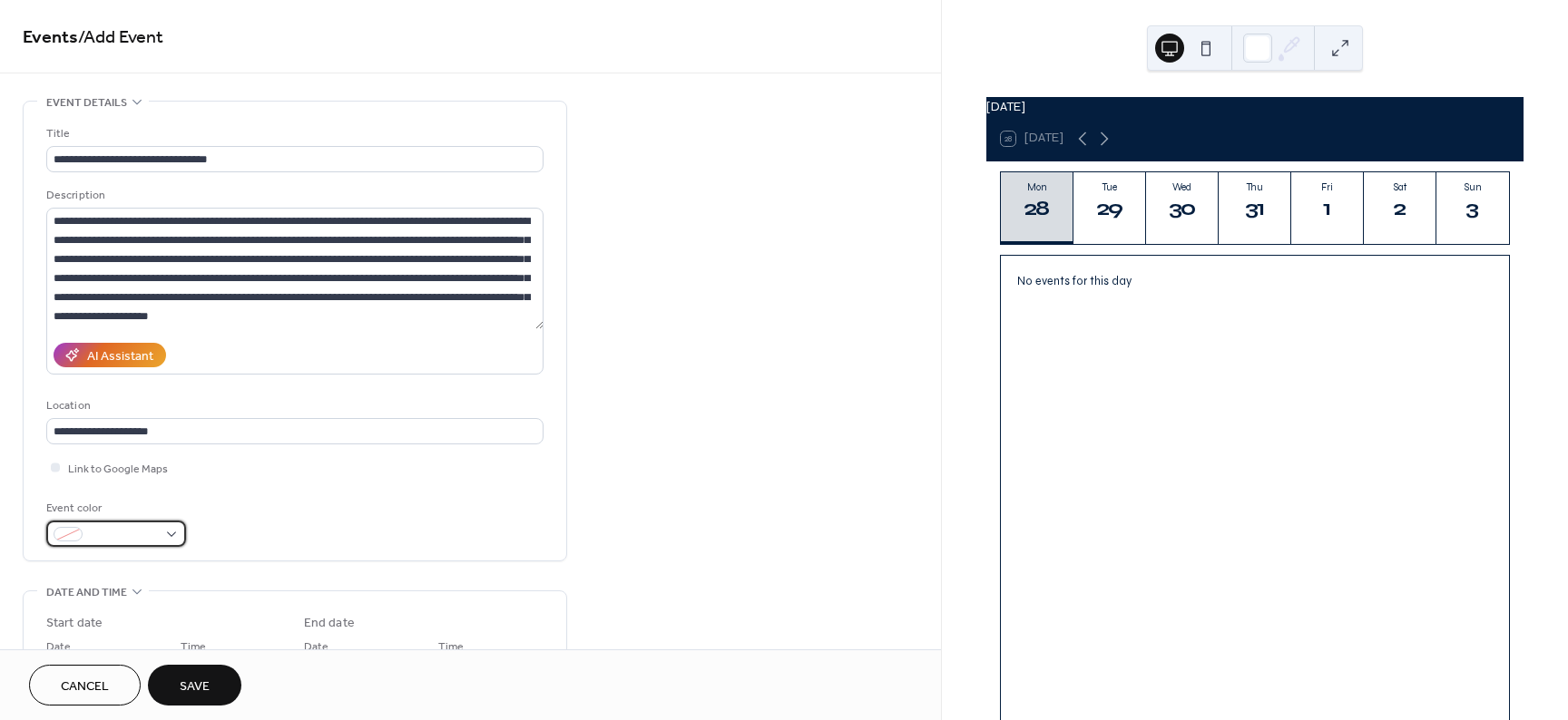 click at bounding box center (116, 533) 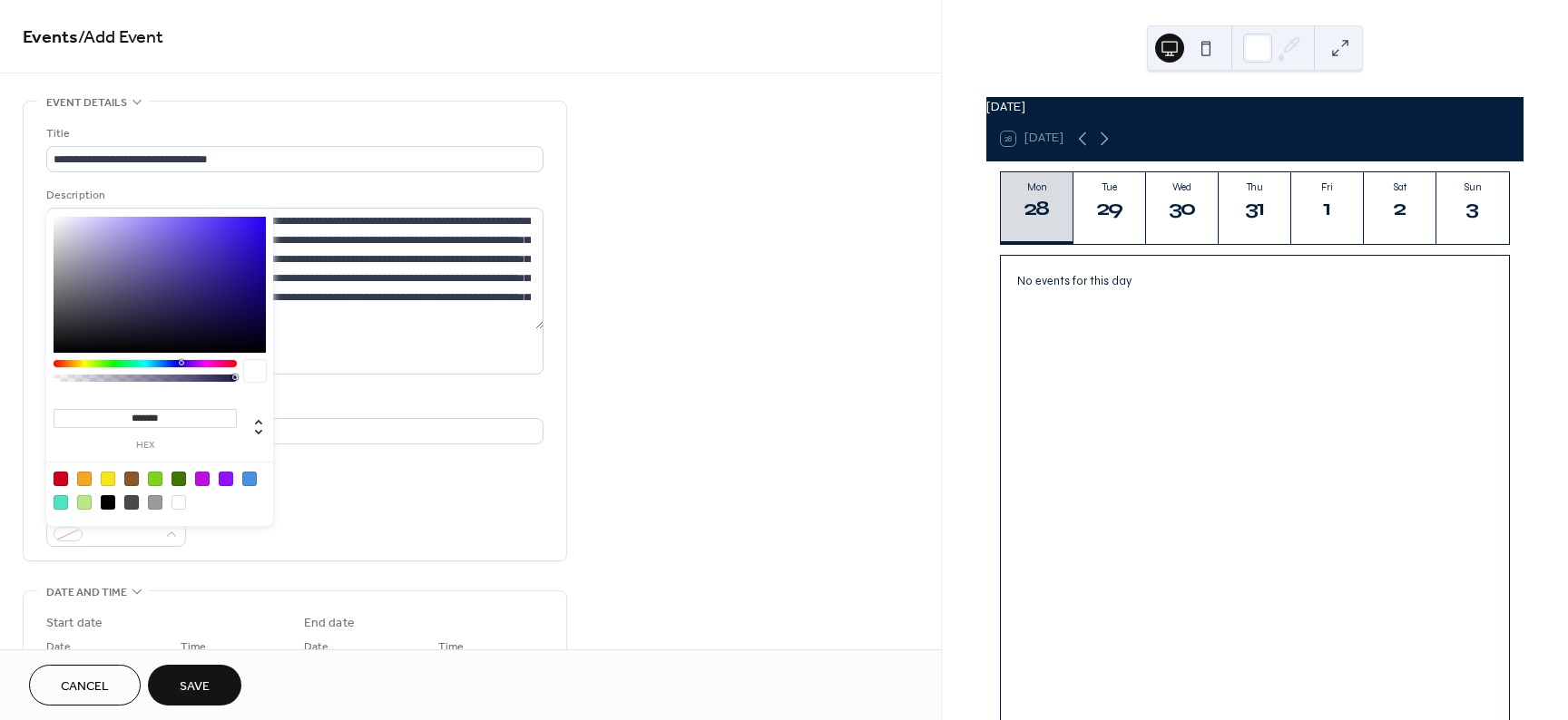 click at bounding box center (226, 479) 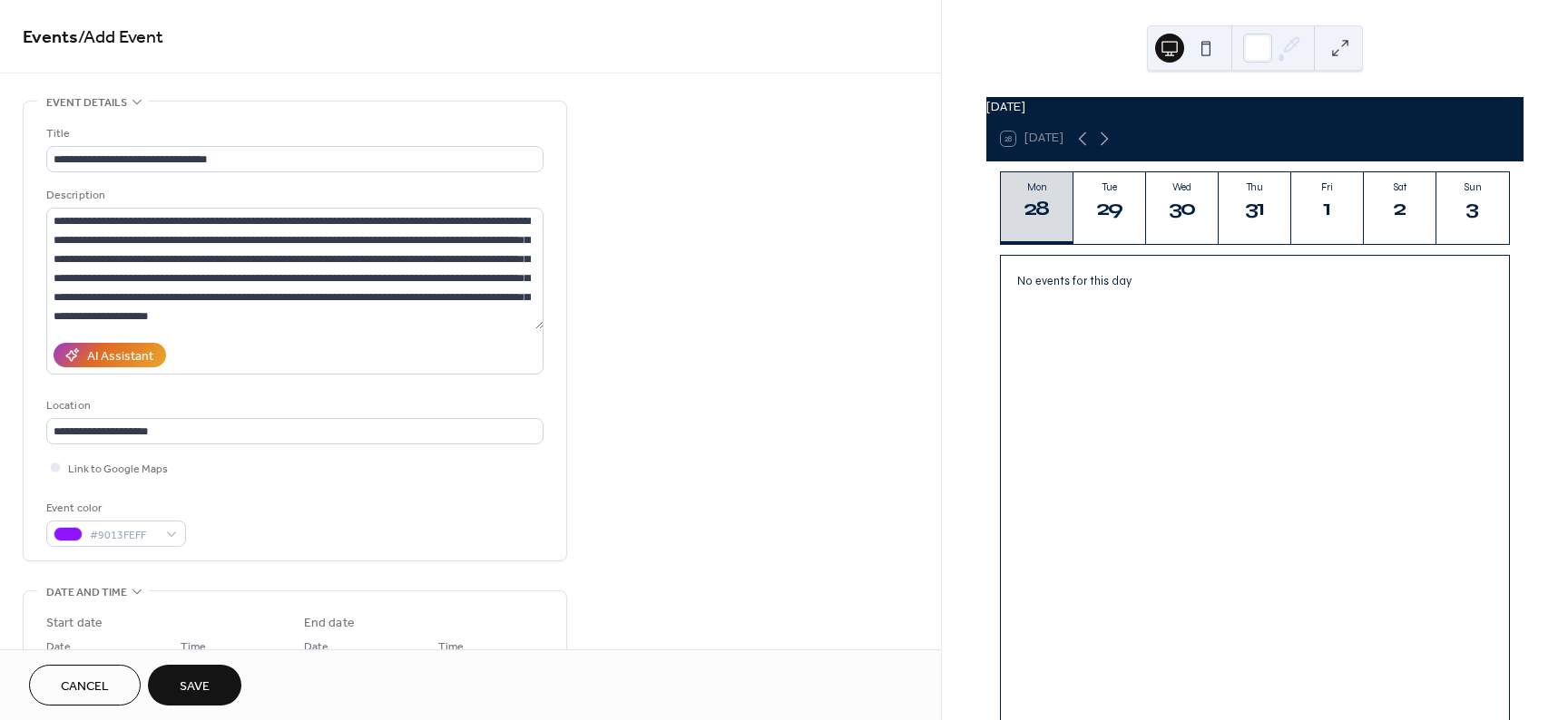 click on "**********" at bounding box center (295, 336) 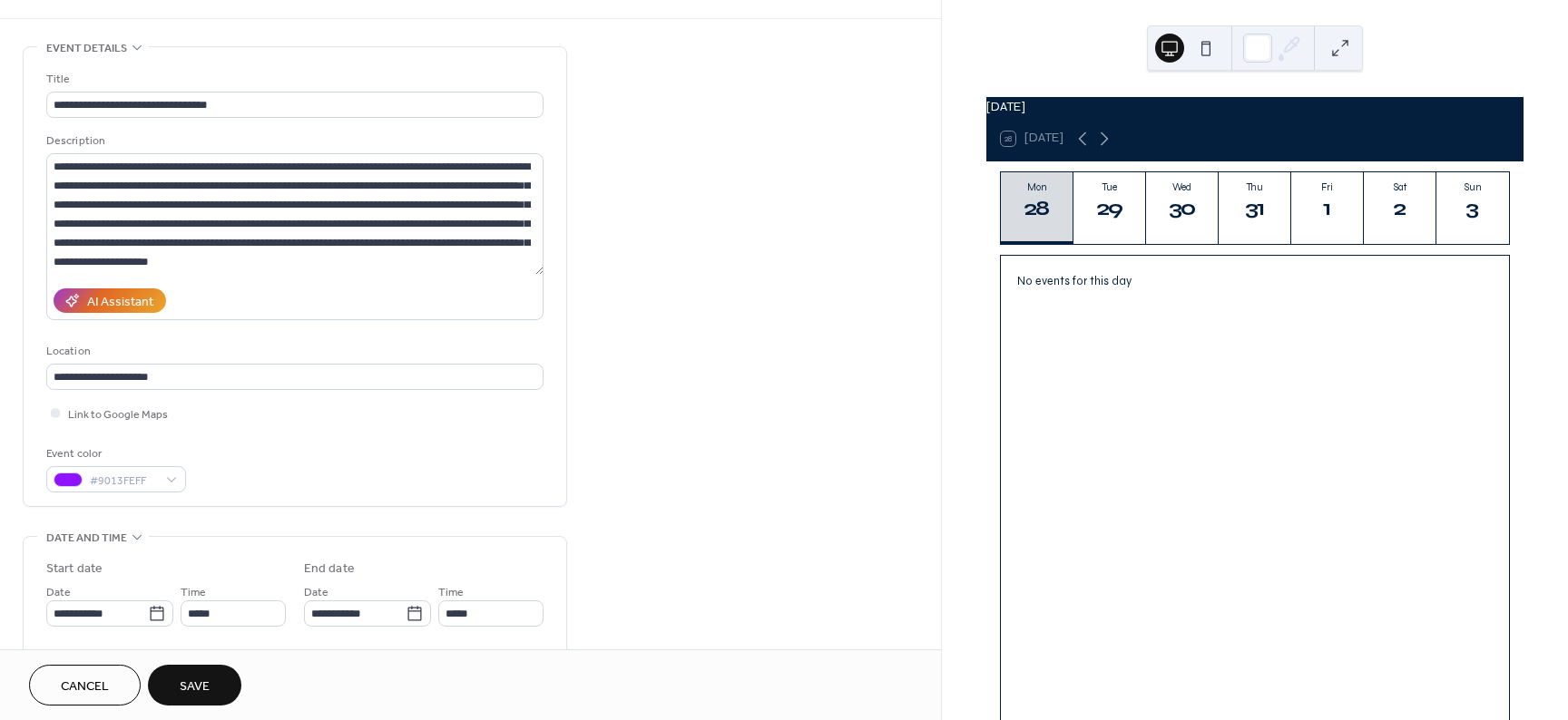 scroll, scrollTop: 109, scrollLeft: 0, axis: vertical 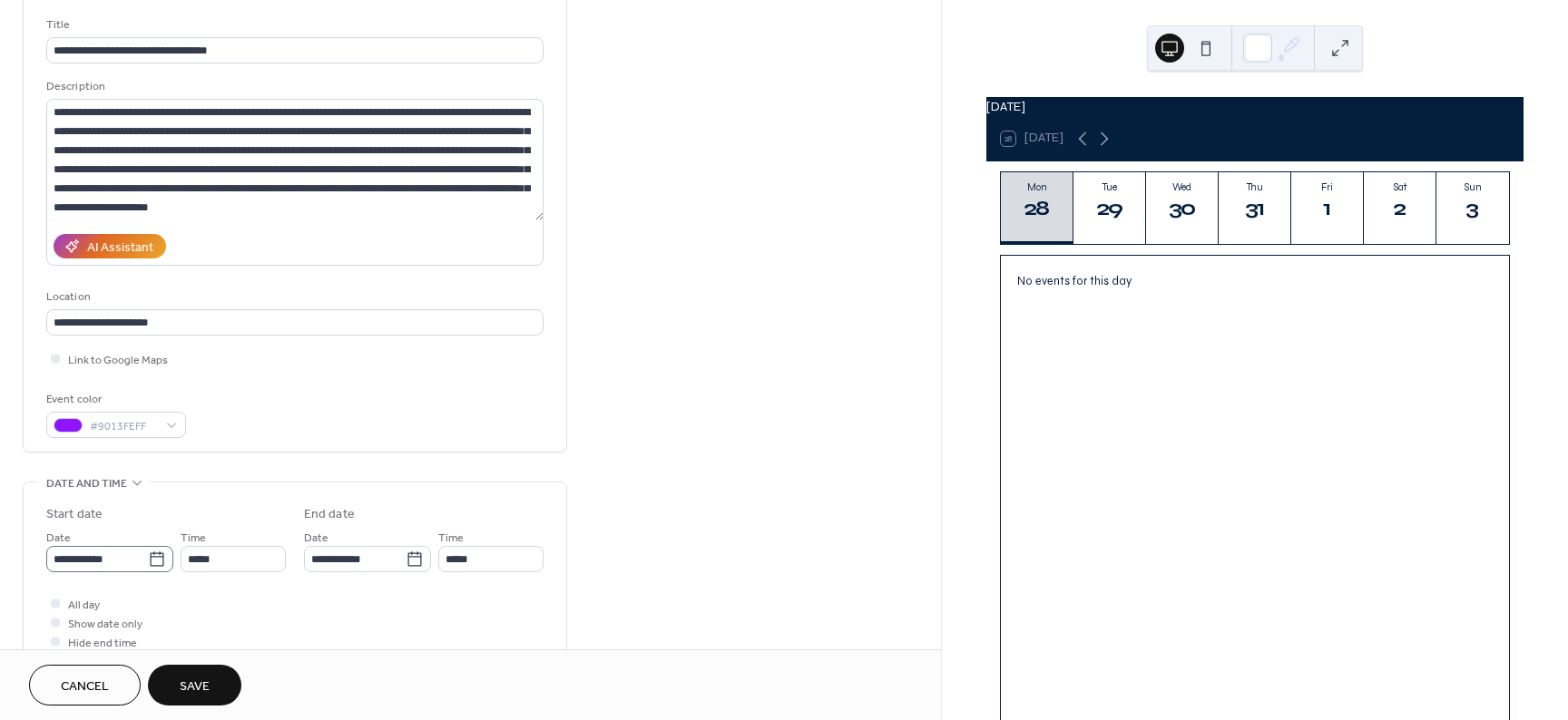click 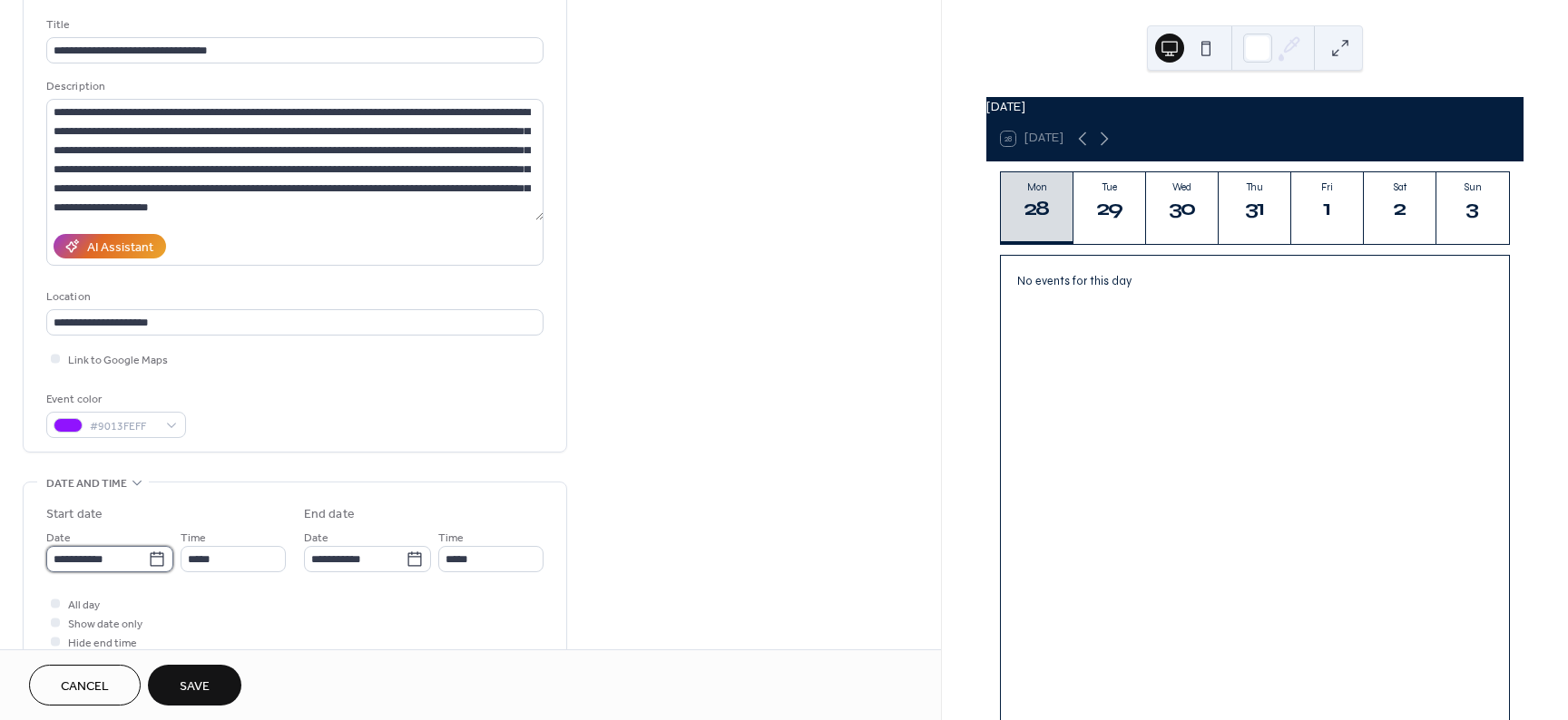 click on "**********" at bounding box center (97, 559) 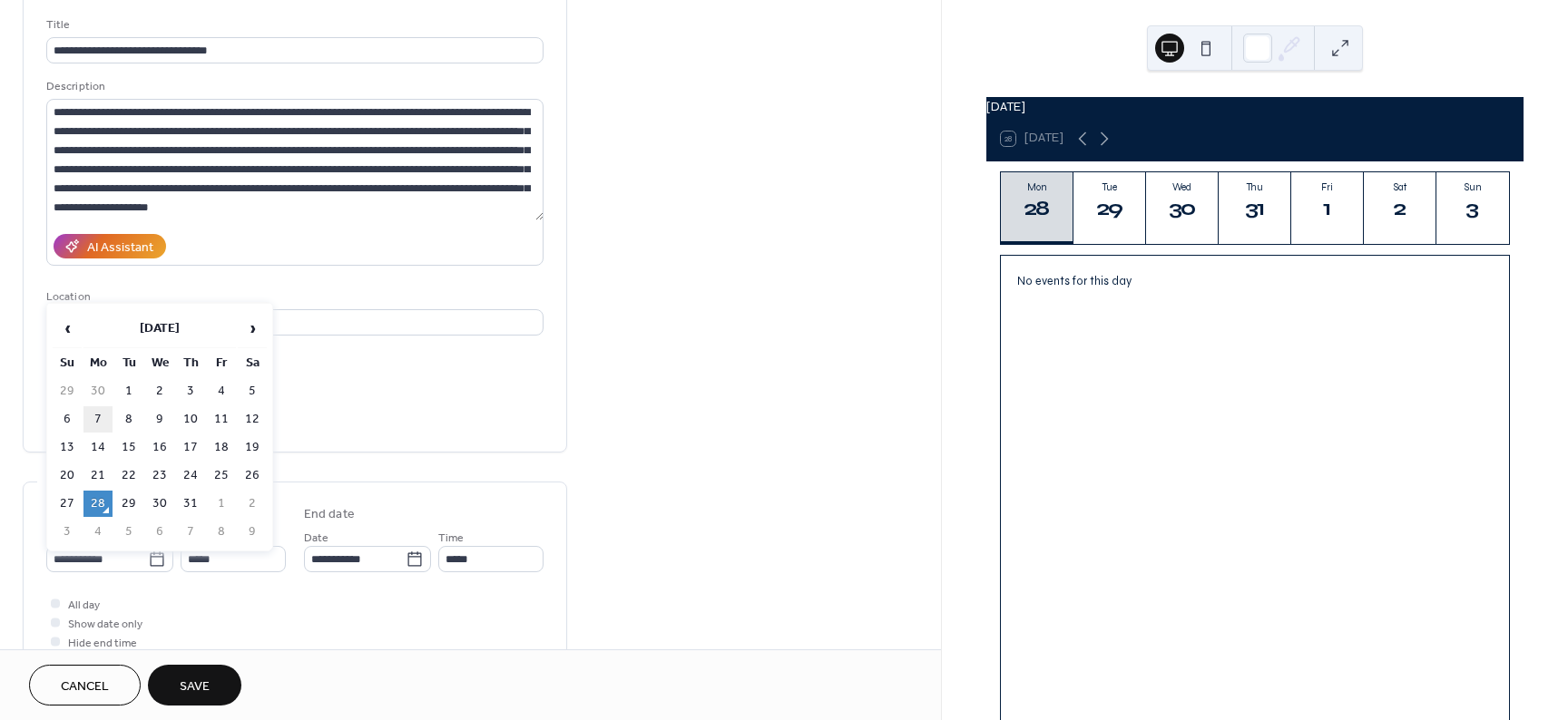 click on "7" at bounding box center [98, 419] 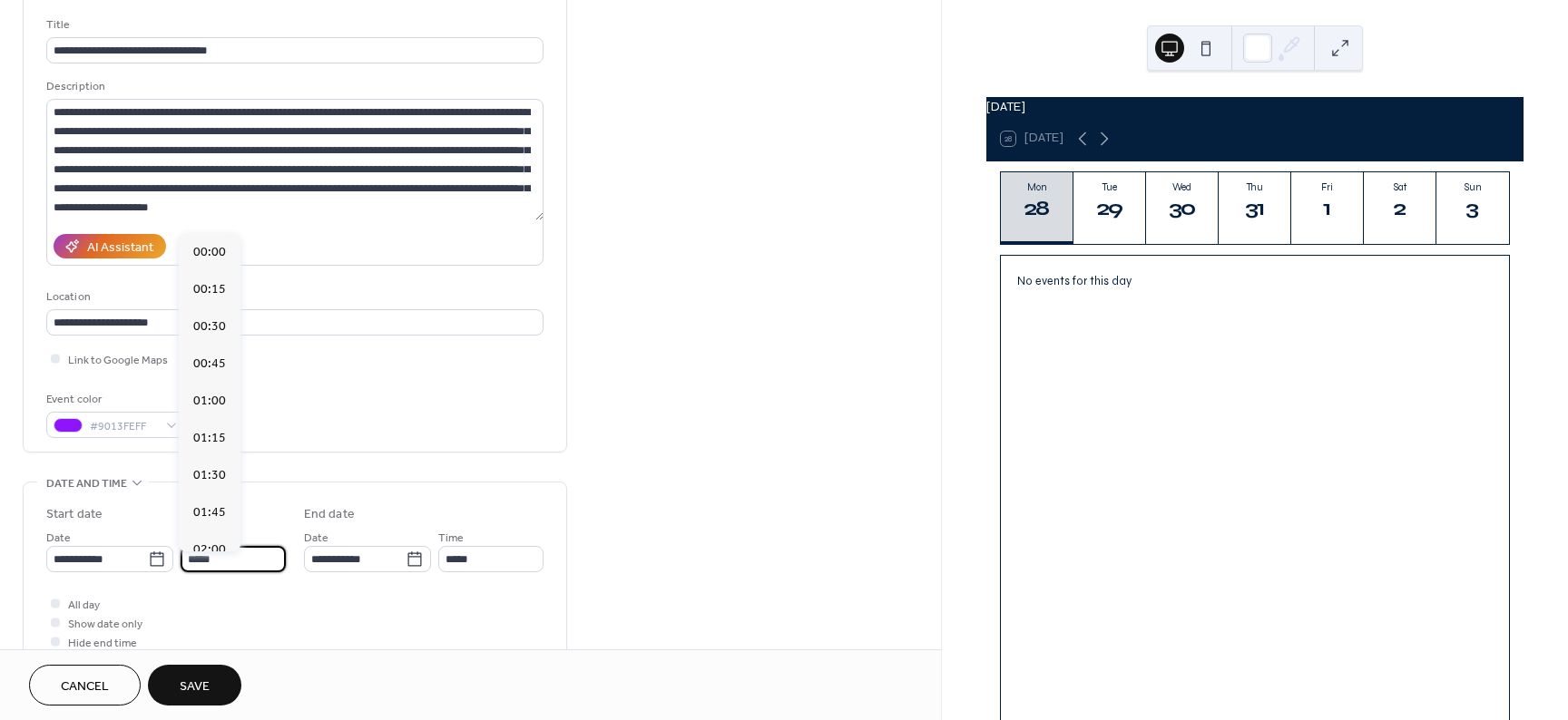 scroll, scrollTop: 1763, scrollLeft: 0, axis: vertical 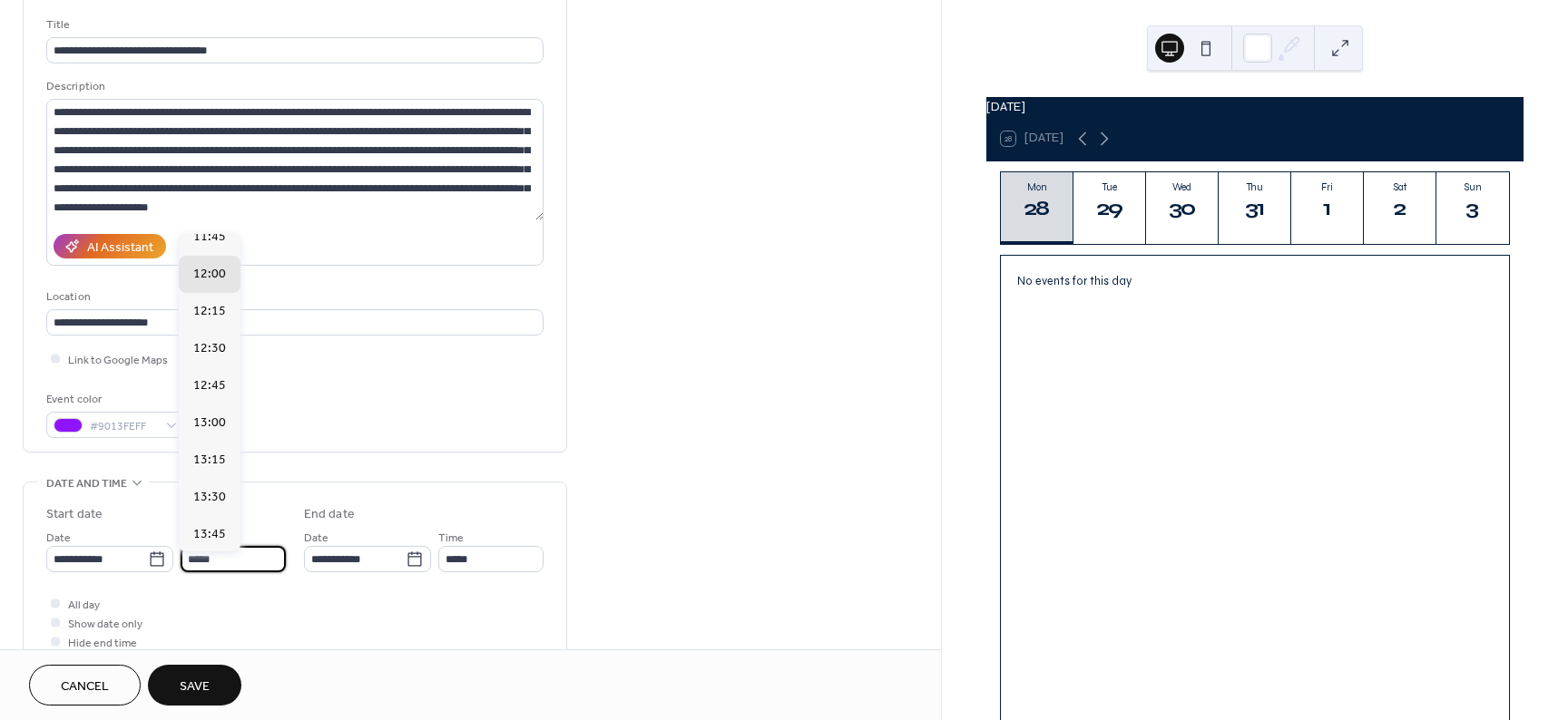 click on "*****" at bounding box center [233, 559] 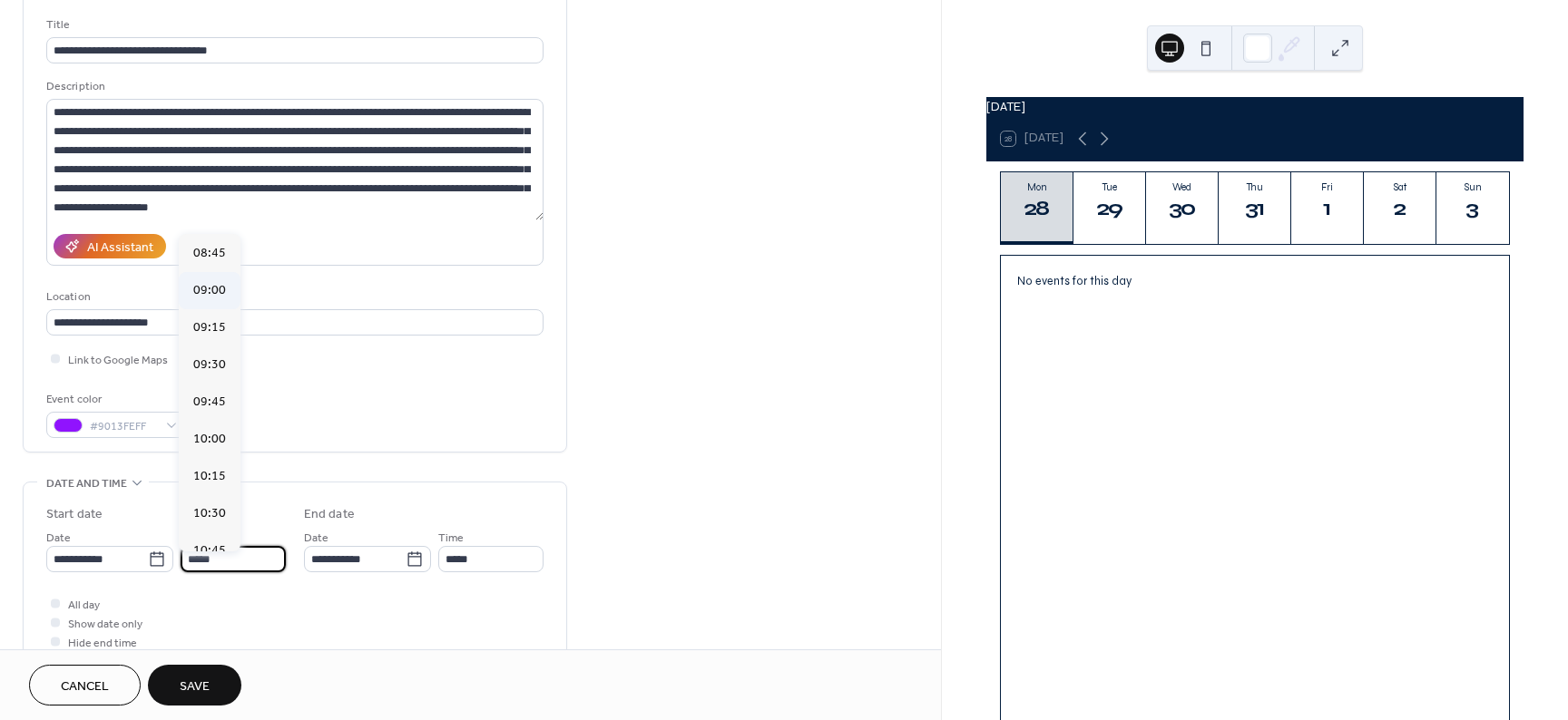scroll, scrollTop: 1115, scrollLeft: 0, axis: vertical 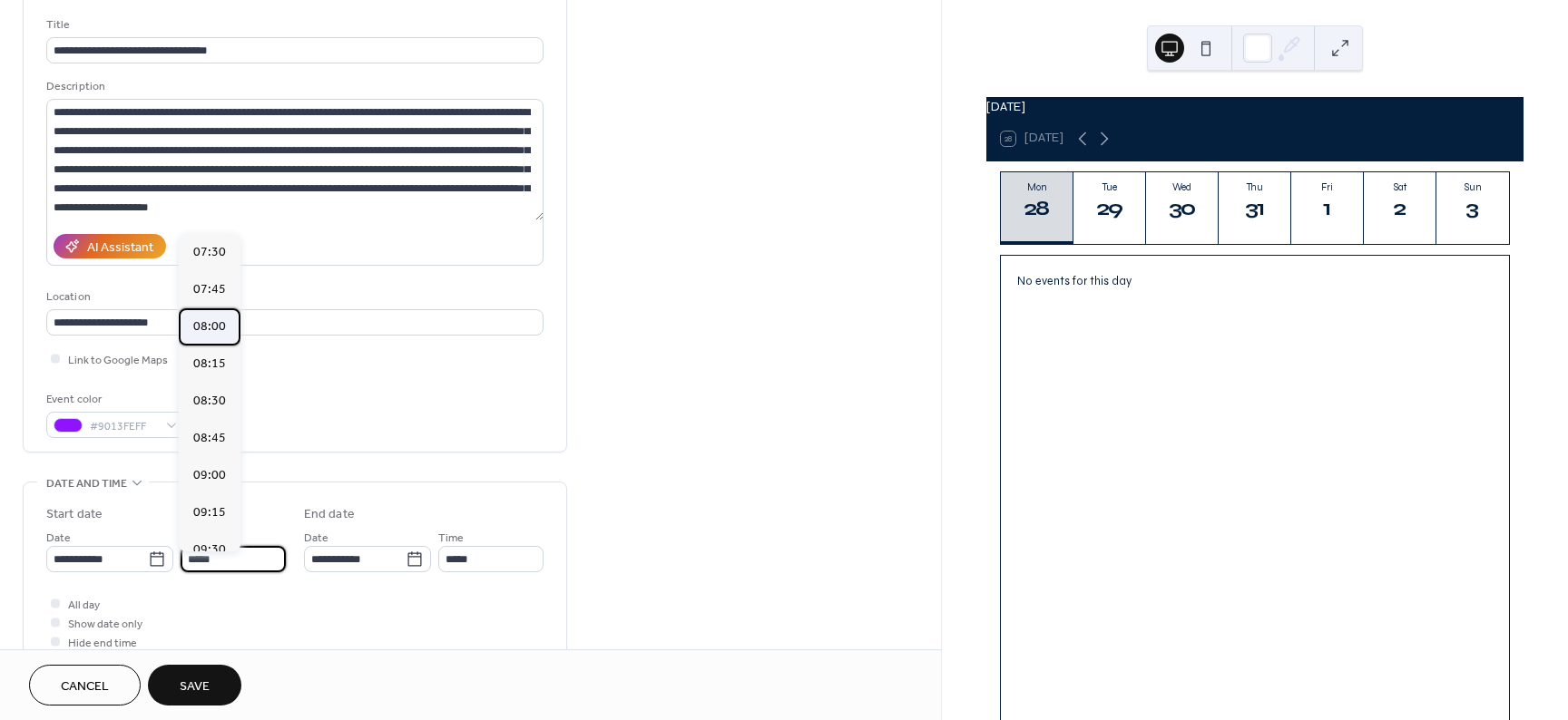 click on "08:00" at bounding box center (210, 326) 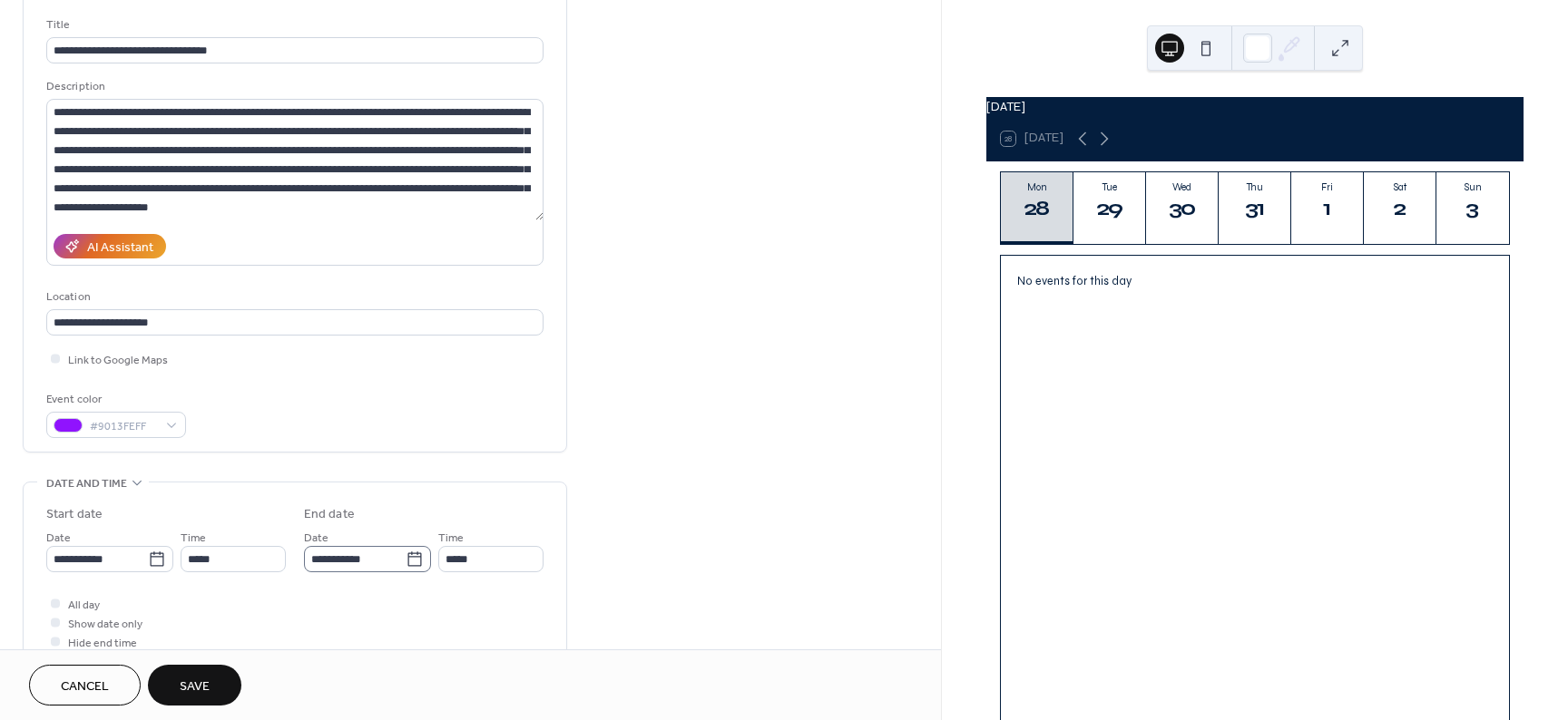 click 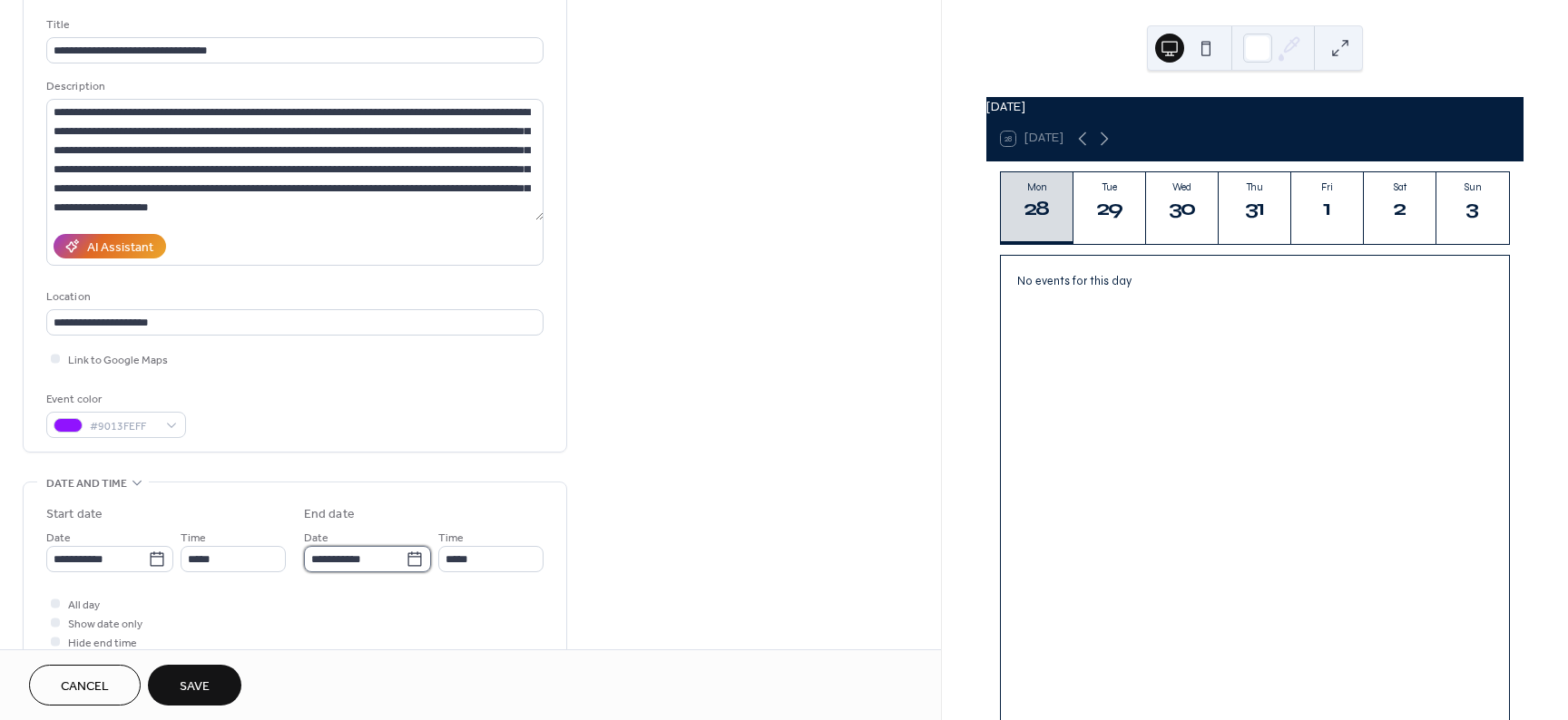 click on "**********" at bounding box center (355, 559) 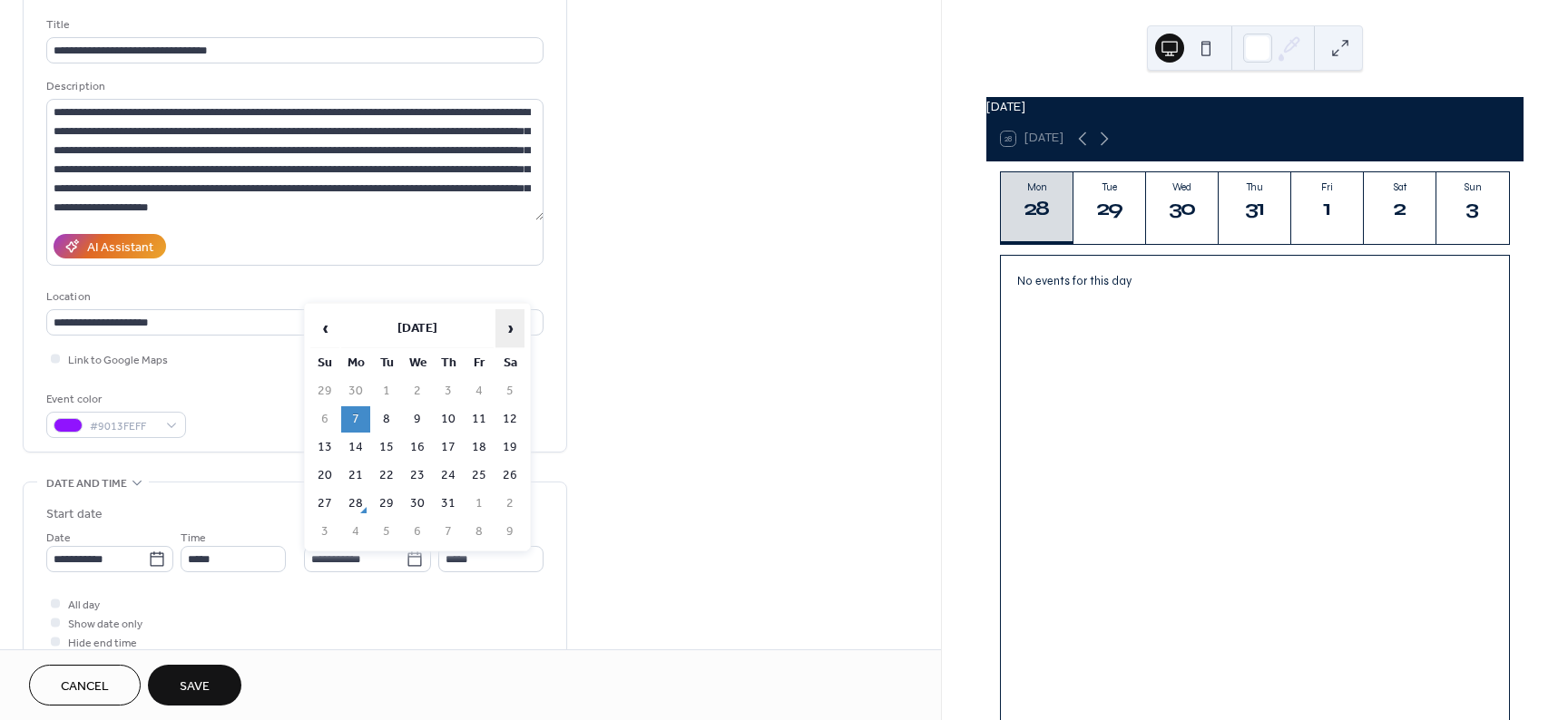 click on "›" at bounding box center [510, 328] 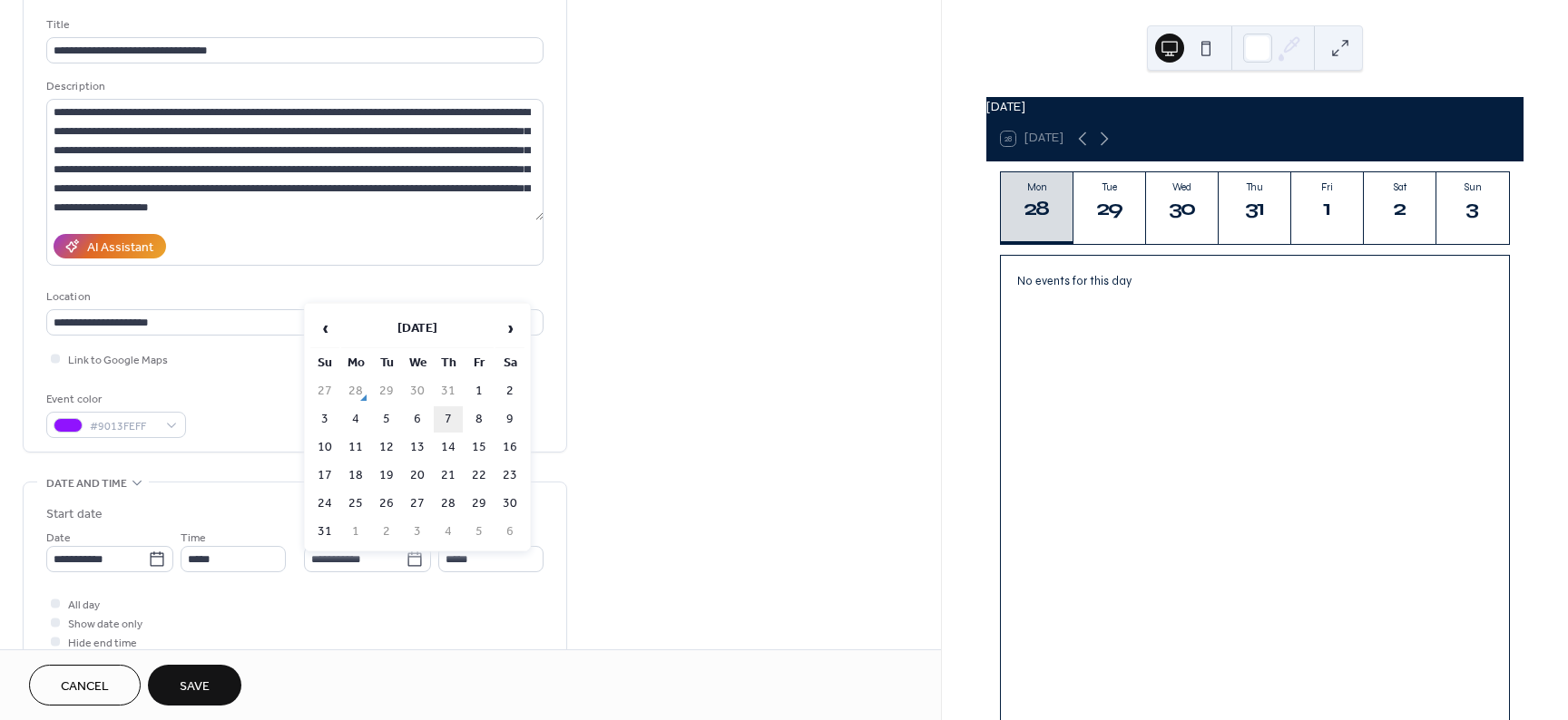click on "7" at bounding box center [448, 419] 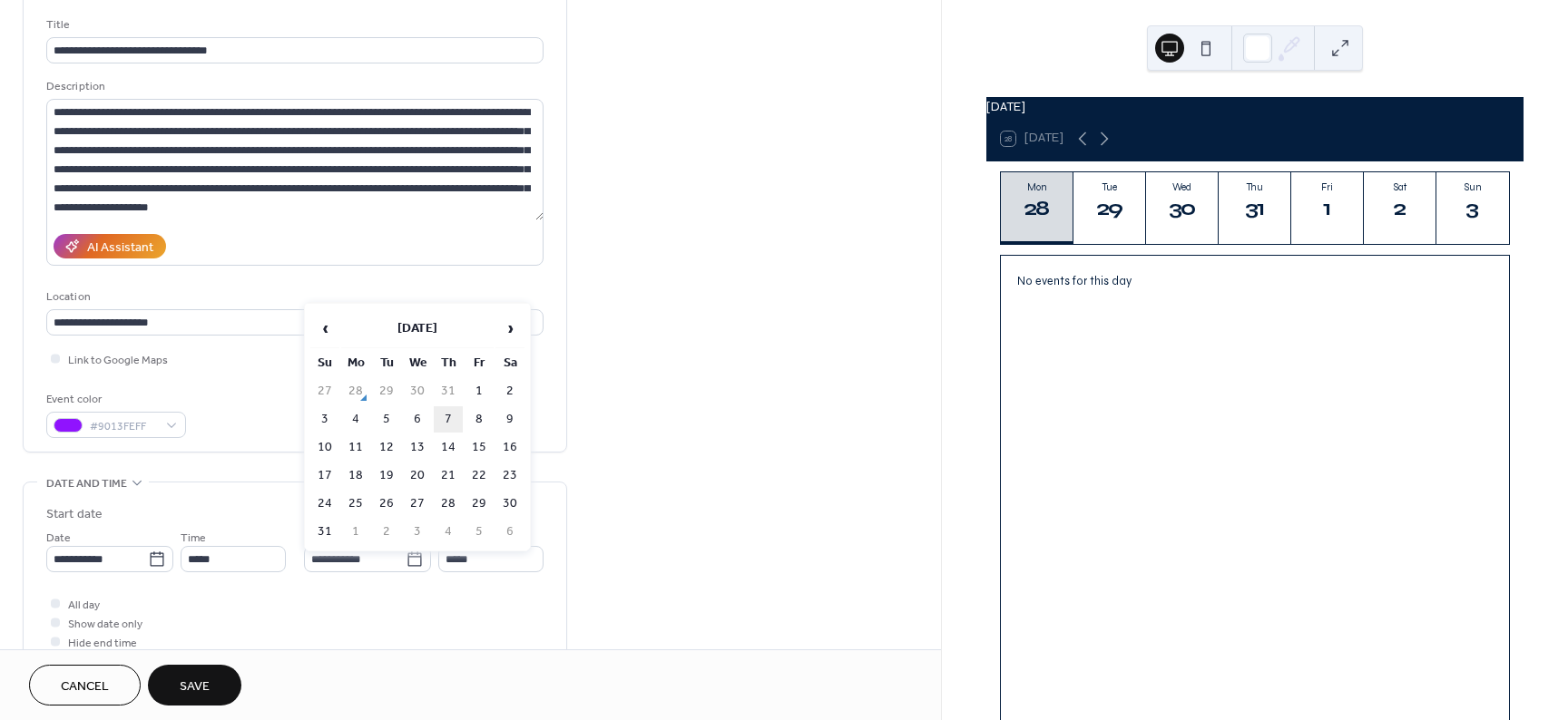 type on "**********" 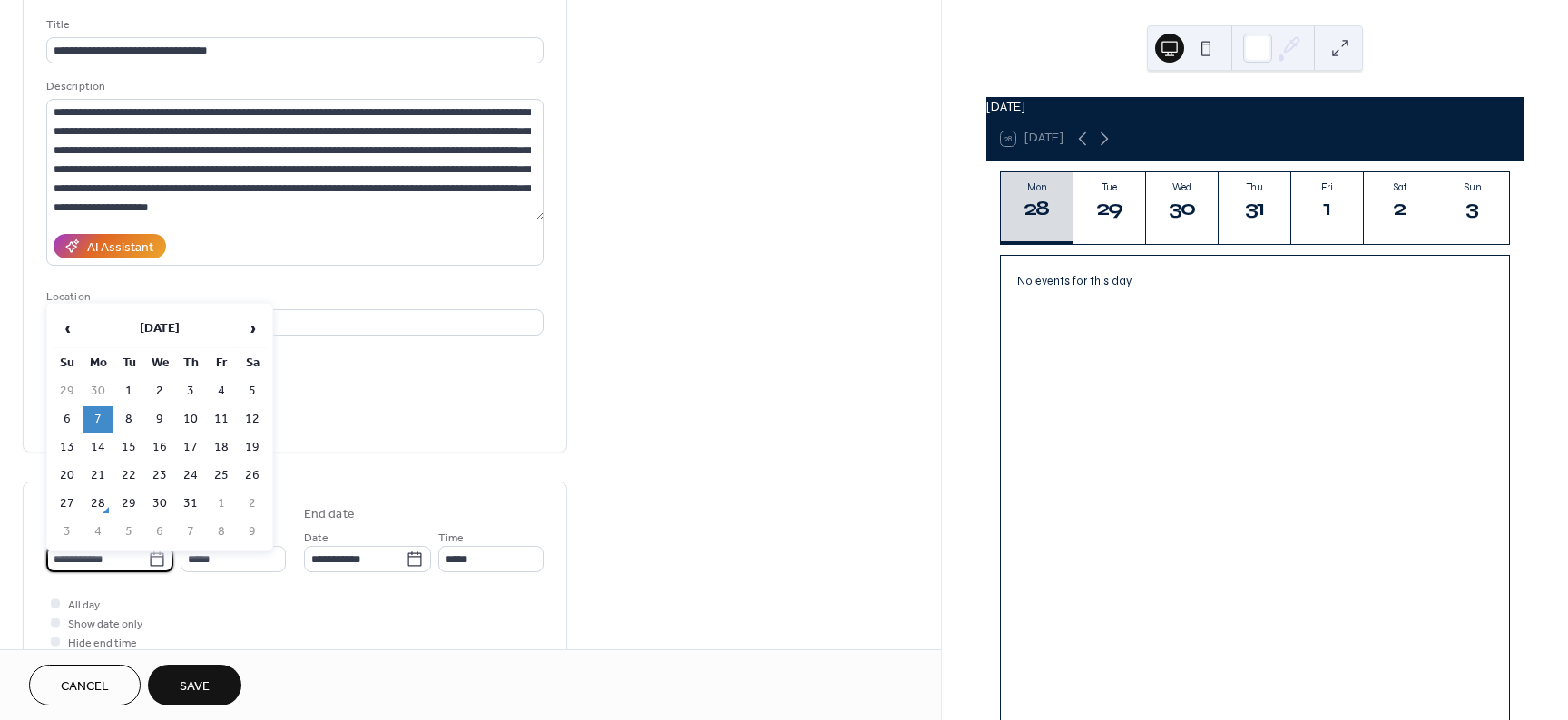 click on "**********" at bounding box center (97, 559) 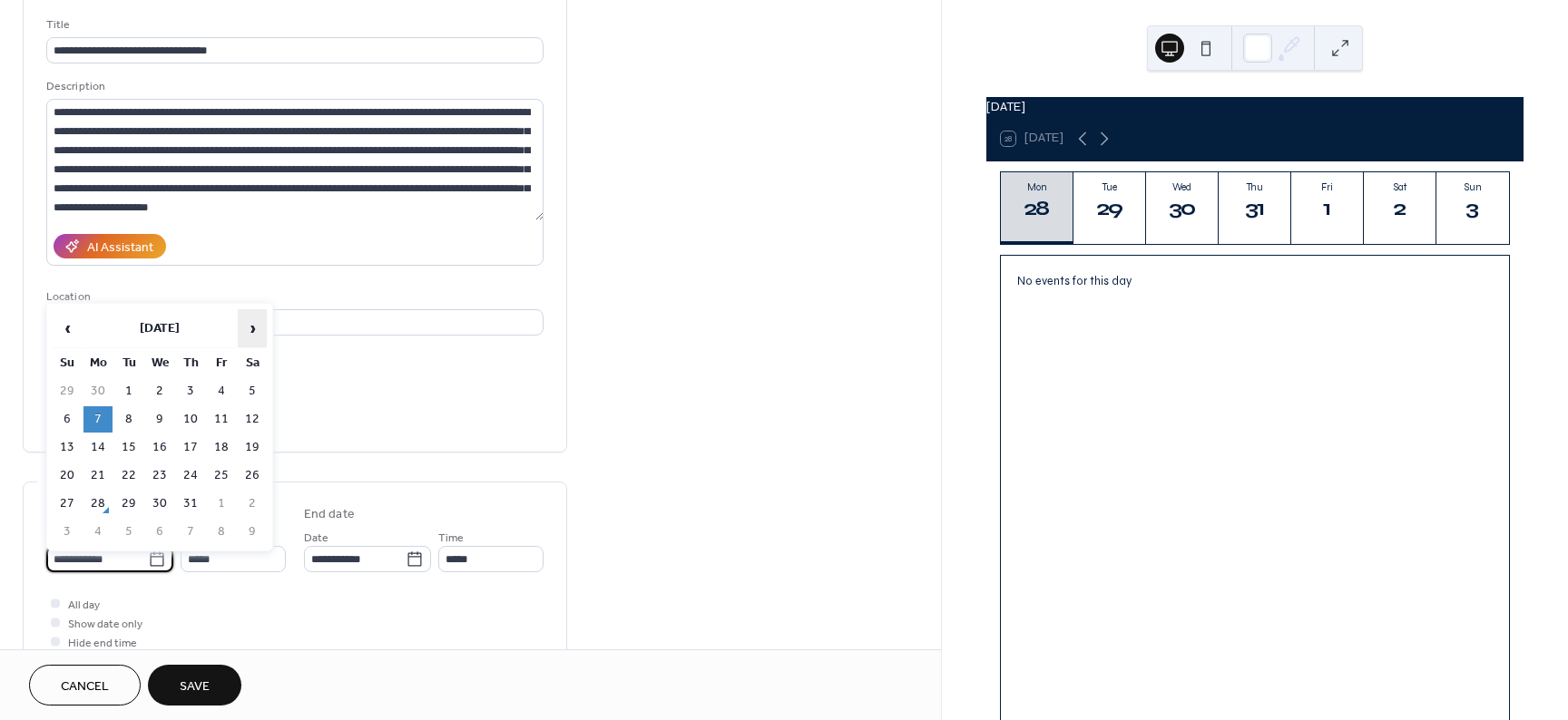click on "›" at bounding box center (252, 328) 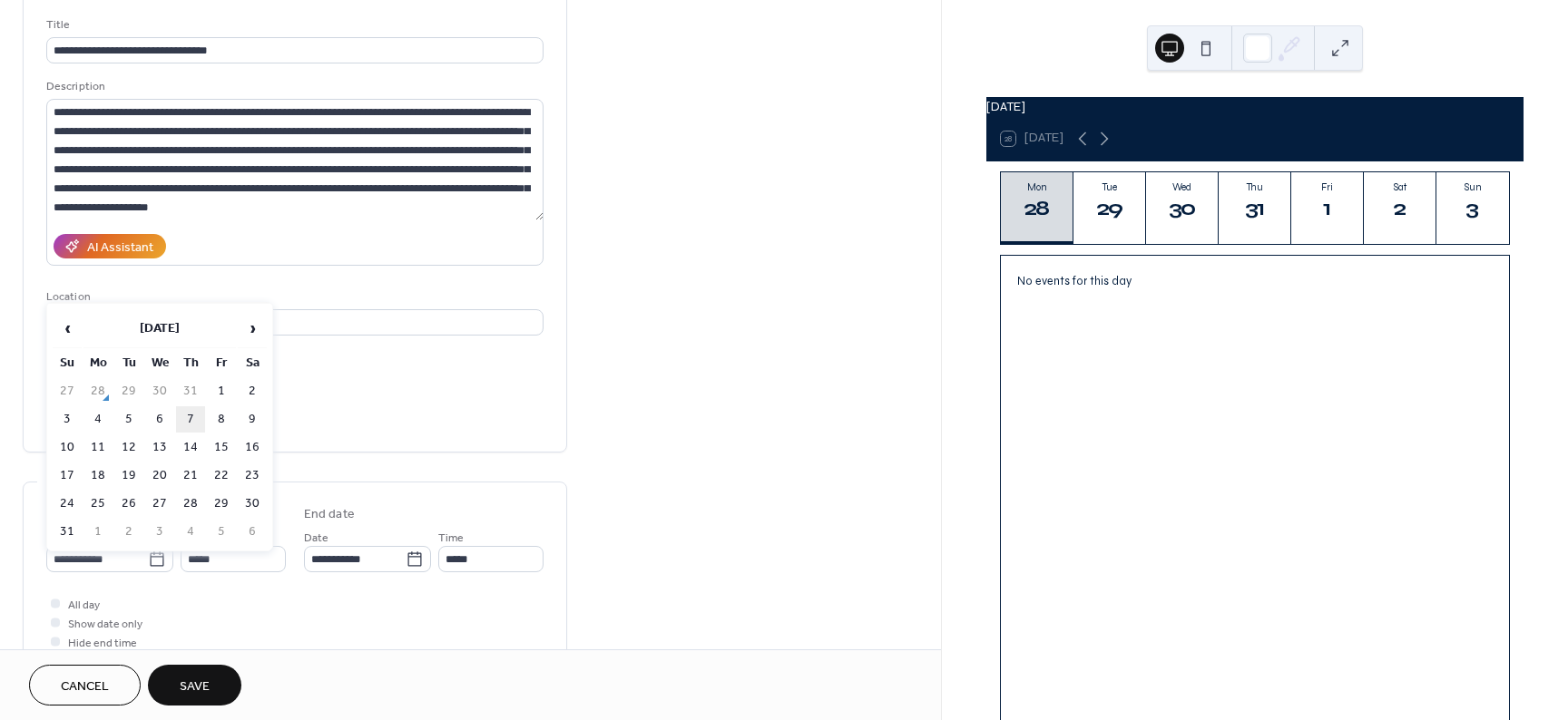 click on "7" at bounding box center (191, 419) 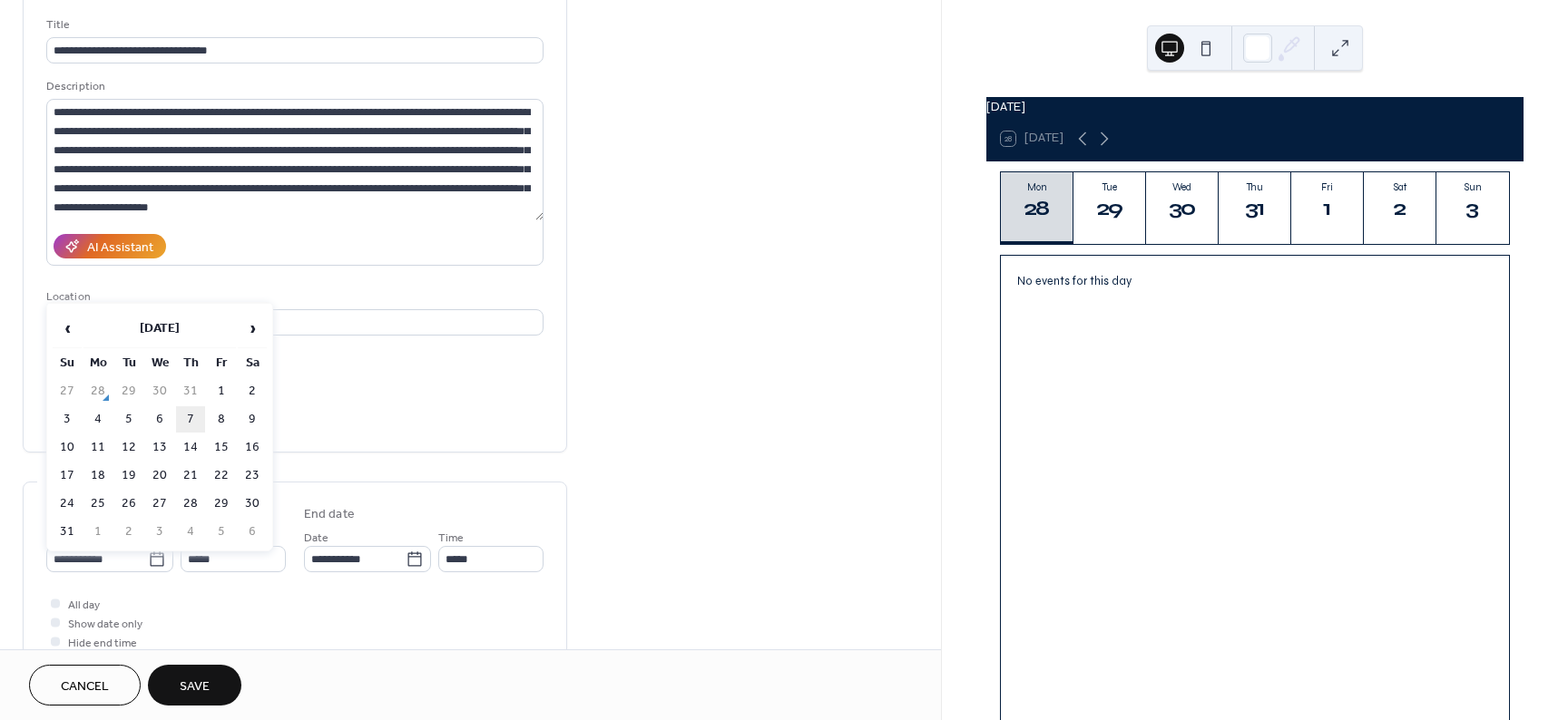 type on "**********" 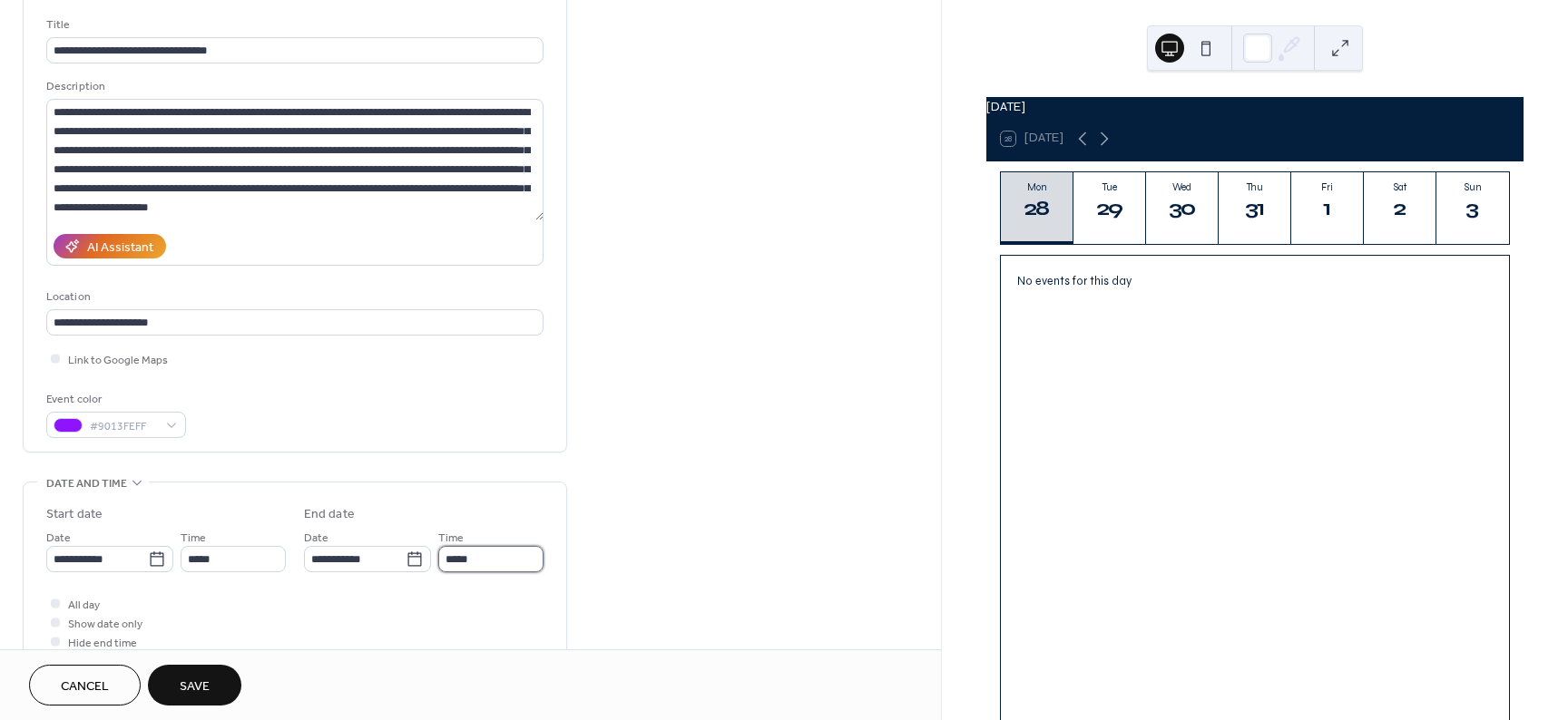 click on "*****" at bounding box center (491, 559) 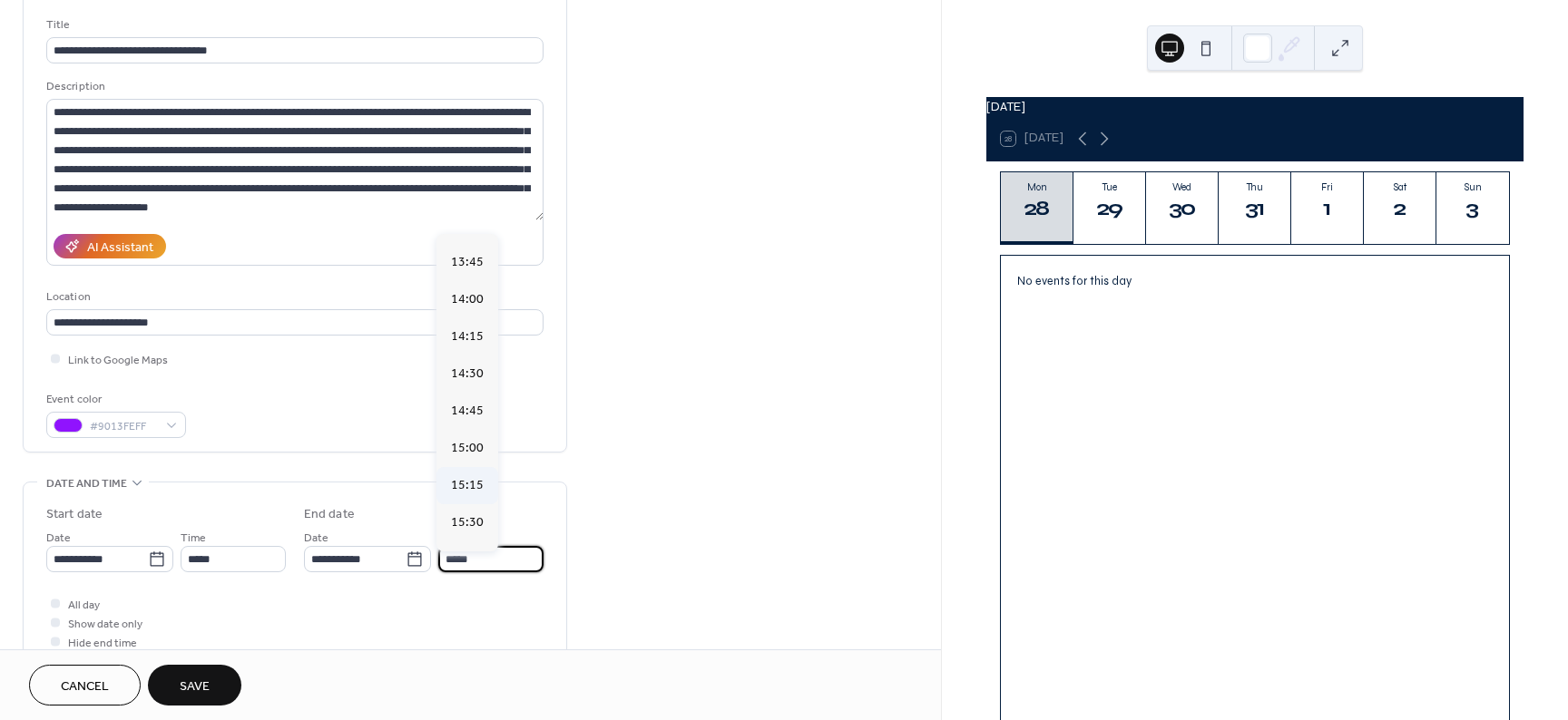 scroll, scrollTop: 2062, scrollLeft: 0, axis: vertical 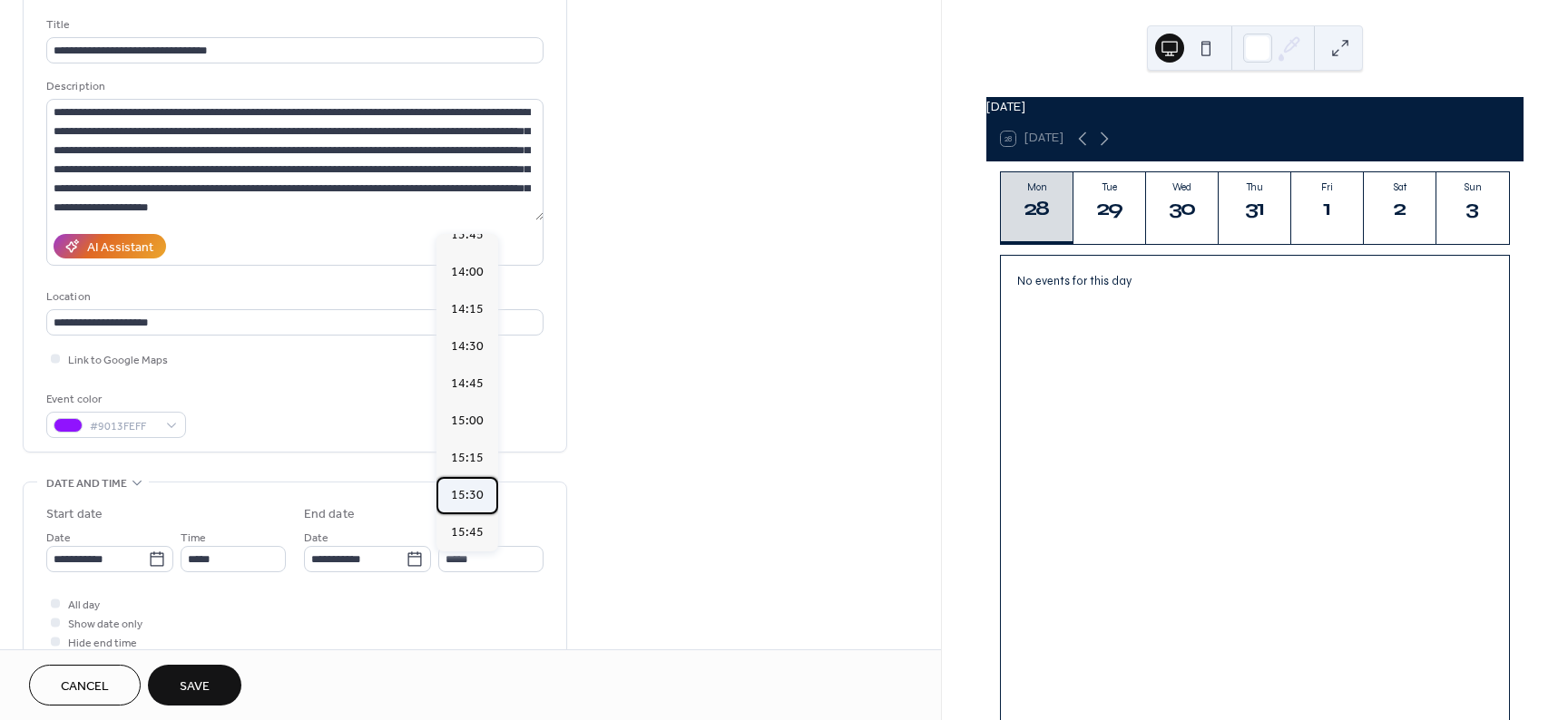 click on "15:30" at bounding box center (467, 495) 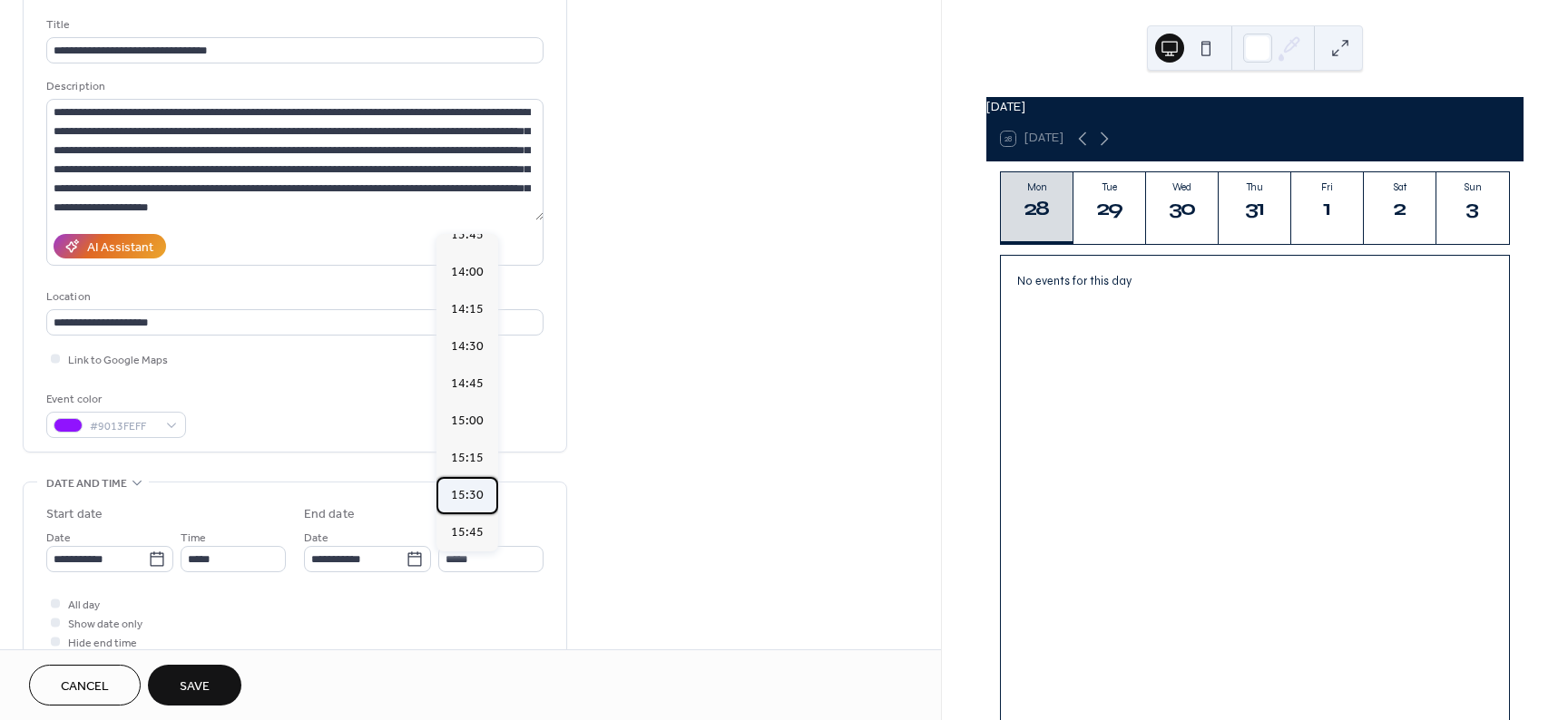 type on "*****" 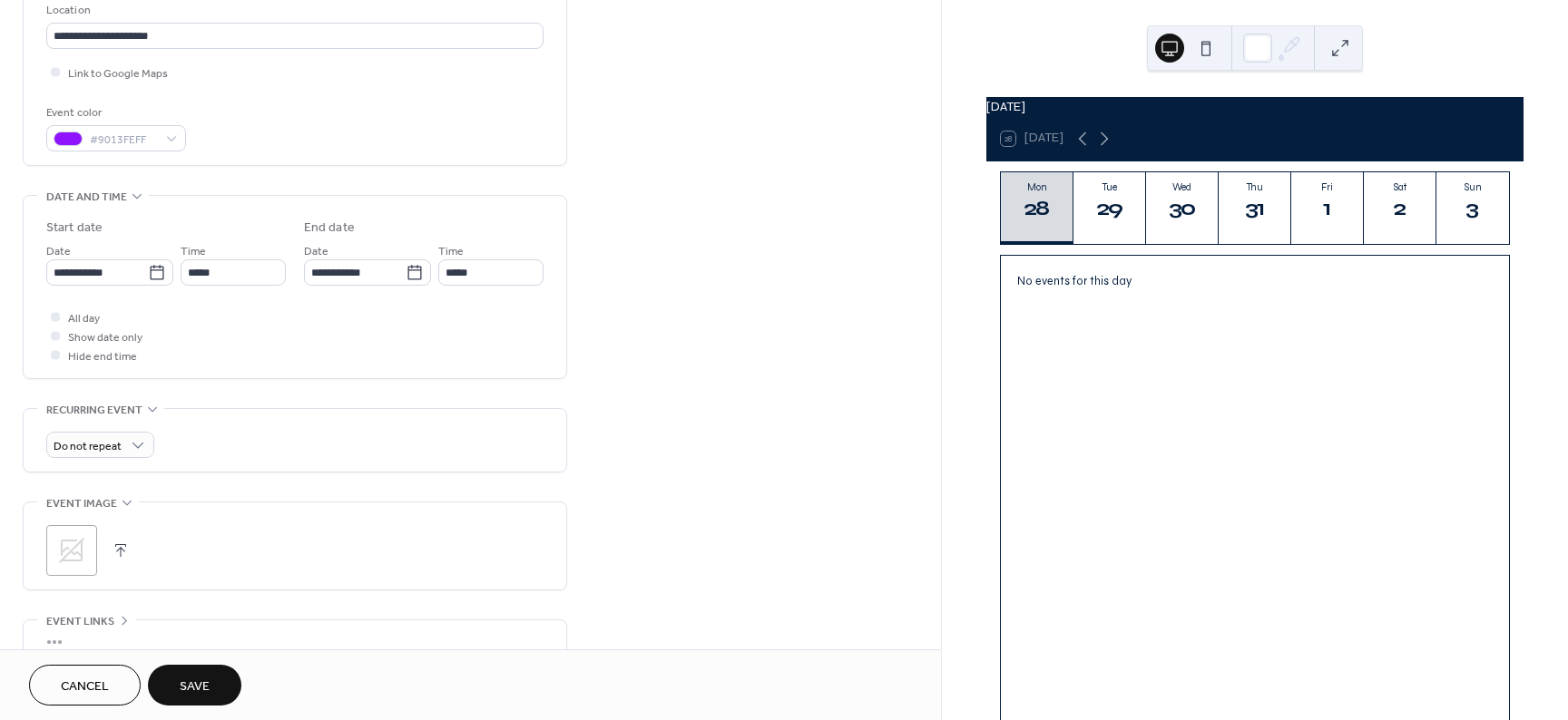 scroll, scrollTop: 435, scrollLeft: 0, axis: vertical 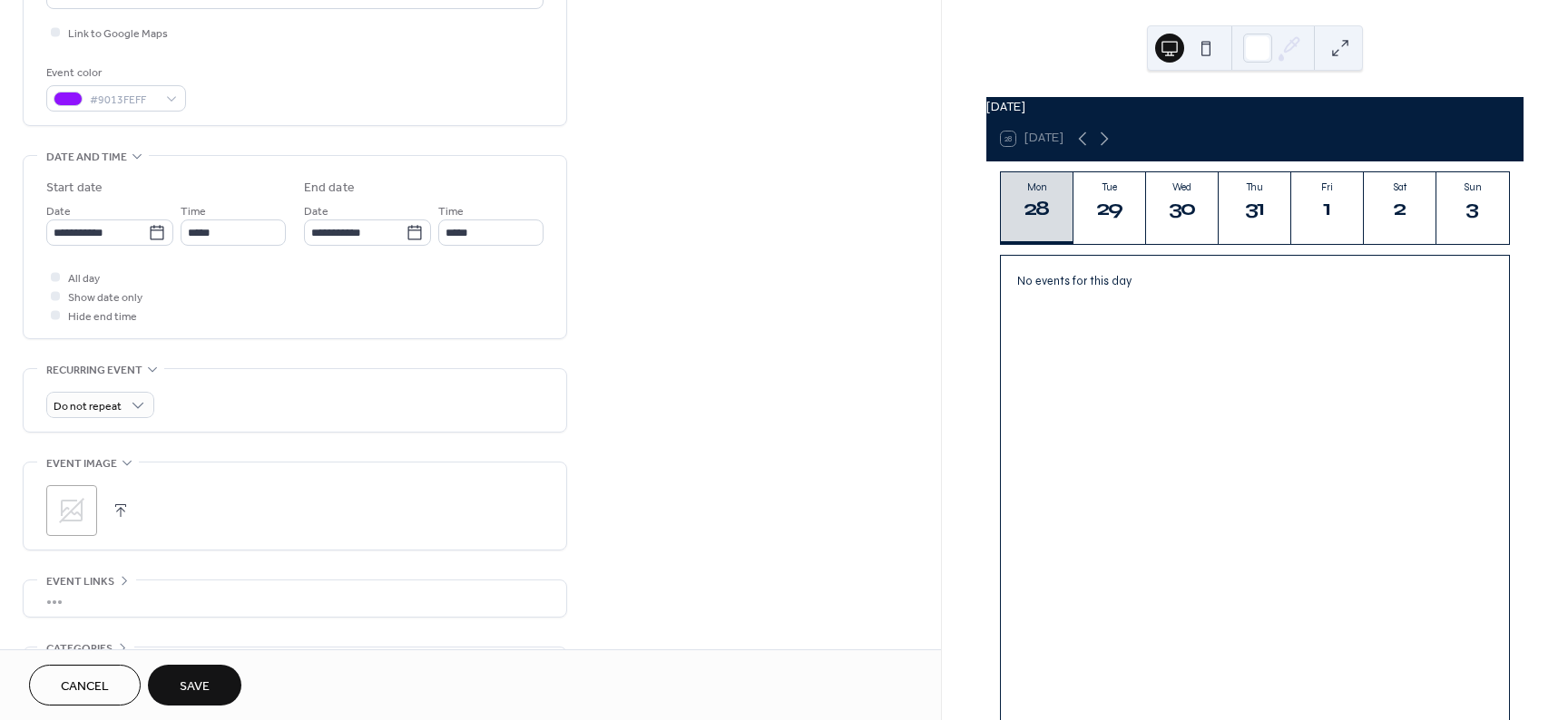 click 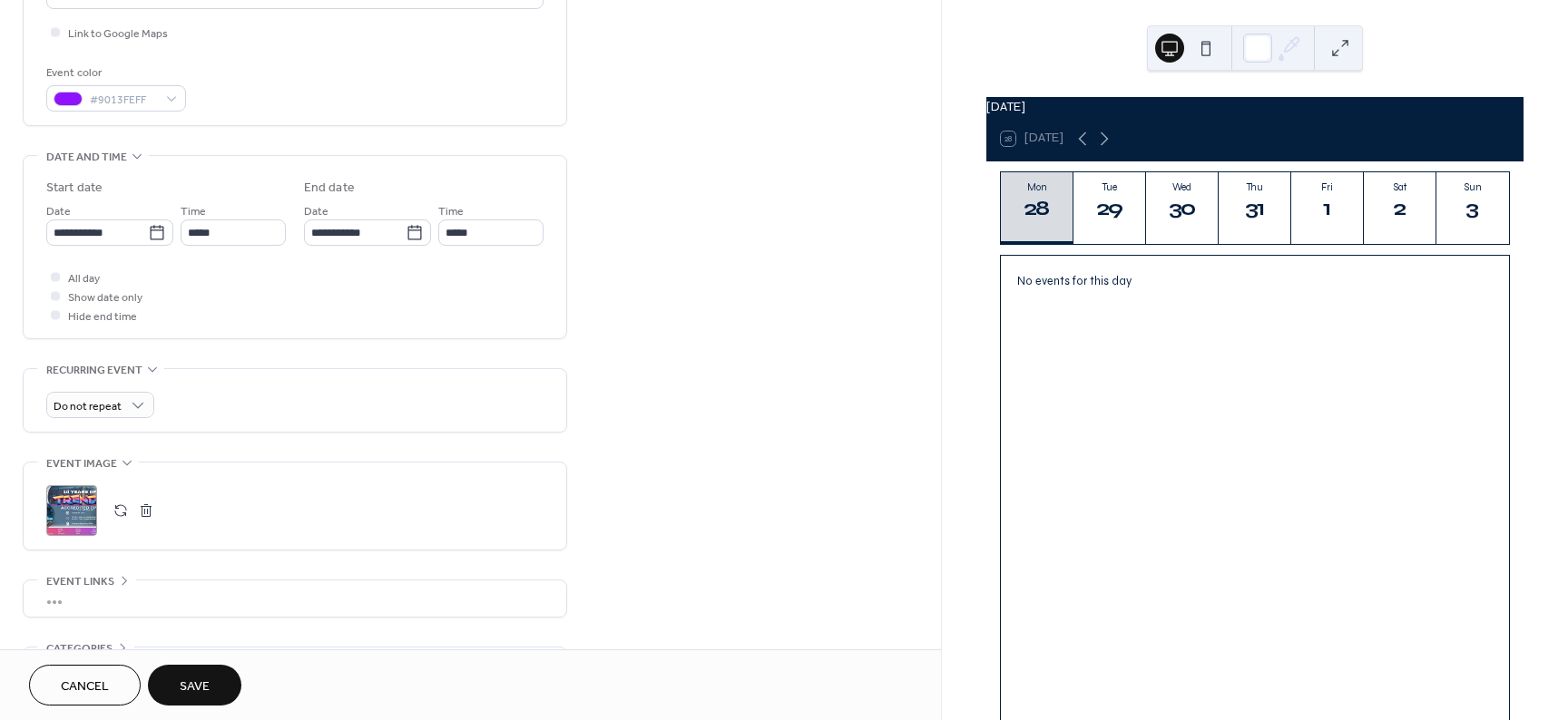 click on "Save" at bounding box center [194, 685] 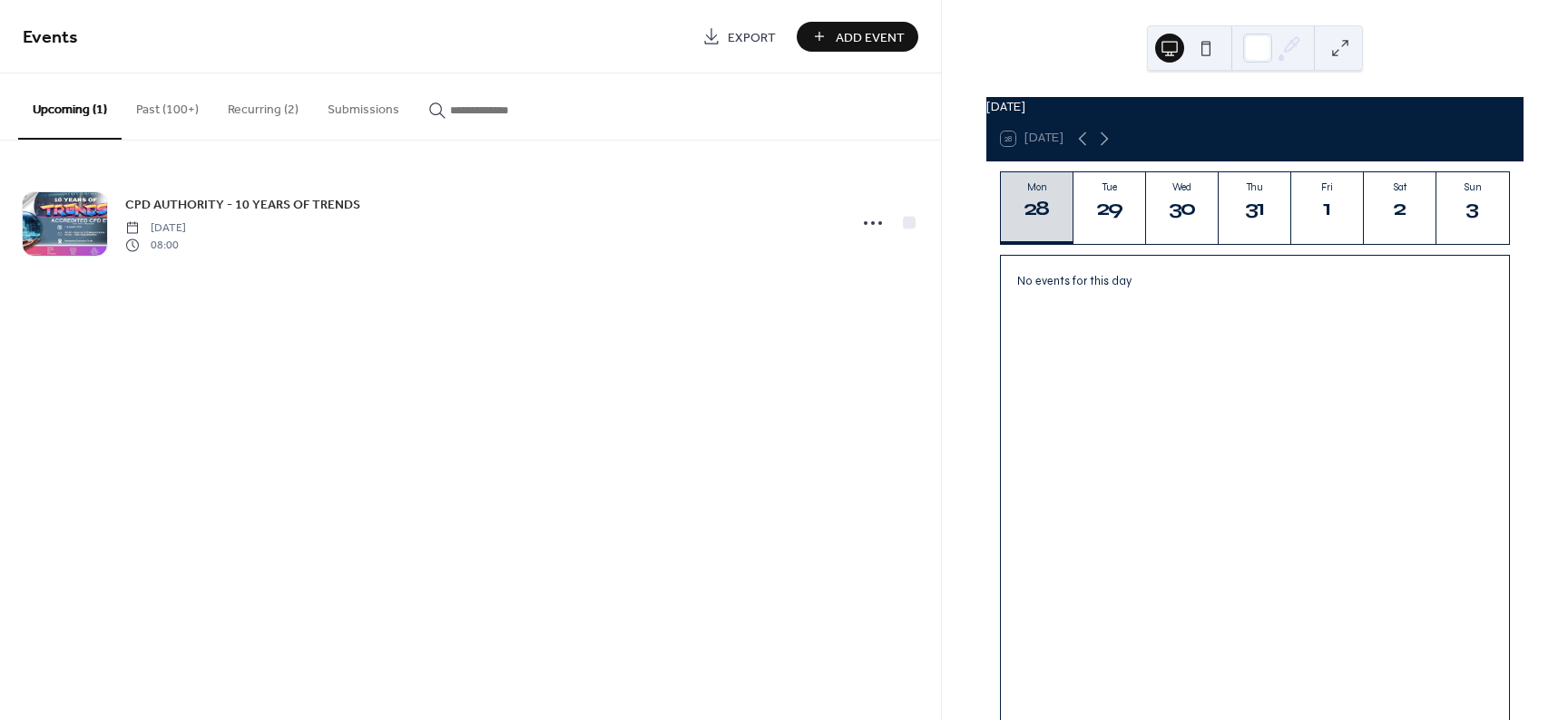 click on "Add Event" at bounding box center [870, 37] 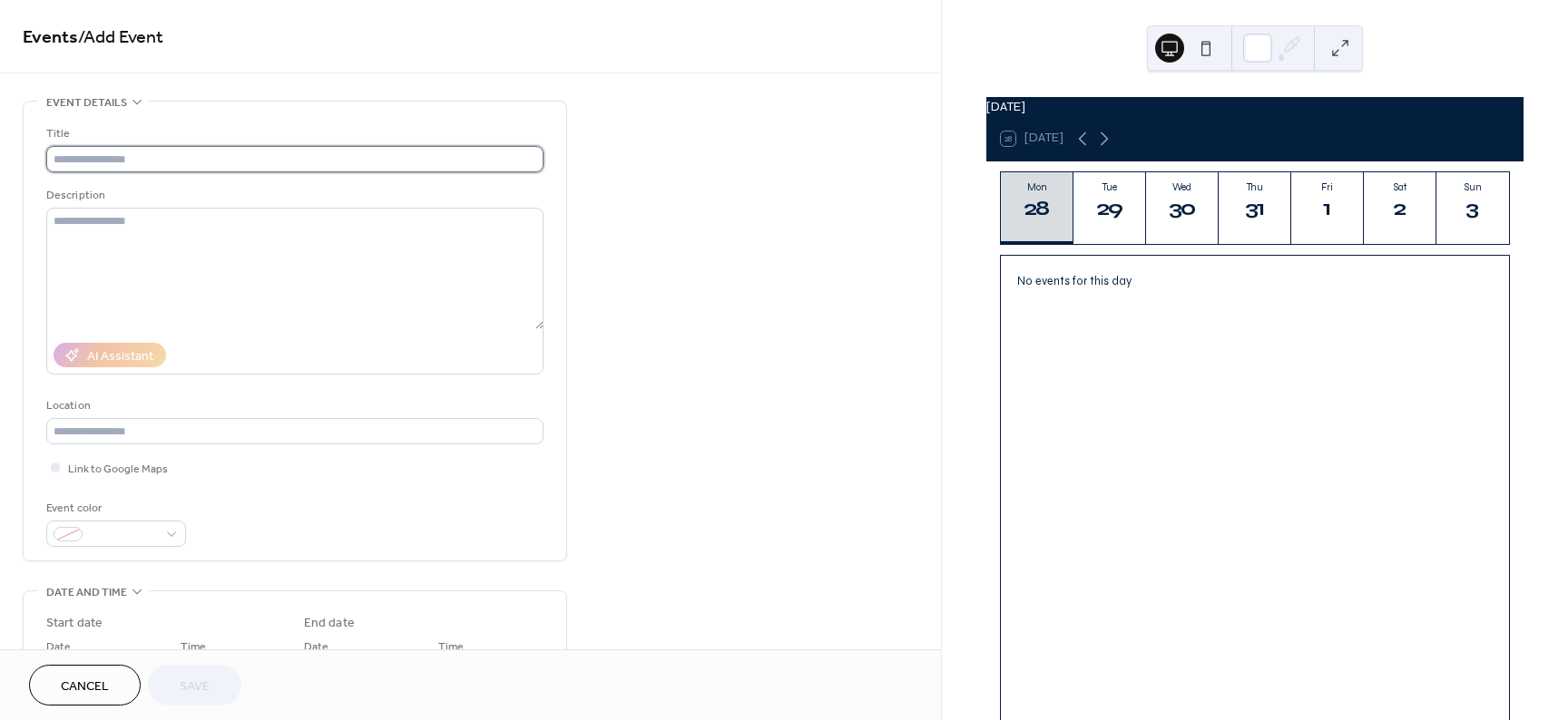 click at bounding box center (295, 159) 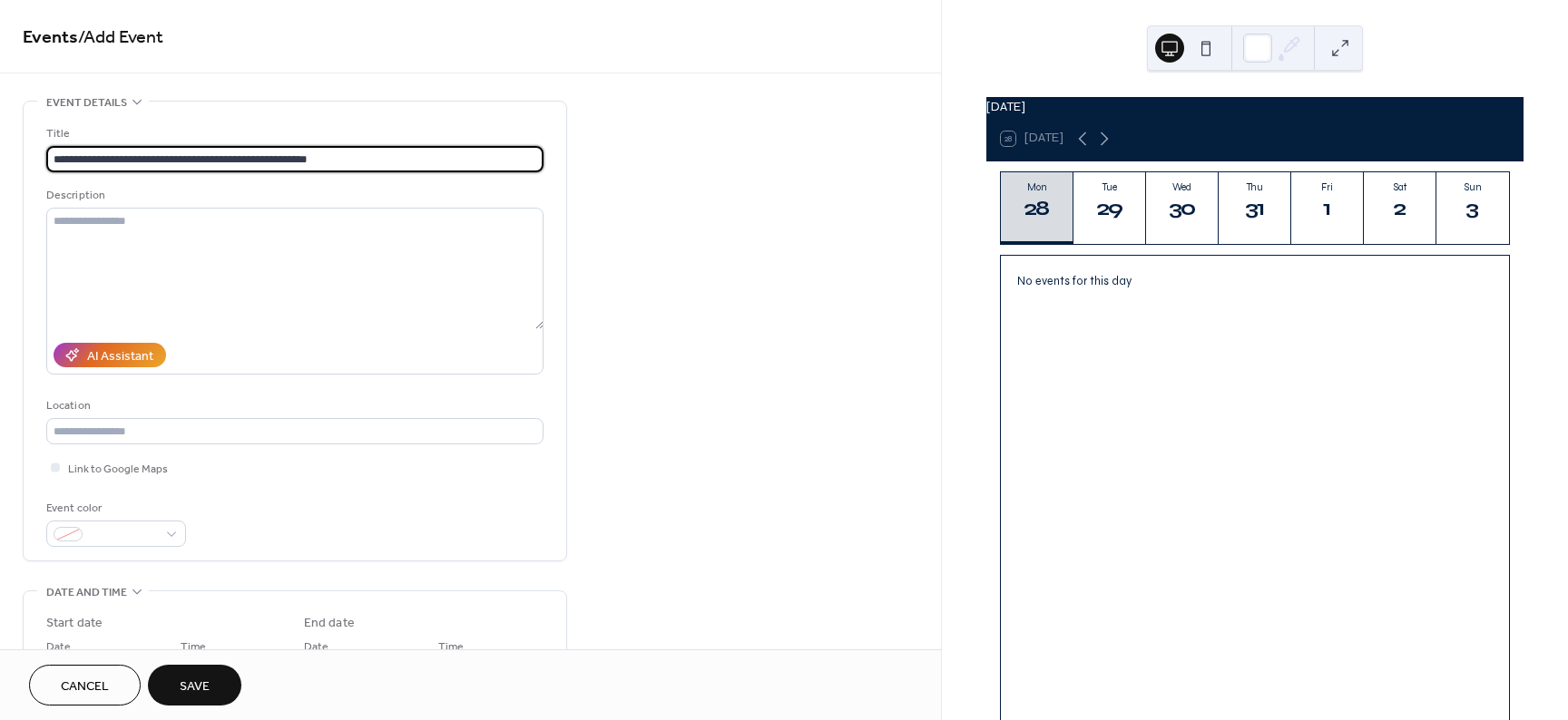 type on "**********" 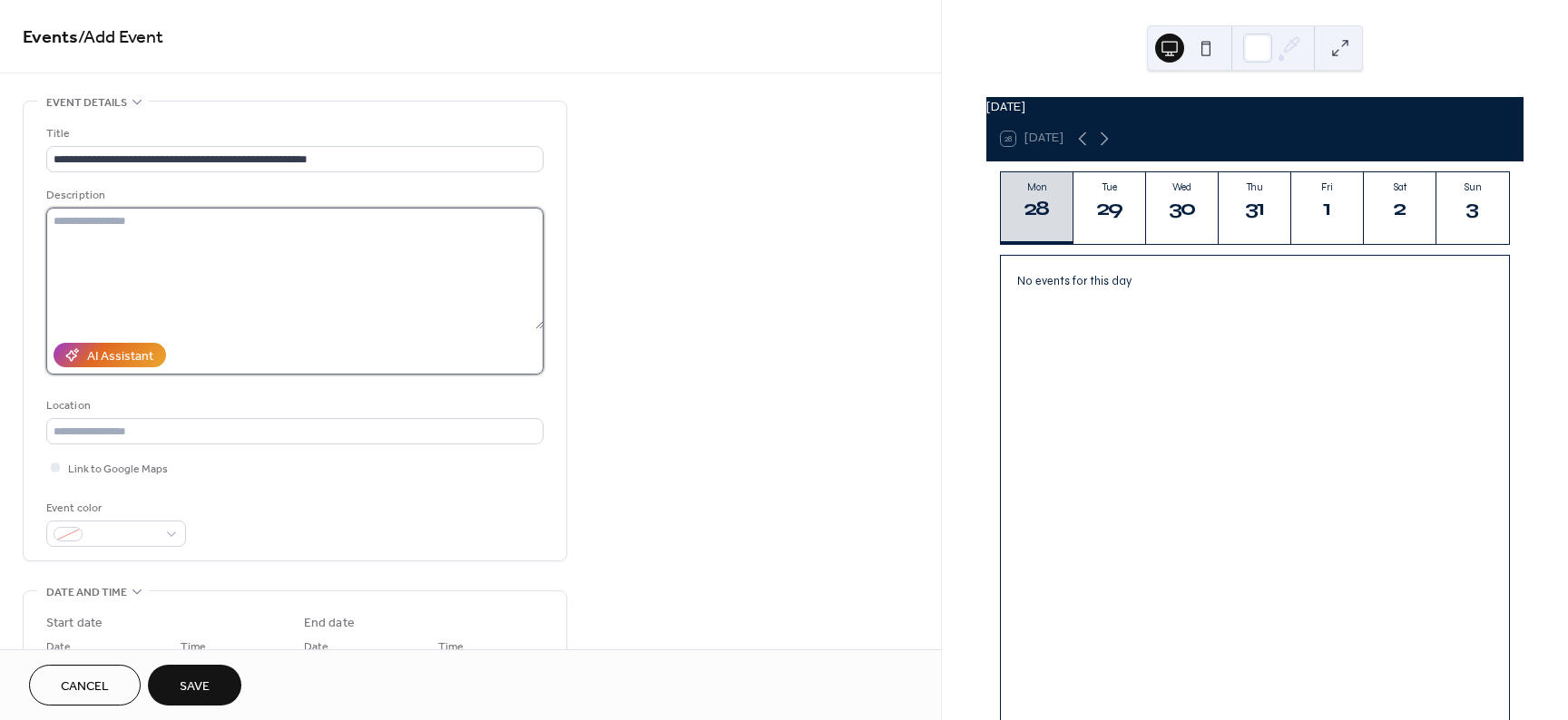 click at bounding box center (295, 268) 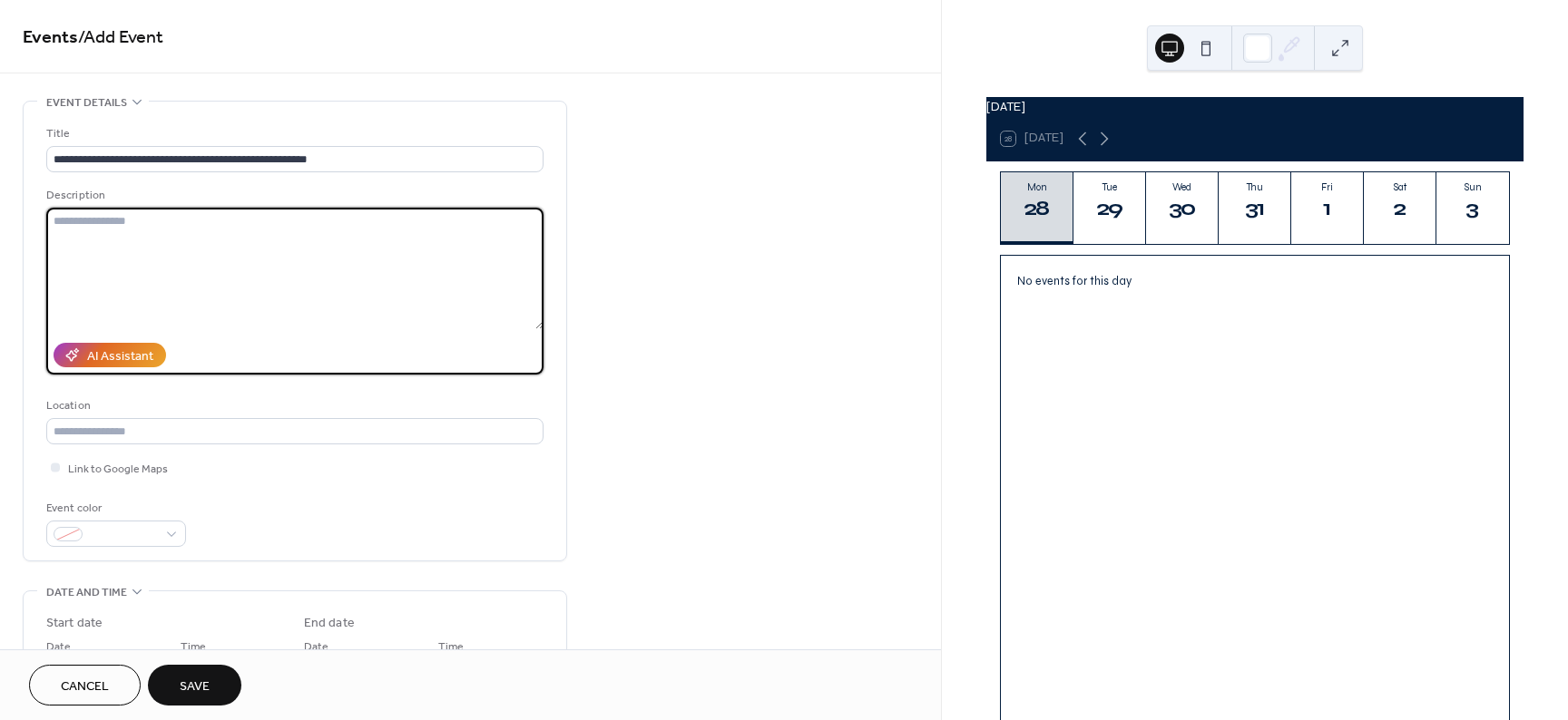 paste on "**********" 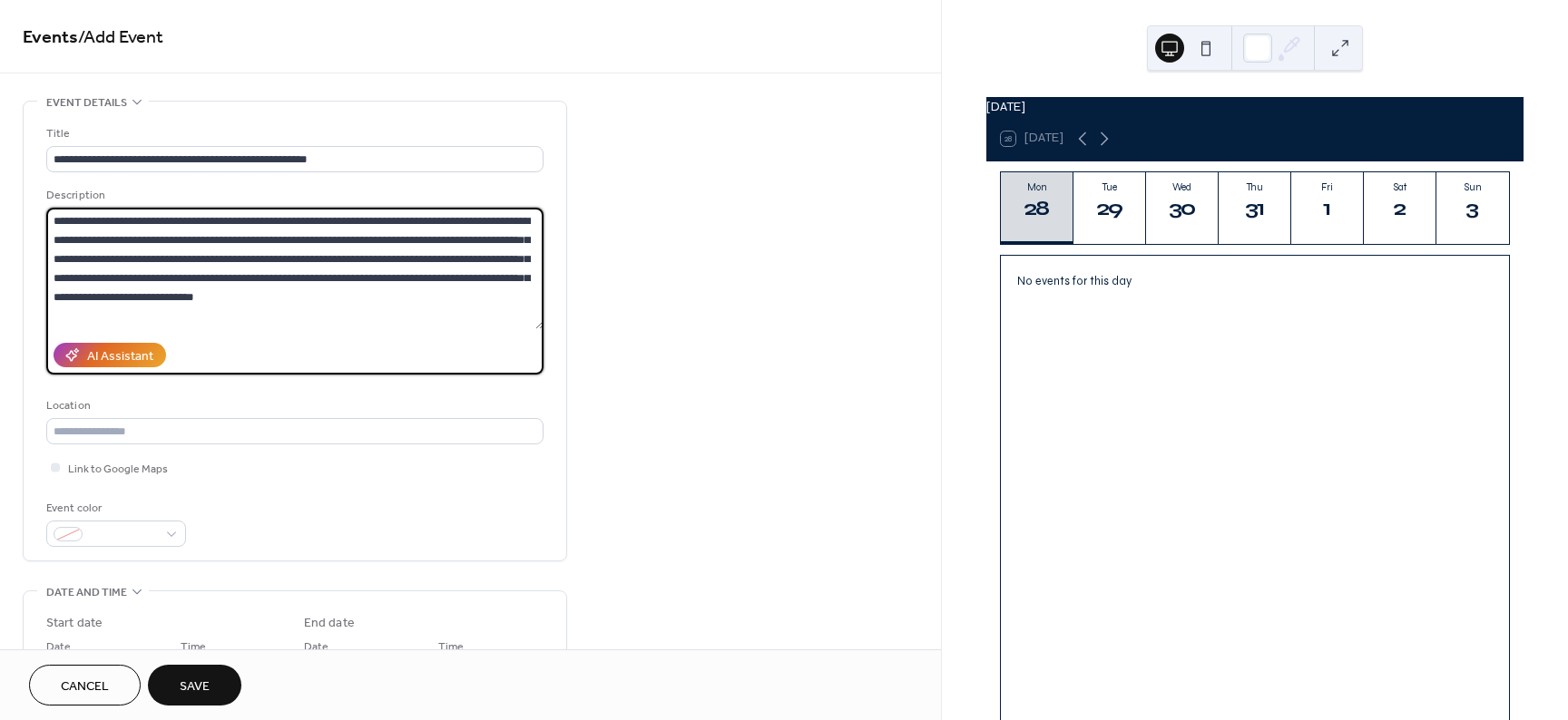 scroll, scrollTop: 54, scrollLeft: 0, axis: vertical 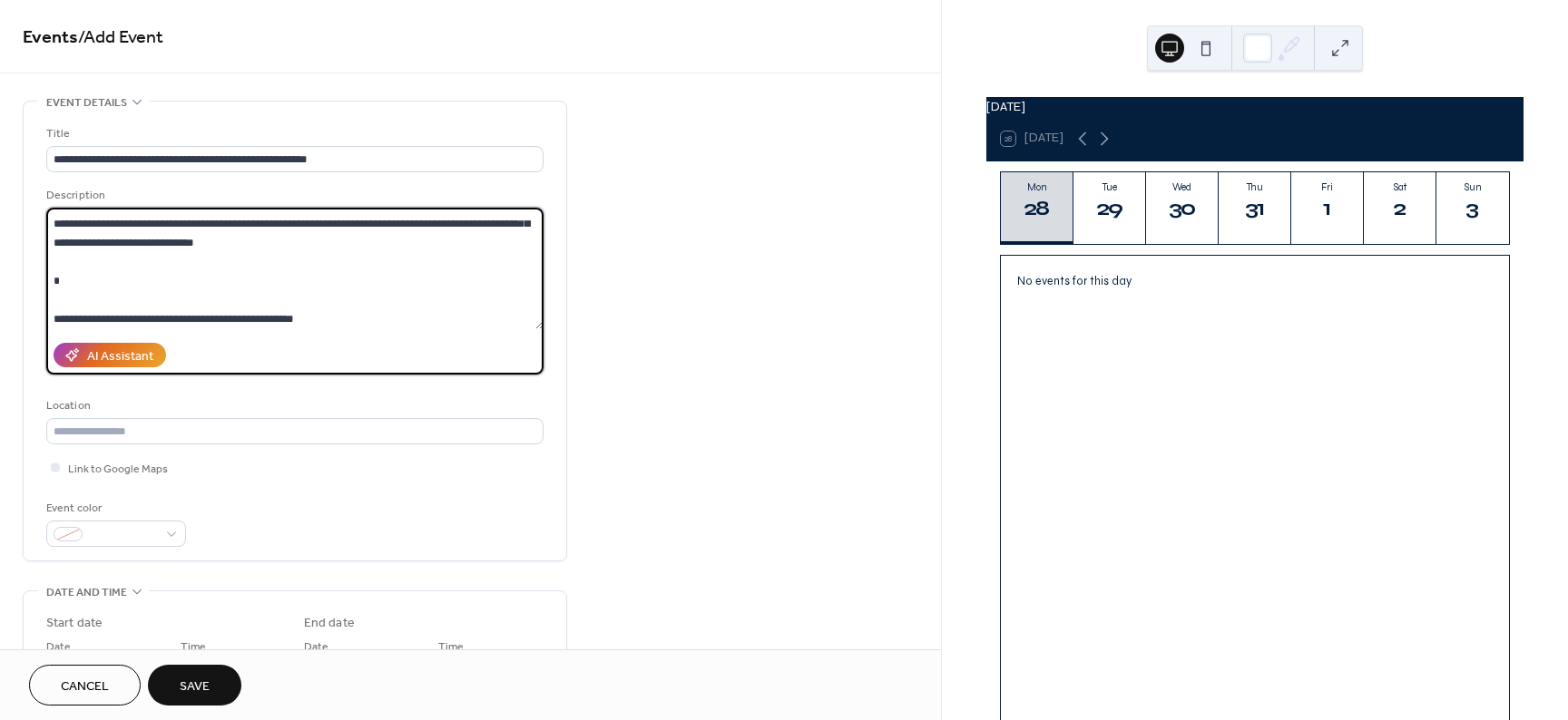 click on "**********" at bounding box center (295, 268) 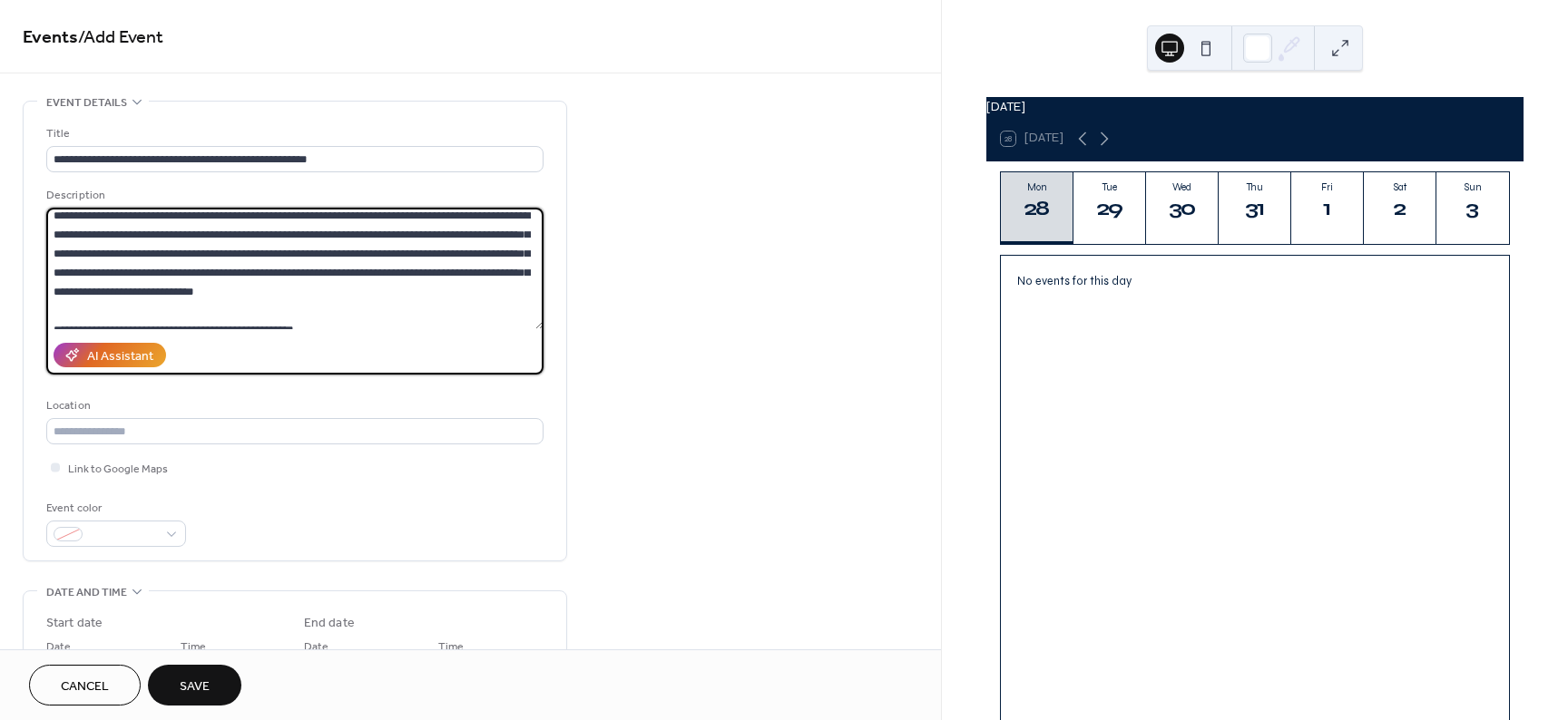 scroll, scrollTop: 0, scrollLeft: 0, axis: both 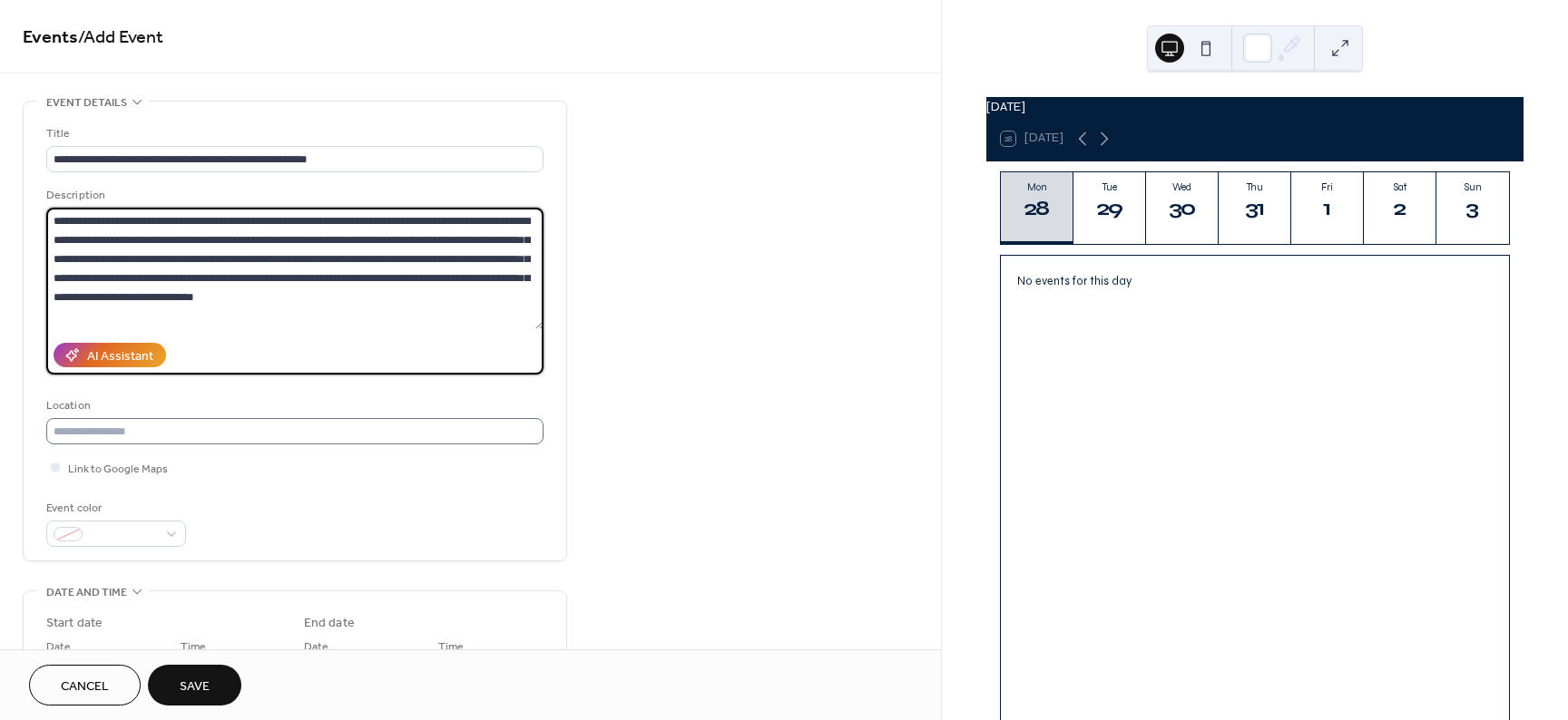 type on "**********" 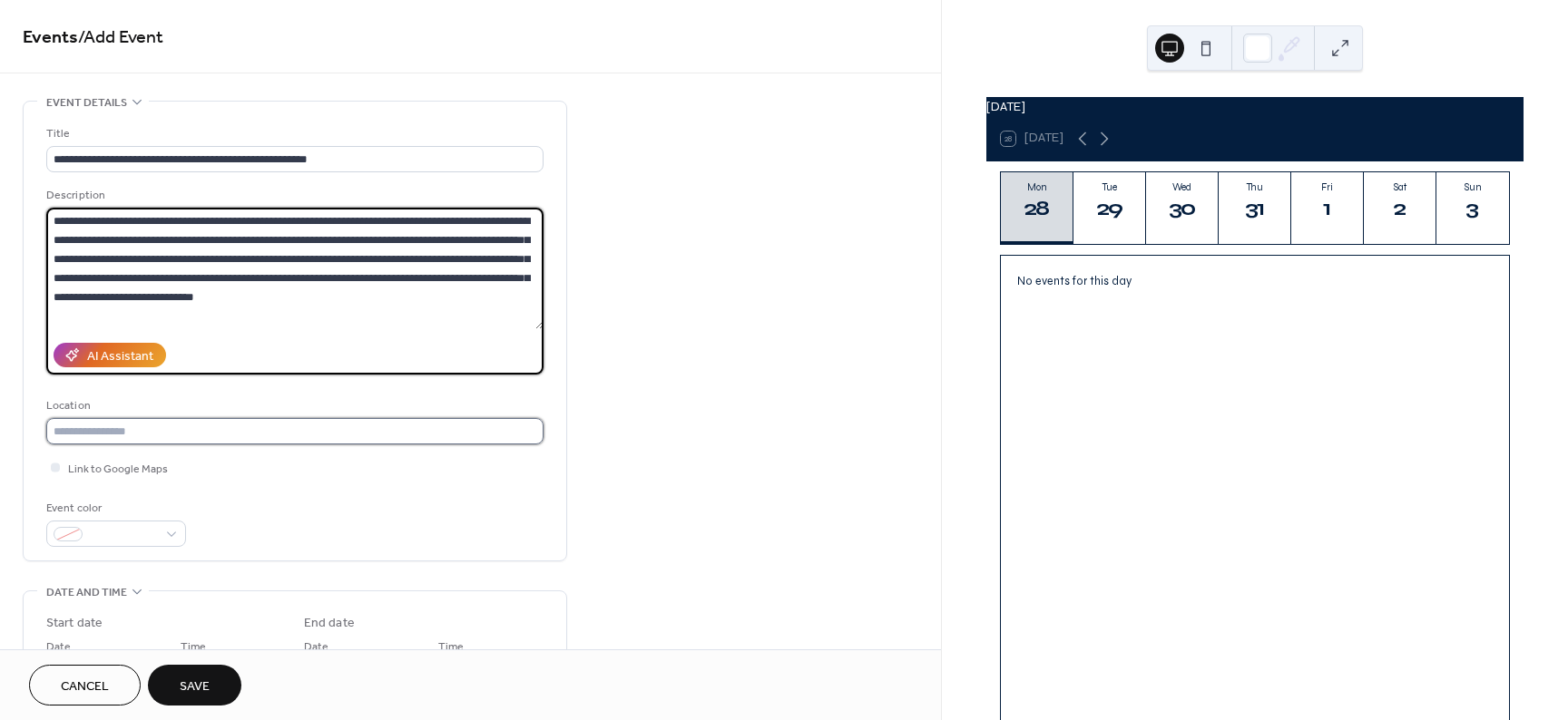 click at bounding box center (295, 431) 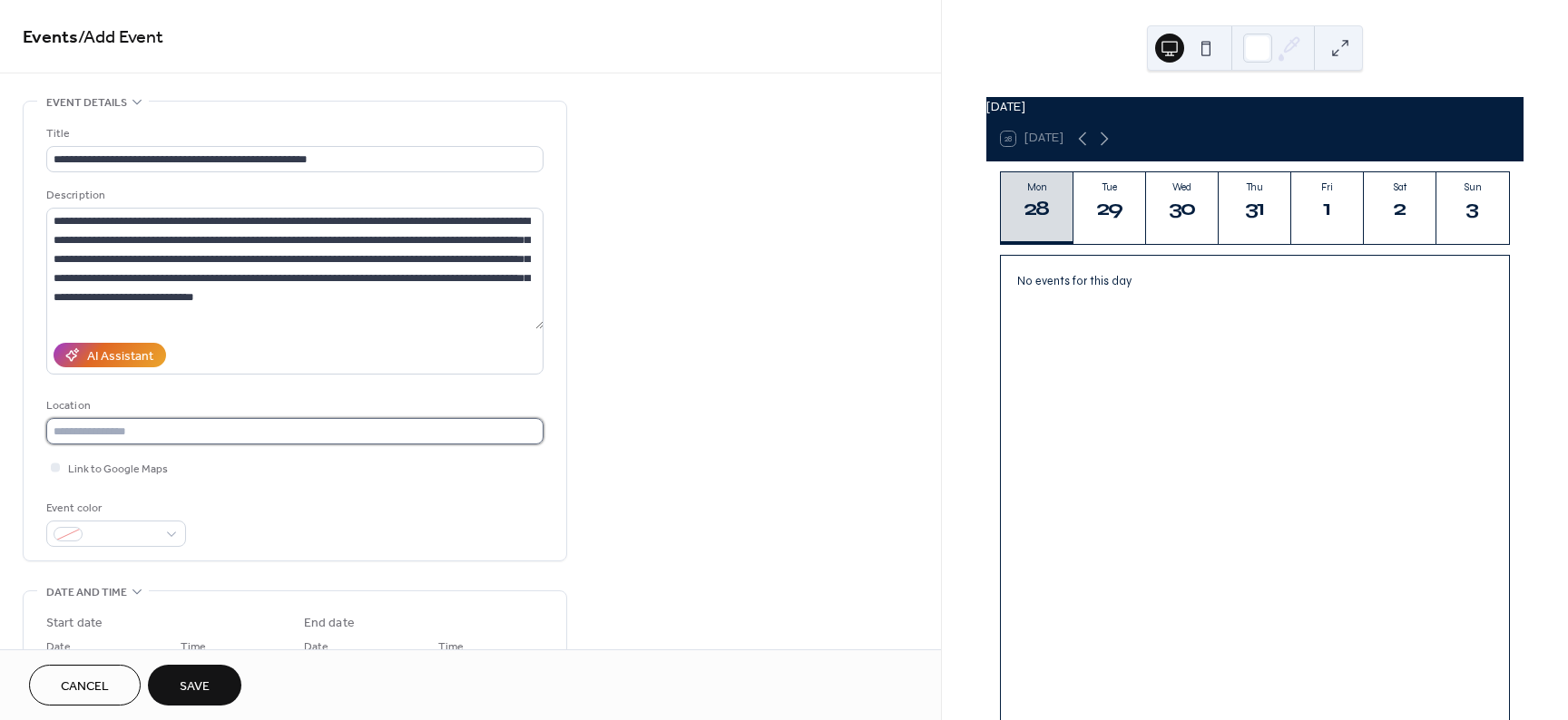 click at bounding box center [295, 431] 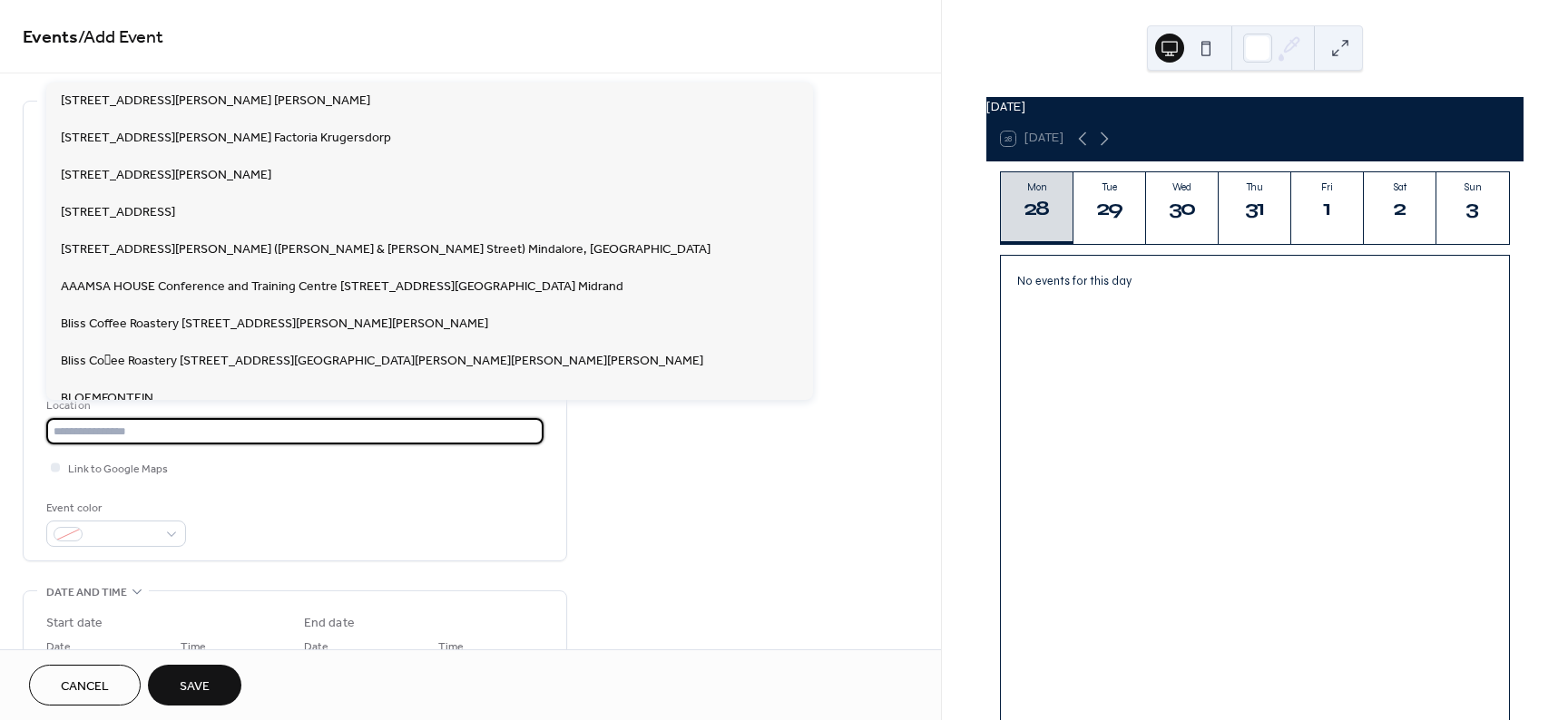 paste on "**********" 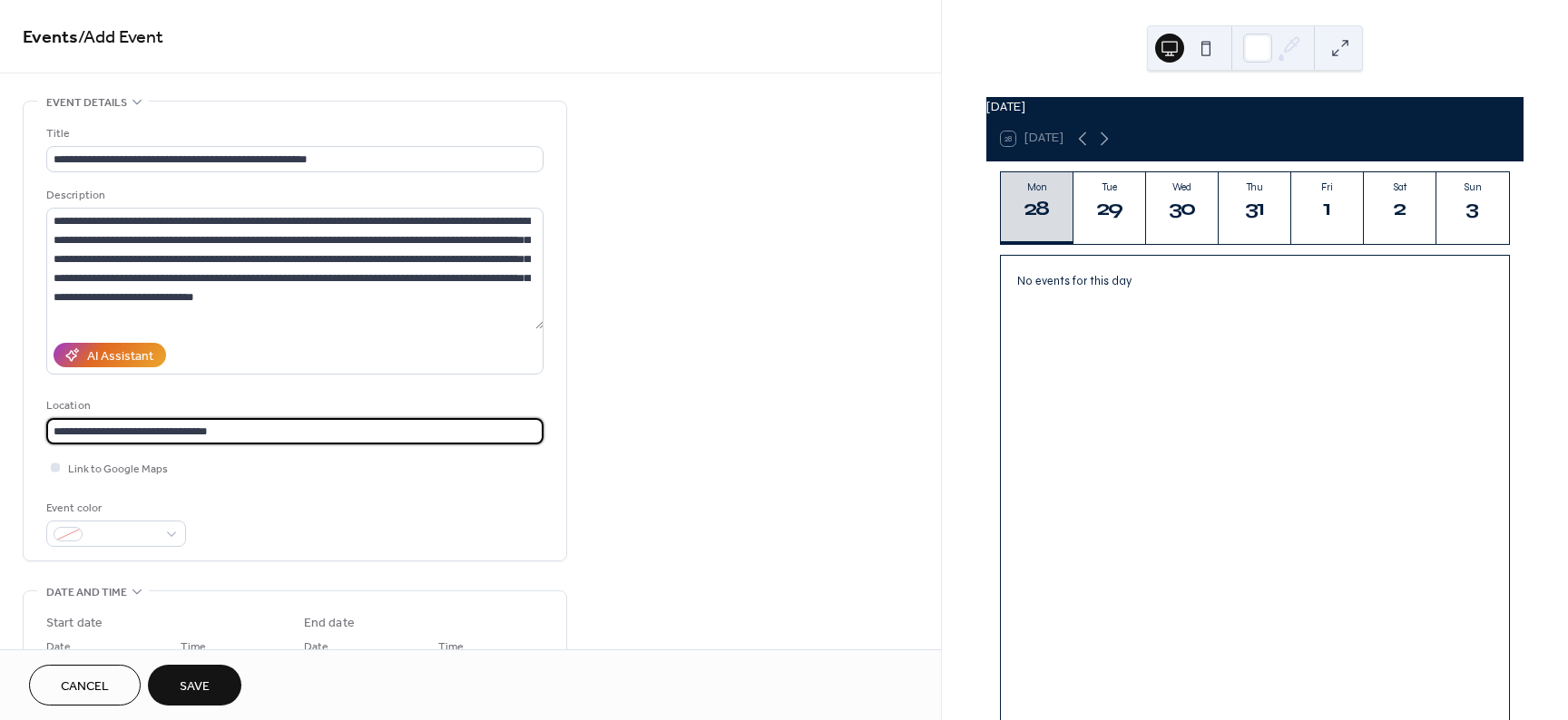 type on "**********" 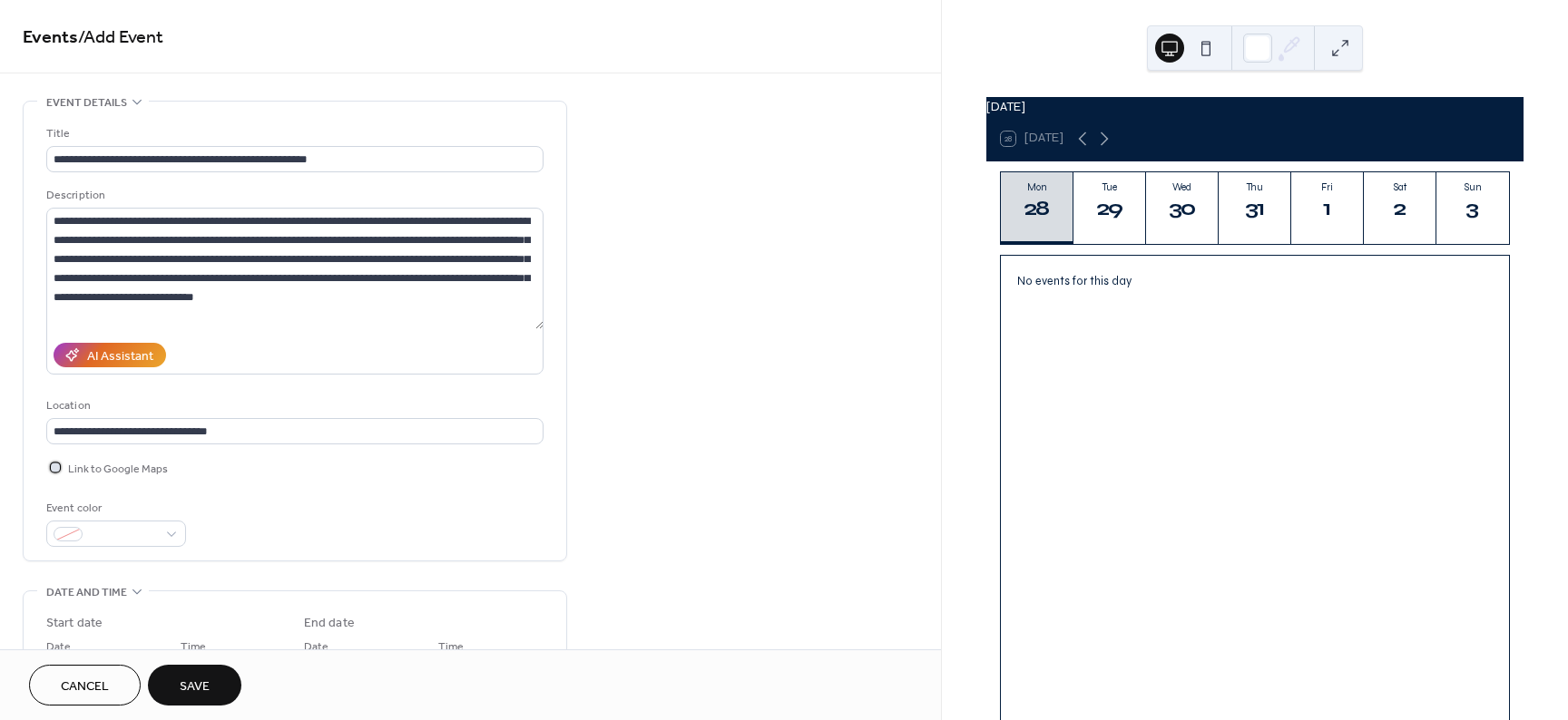 click at bounding box center [55, 467] 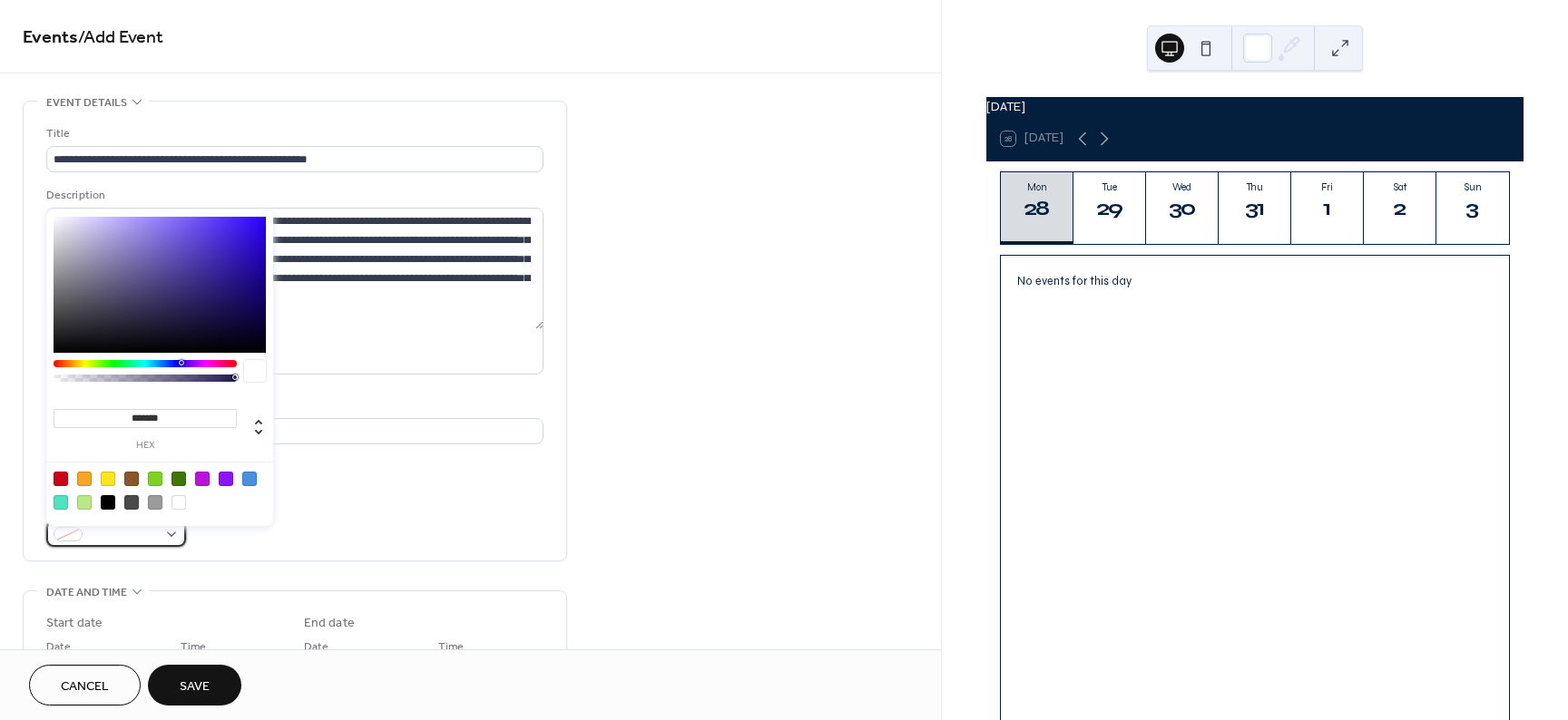 click at bounding box center [116, 533] 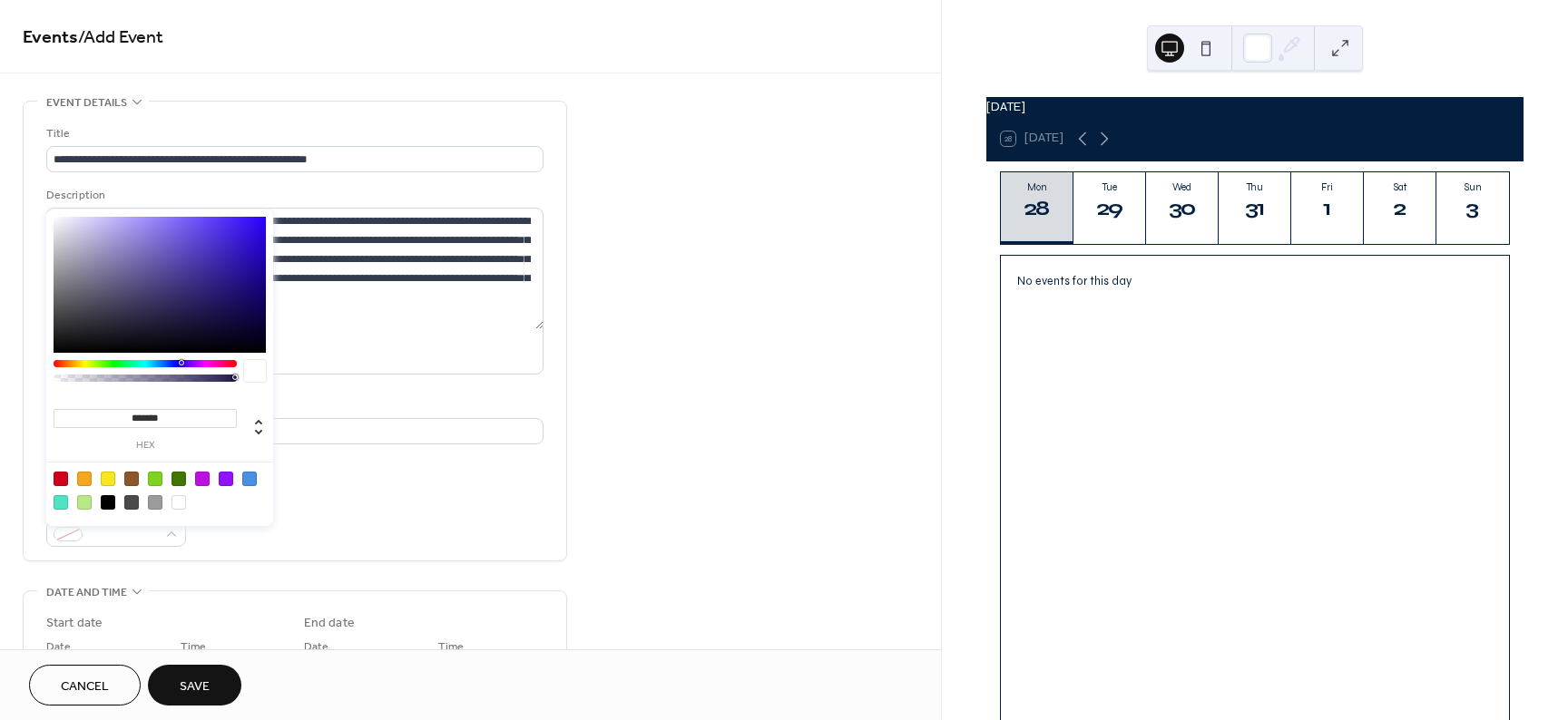 click at bounding box center (108, 479) 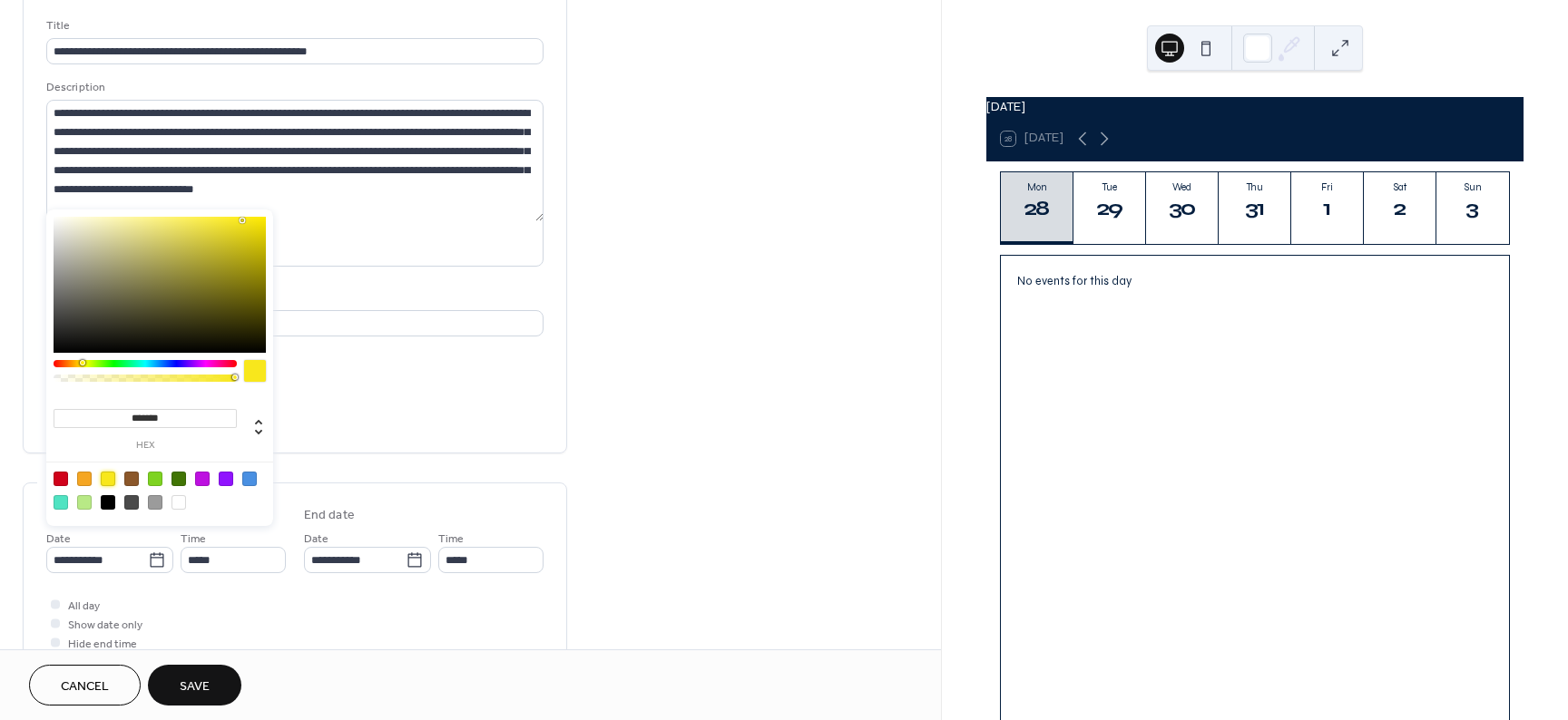 scroll, scrollTop: 109, scrollLeft: 0, axis: vertical 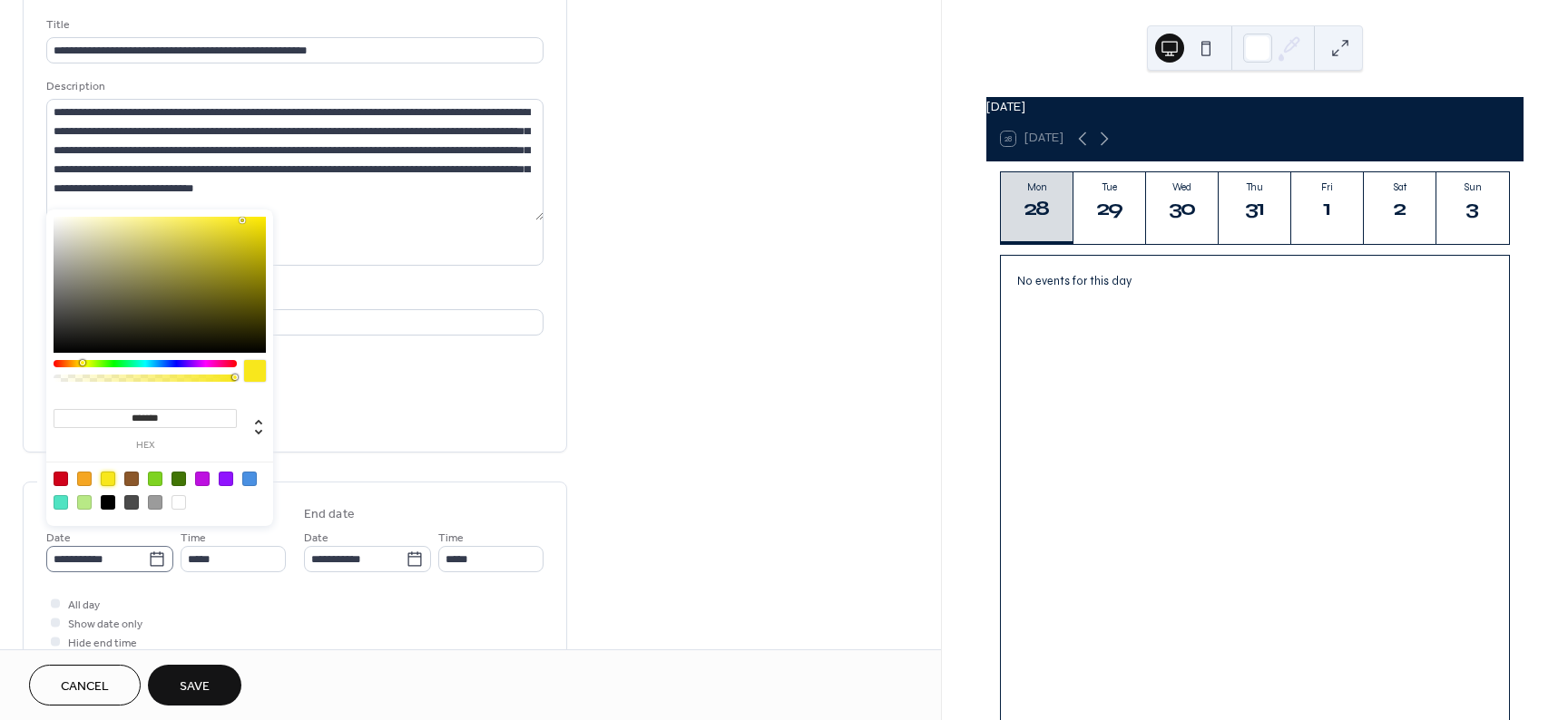 click 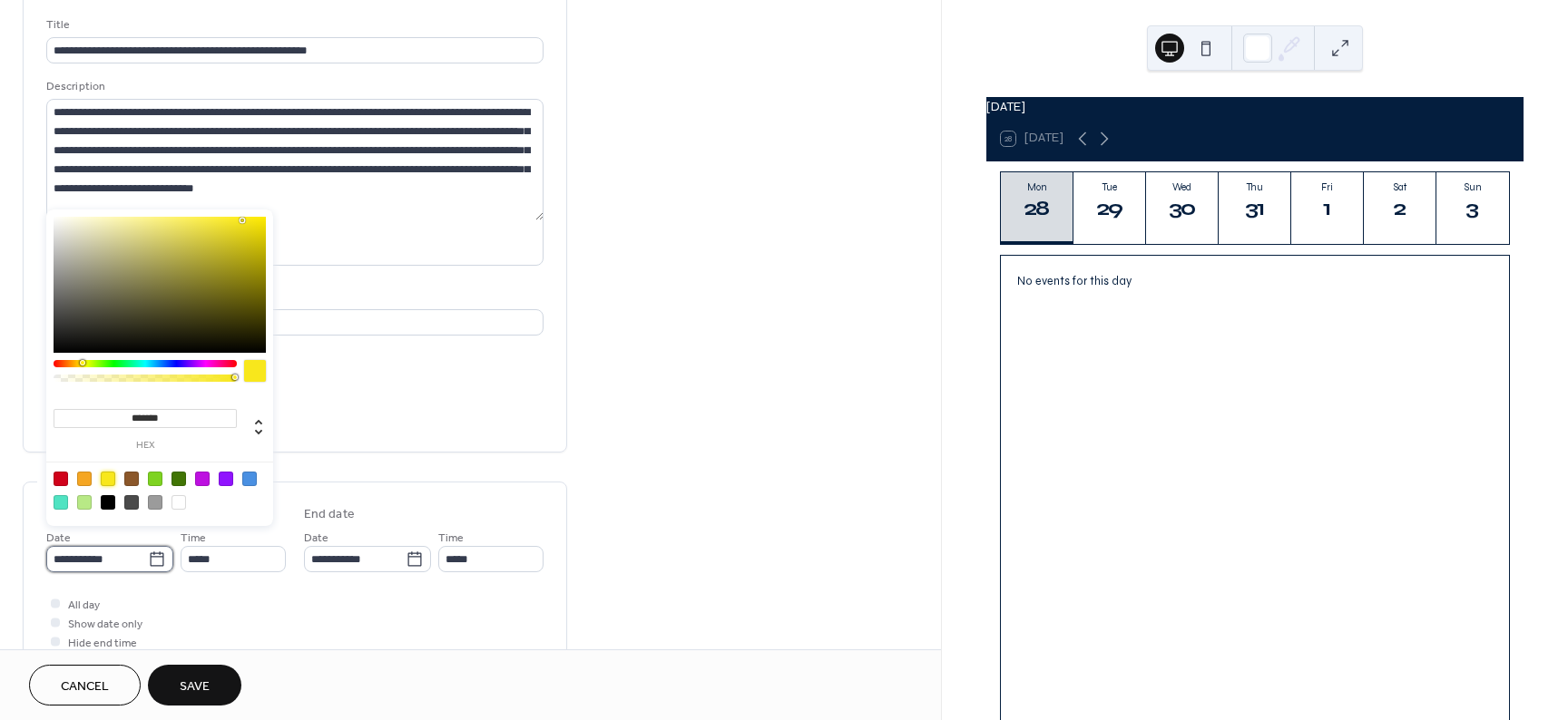 click on "**********" at bounding box center [97, 559] 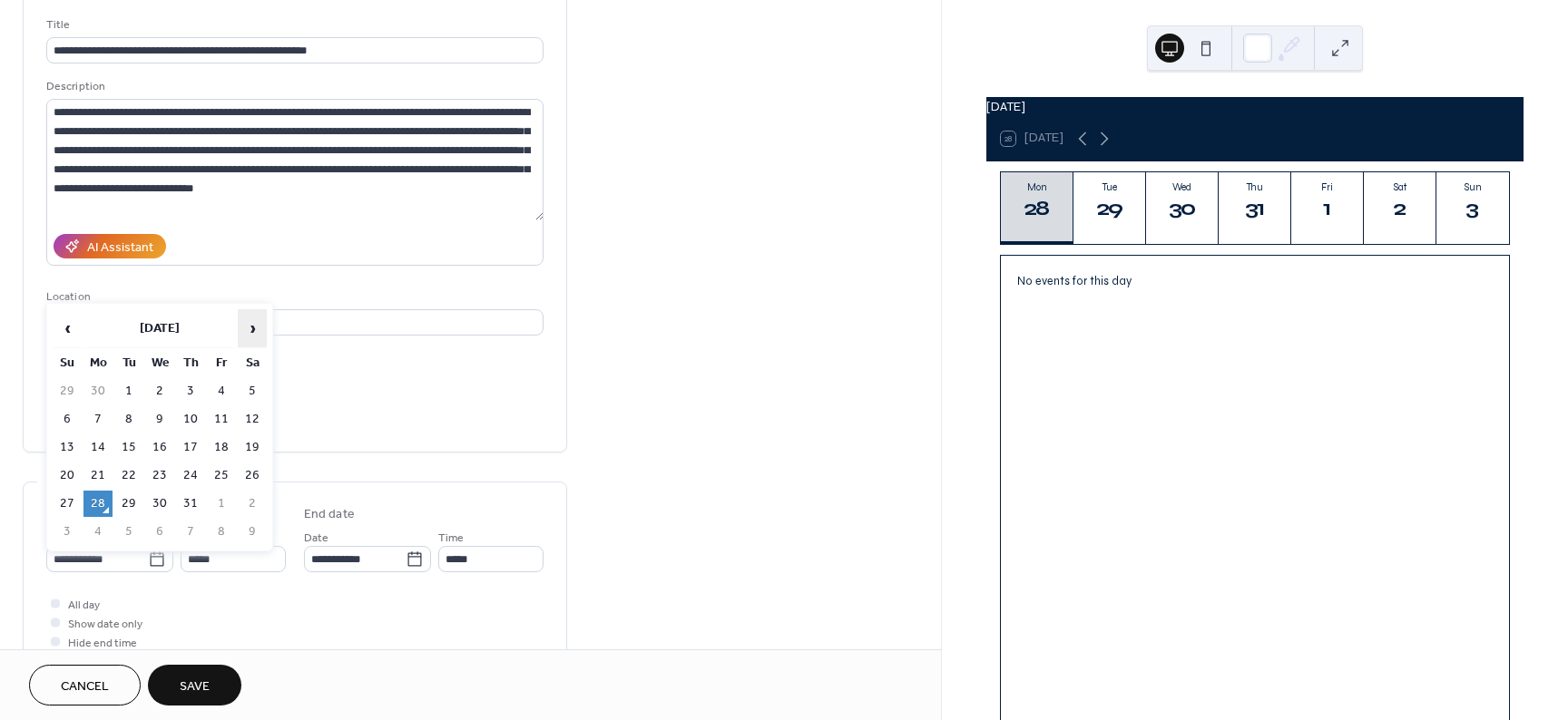 click on "›" at bounding box center (252, 328) 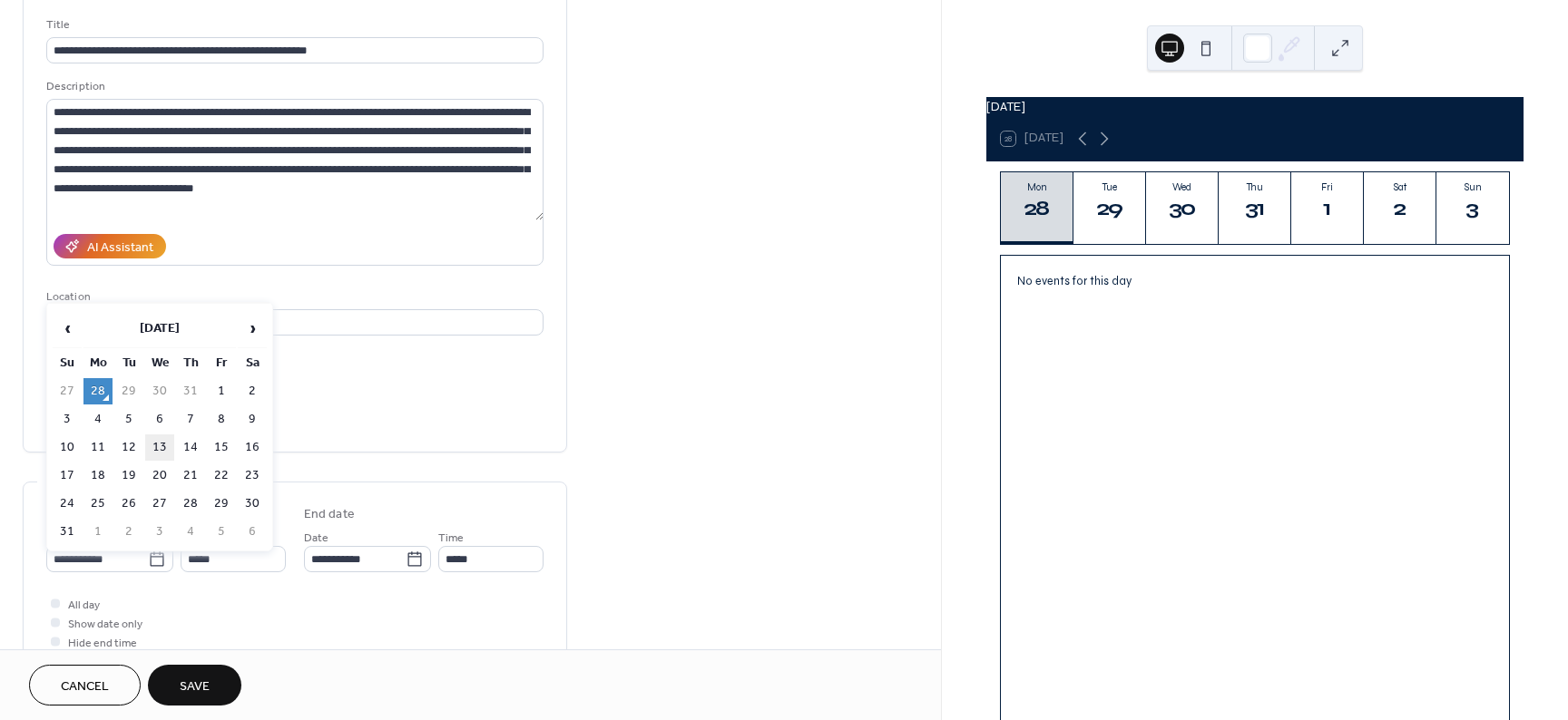 click on "13" at bounding box center [160, 447] 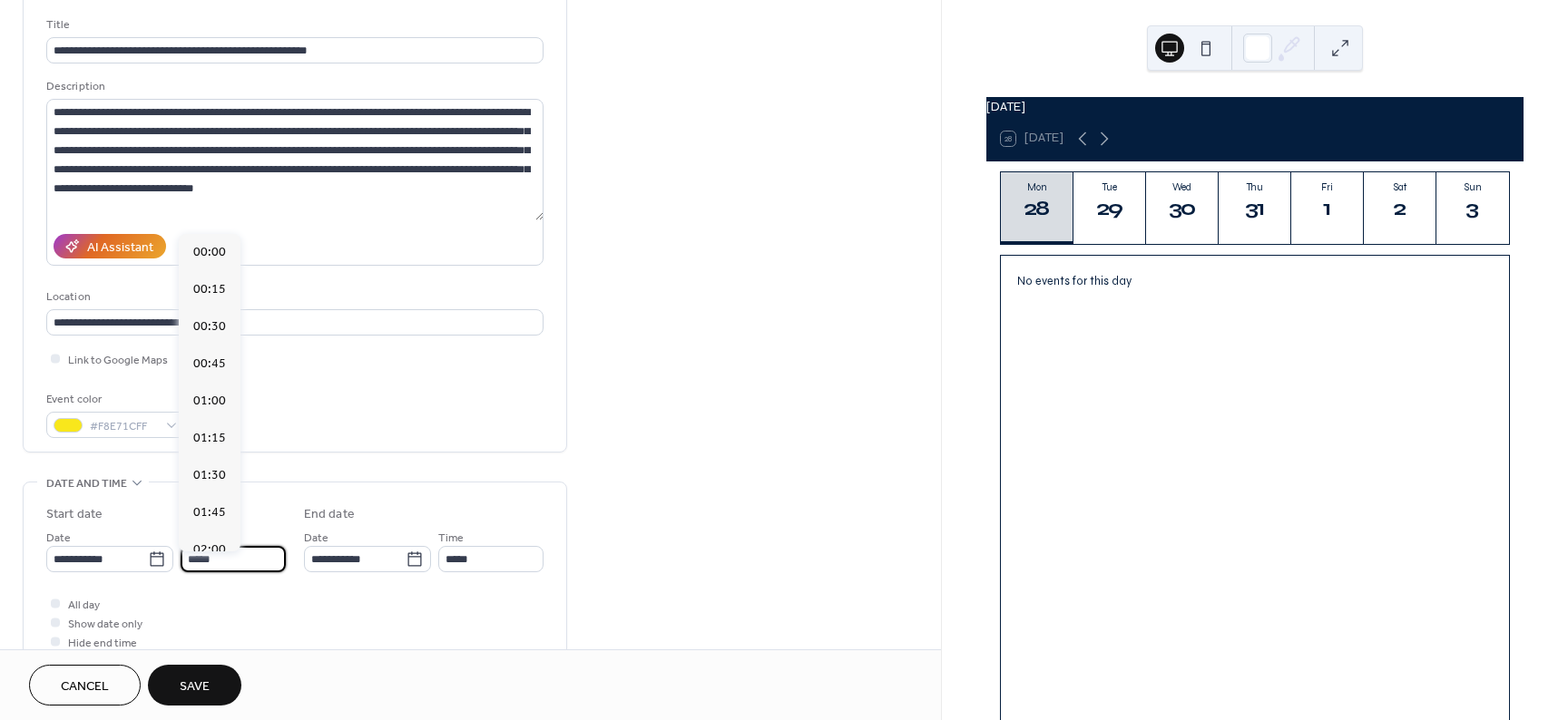 scroll, scrollTop: 1763, scrollLeft: 0, axis: vertical 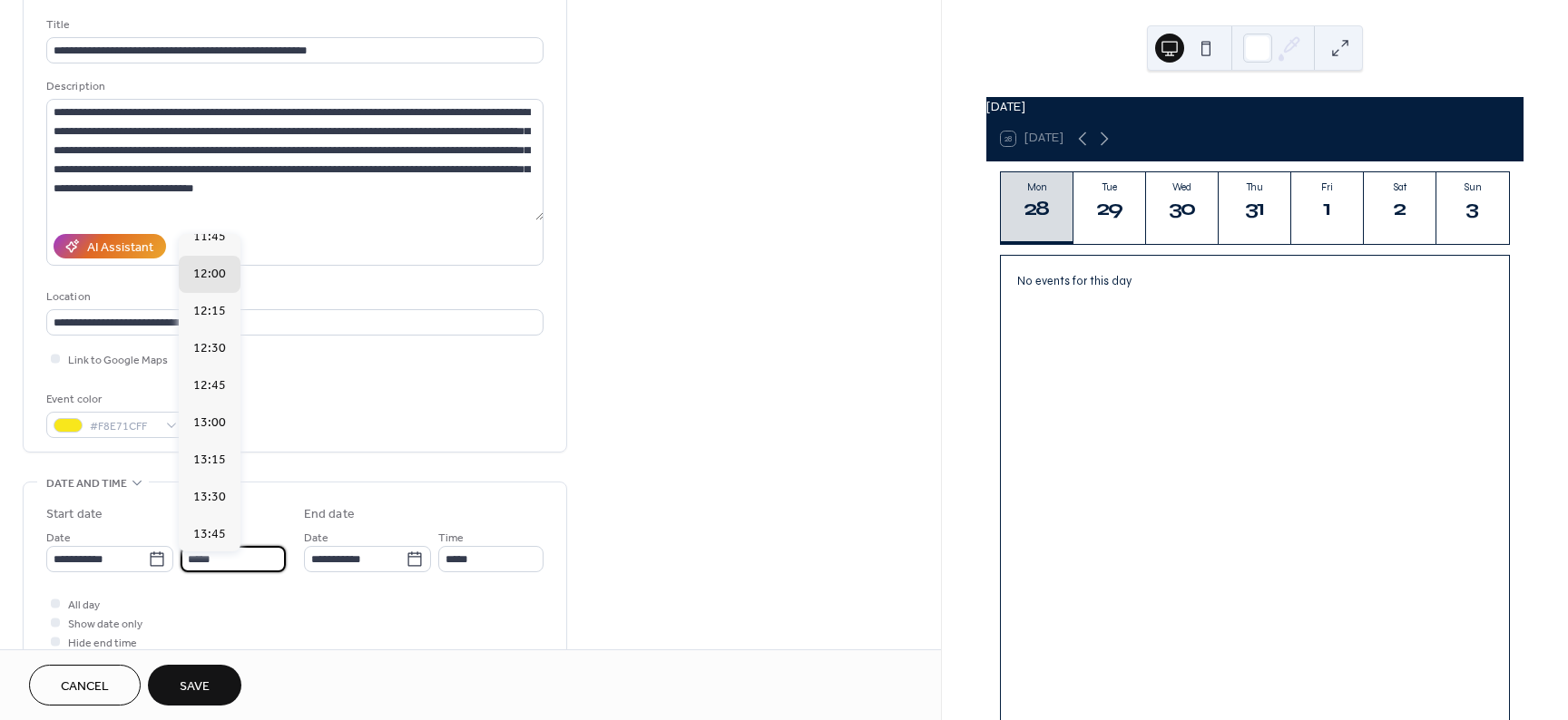 click on "*****" at bounding box center (233, 559) 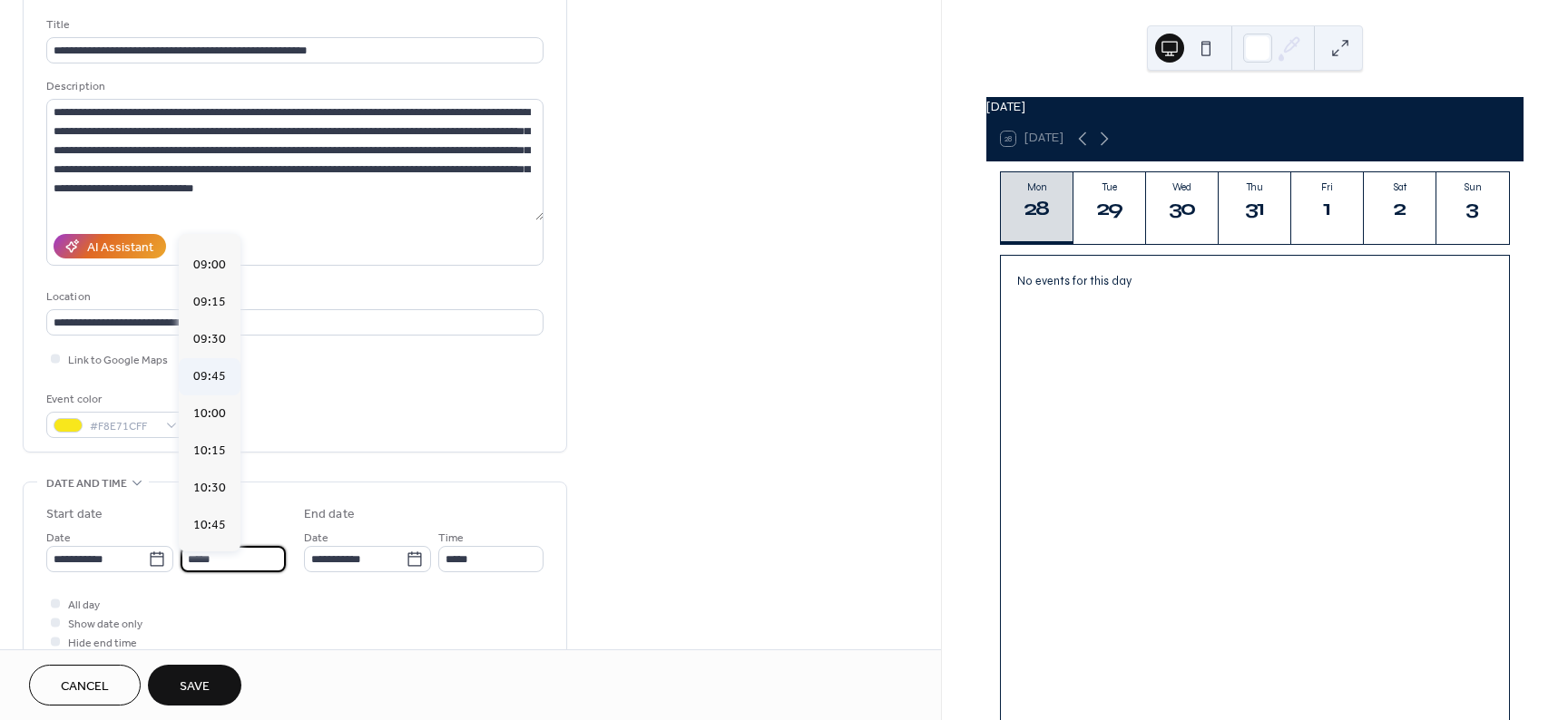 scroll, scrollTop: 1300, scrollLeft: 0, axis: vertical 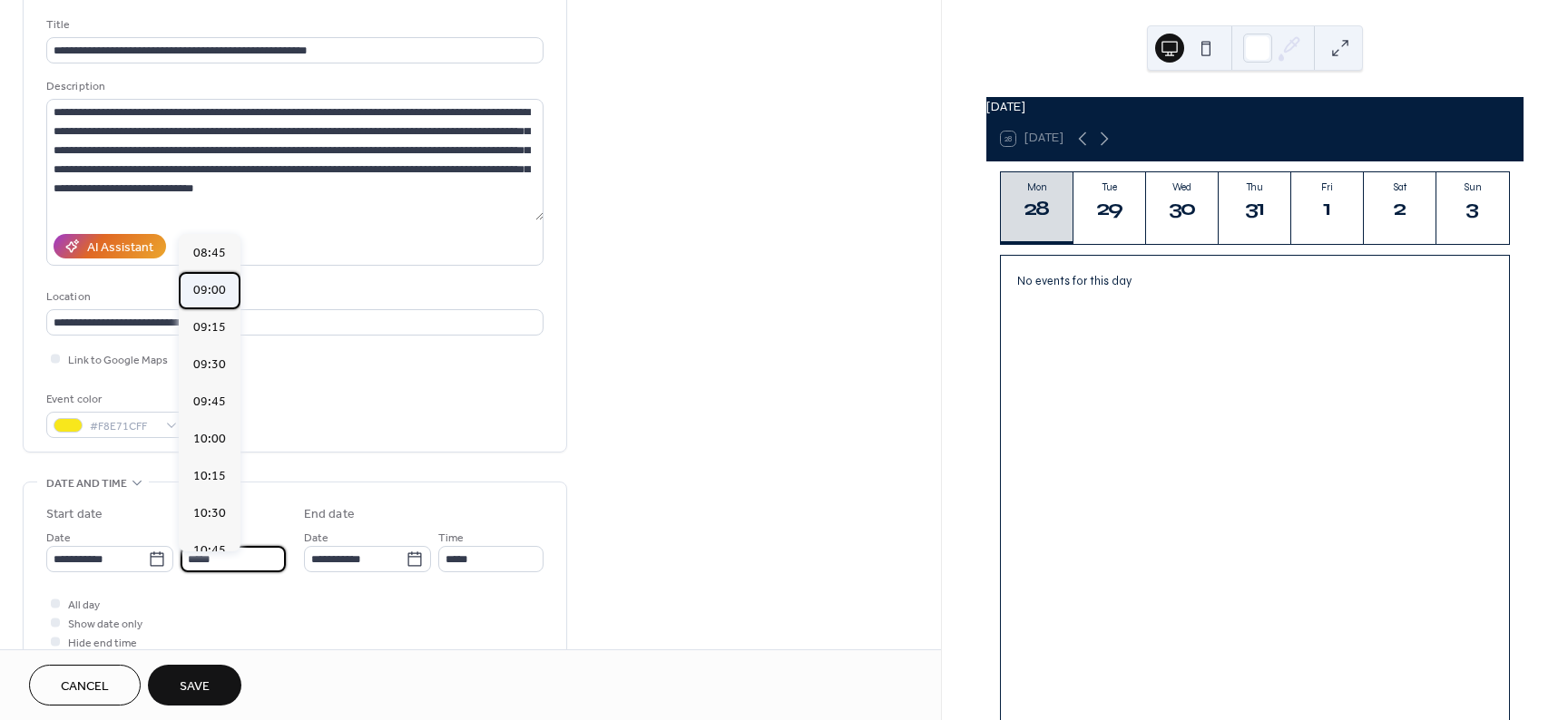 click on "09:00" at bounding box center [210, 290] 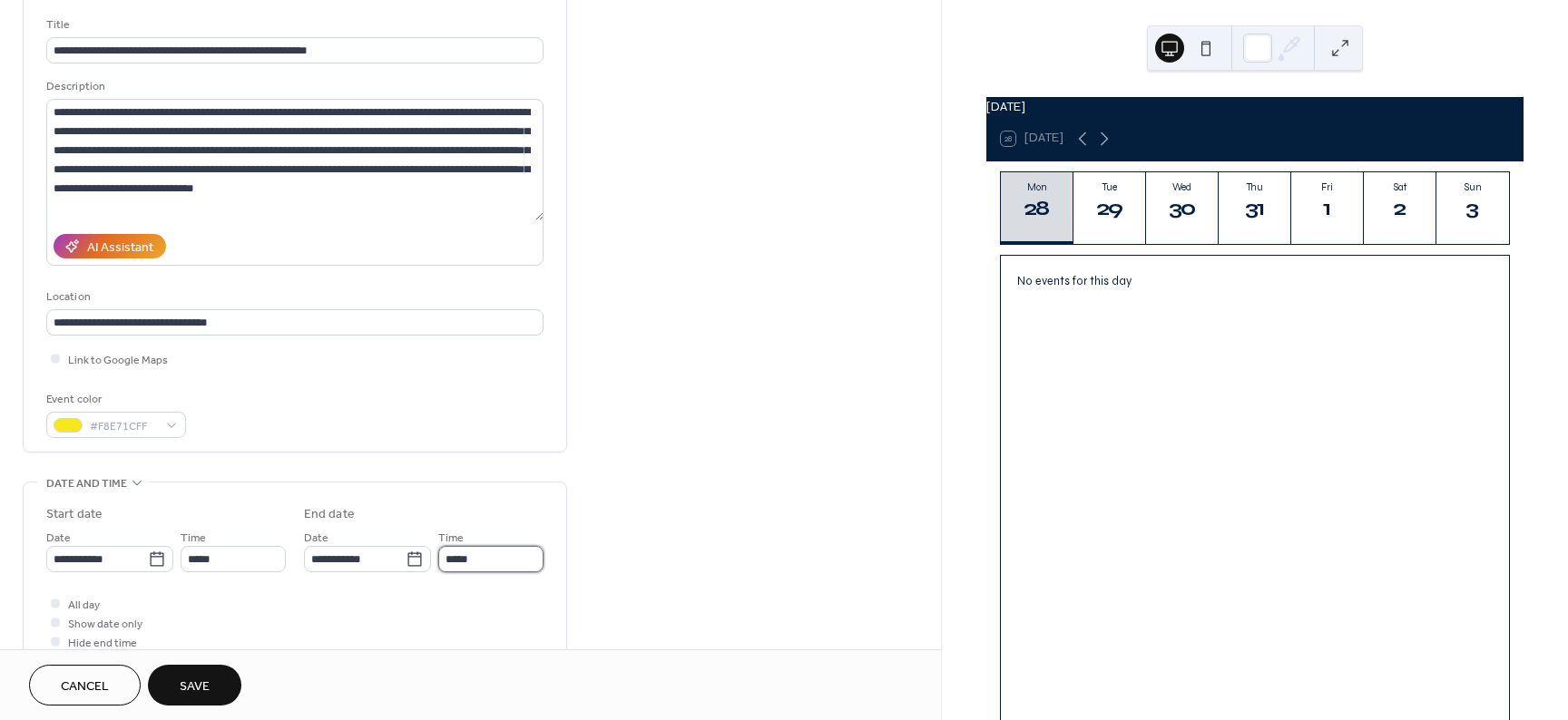 click on "*****" at bounding box center [491, 559] 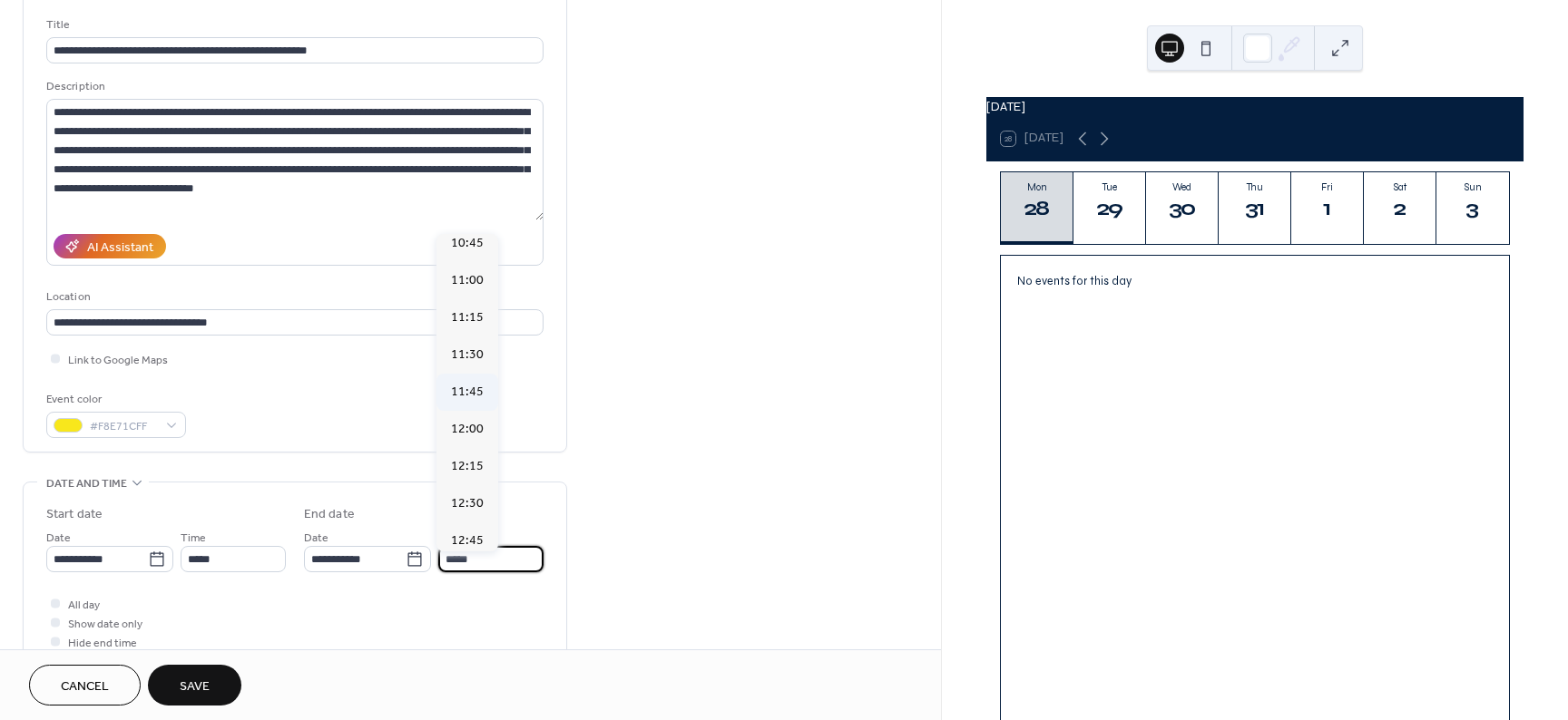 scroll, scrollTop: 277, scrollLeft: 0, axis: vertical 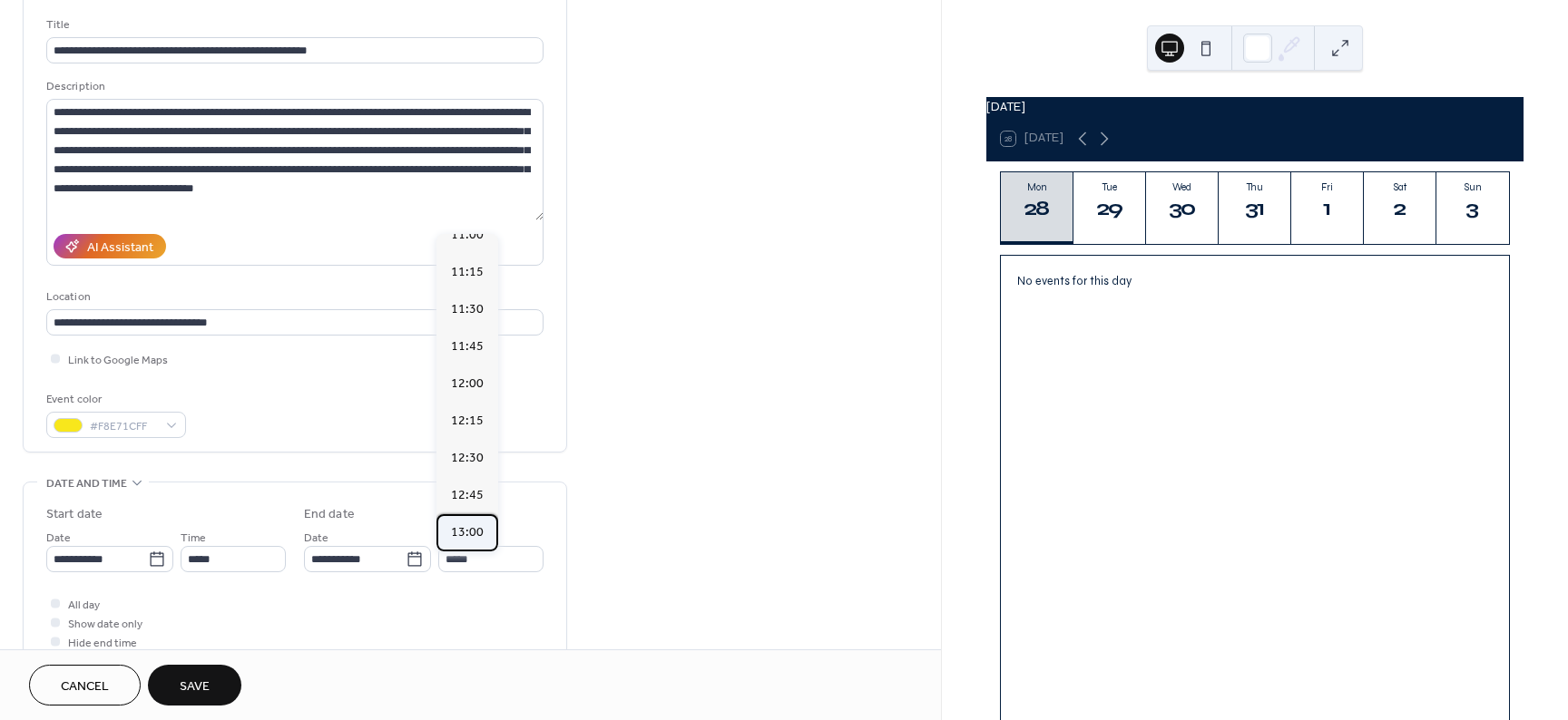 click on "13:00" at bounding box center (467, 532) 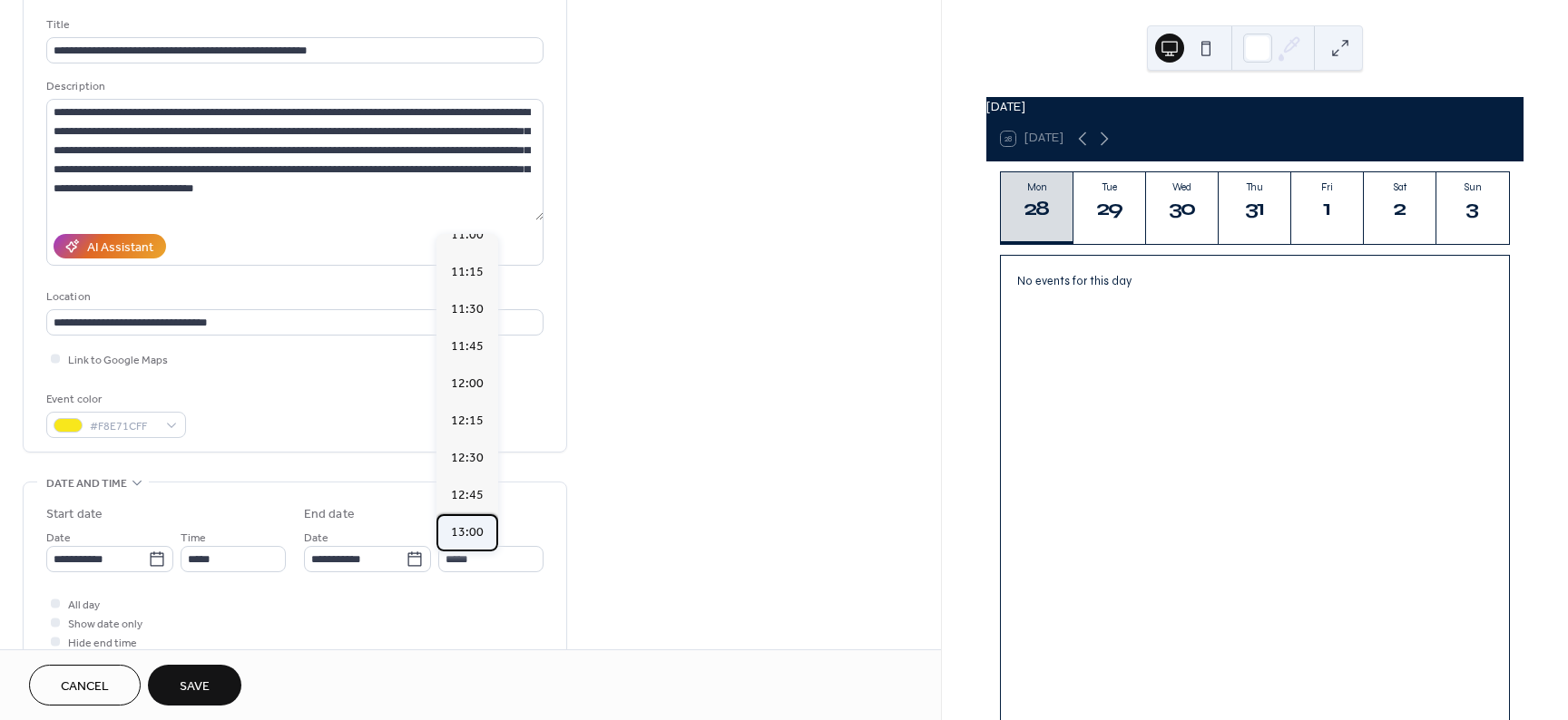 type on "*****" 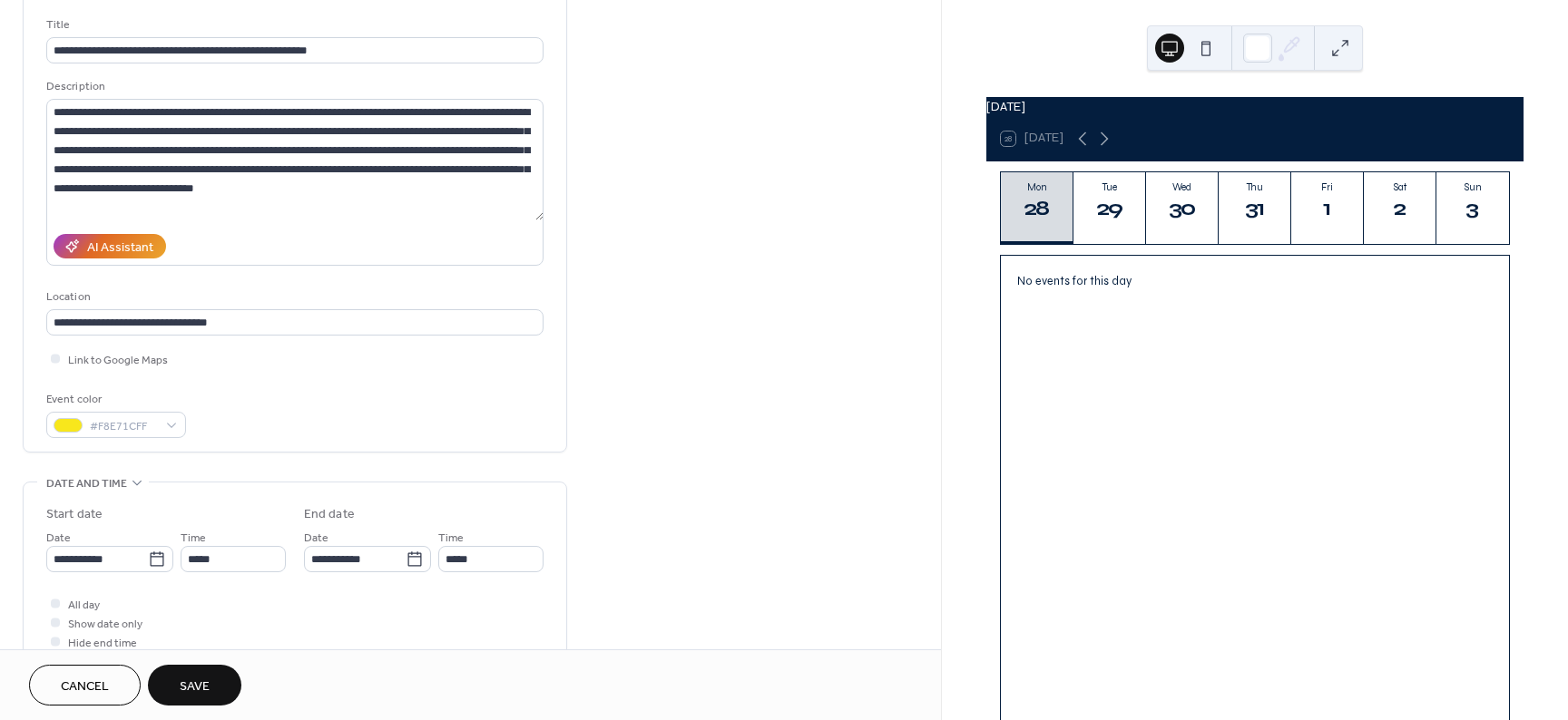click on "Time *****" at bounding box center (491, 550) 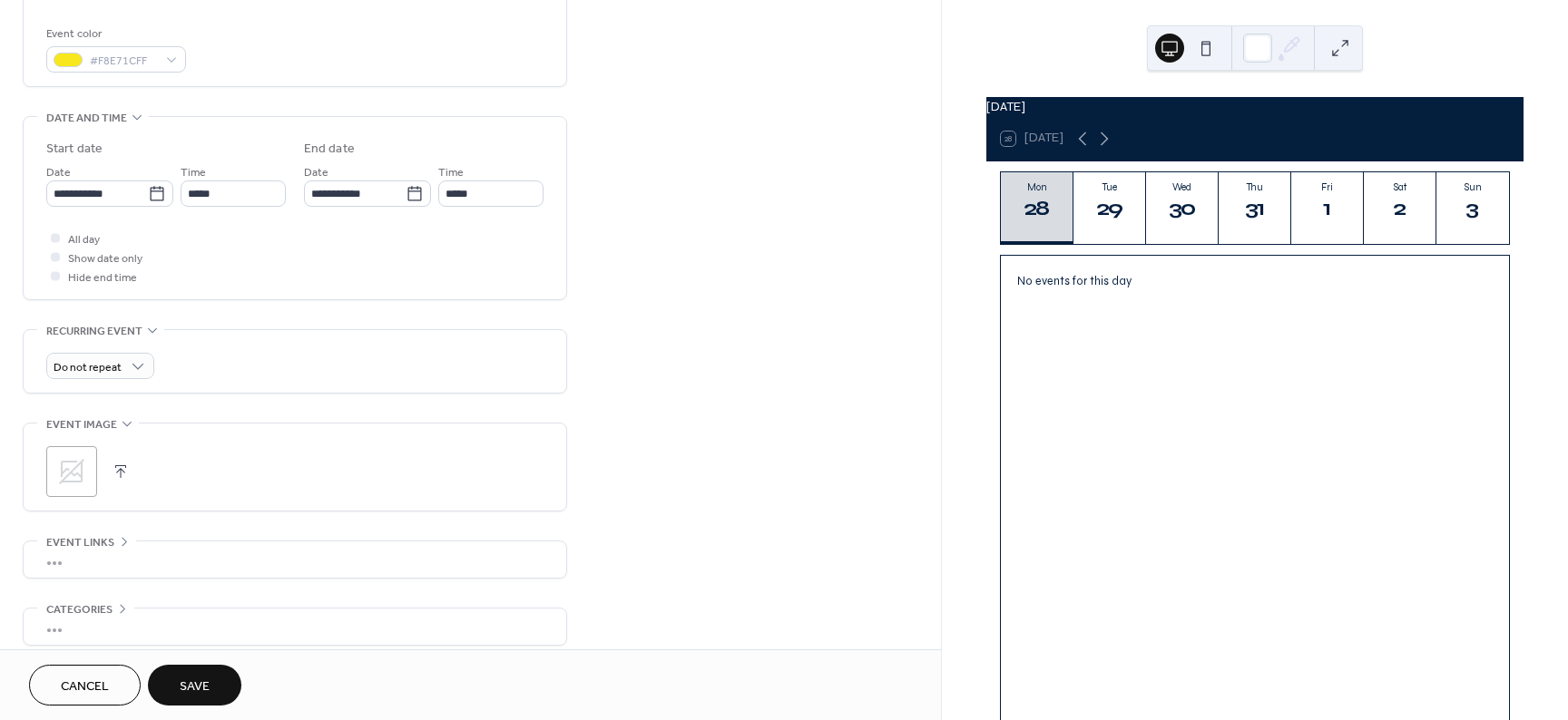 scroll, scrollTop: 490, scrollLeft: 0, axis: vertical 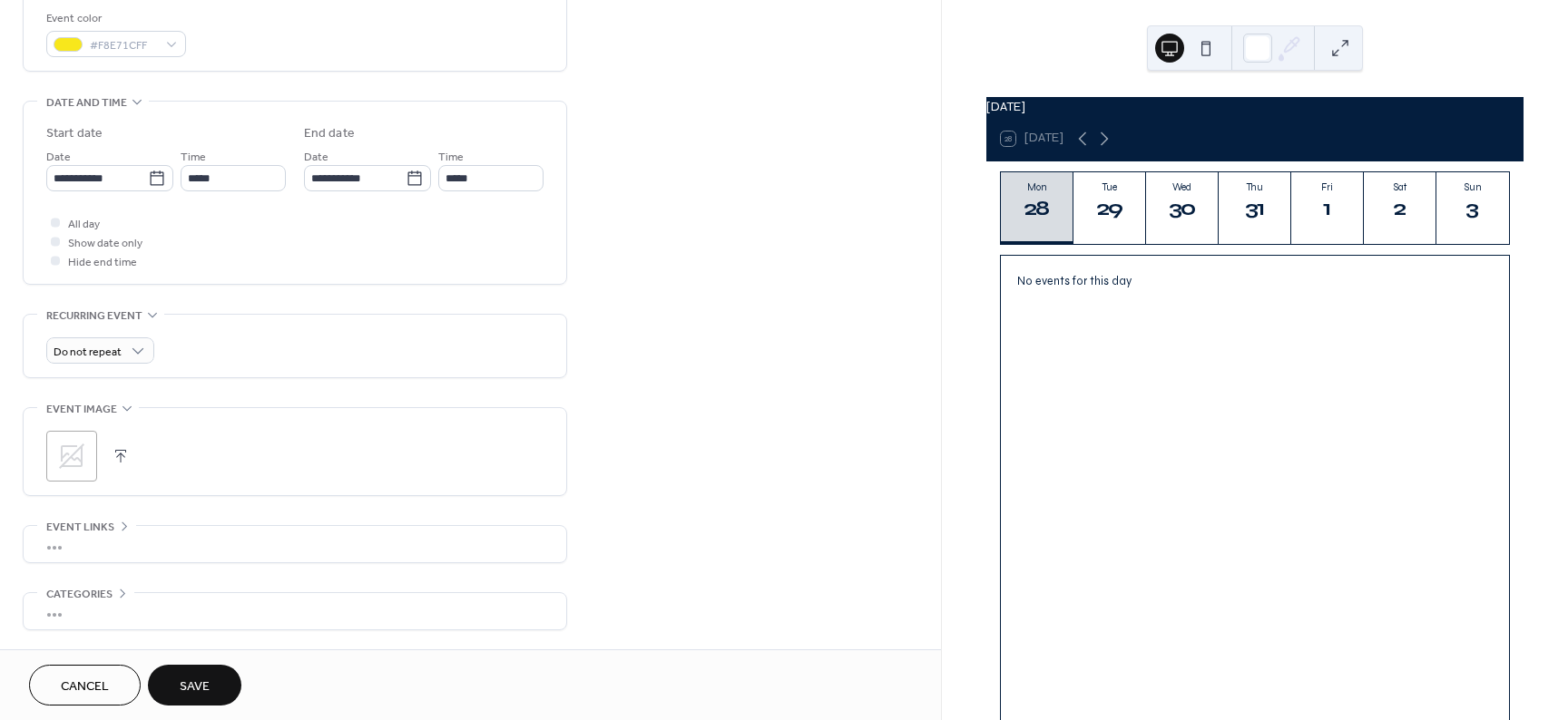 click 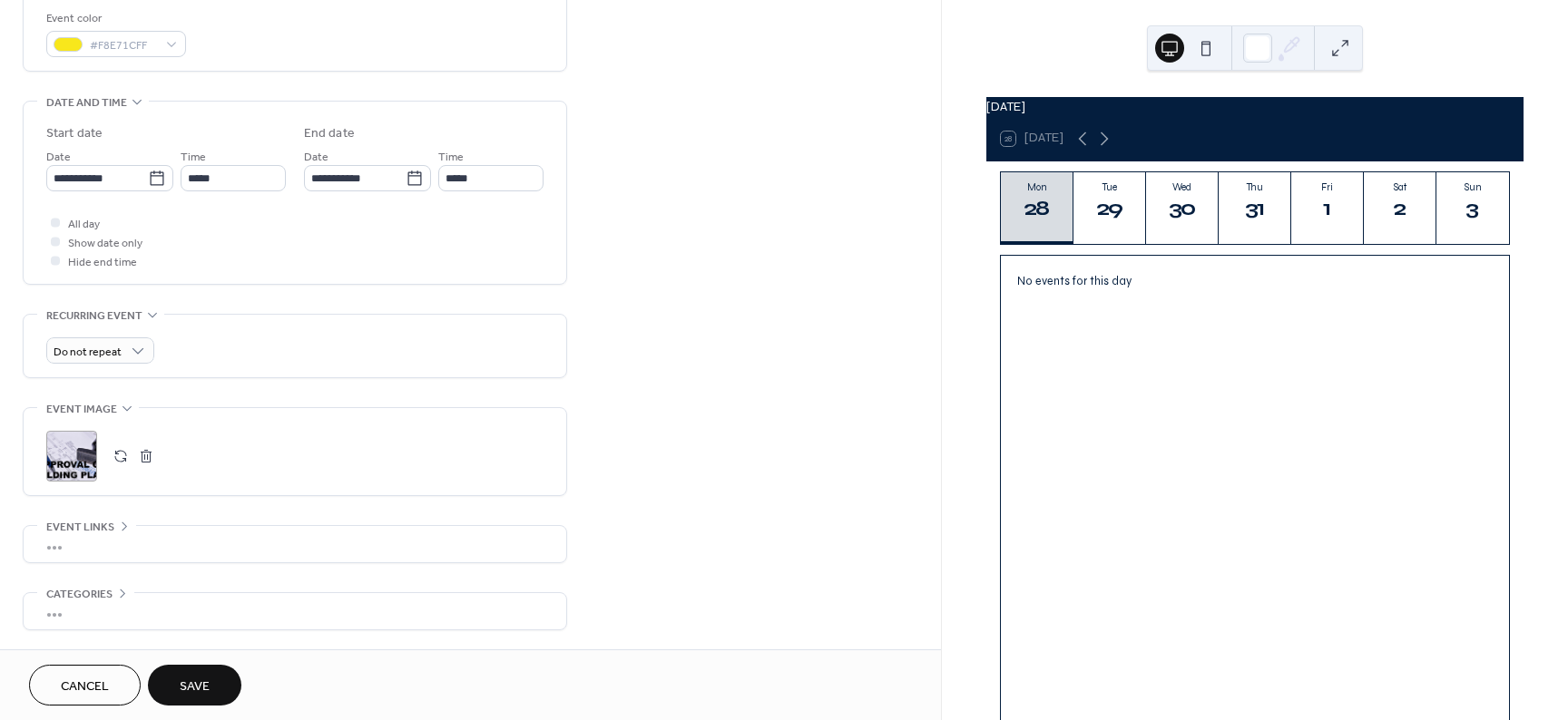 click on "•••" at bounding box center (295, 544) 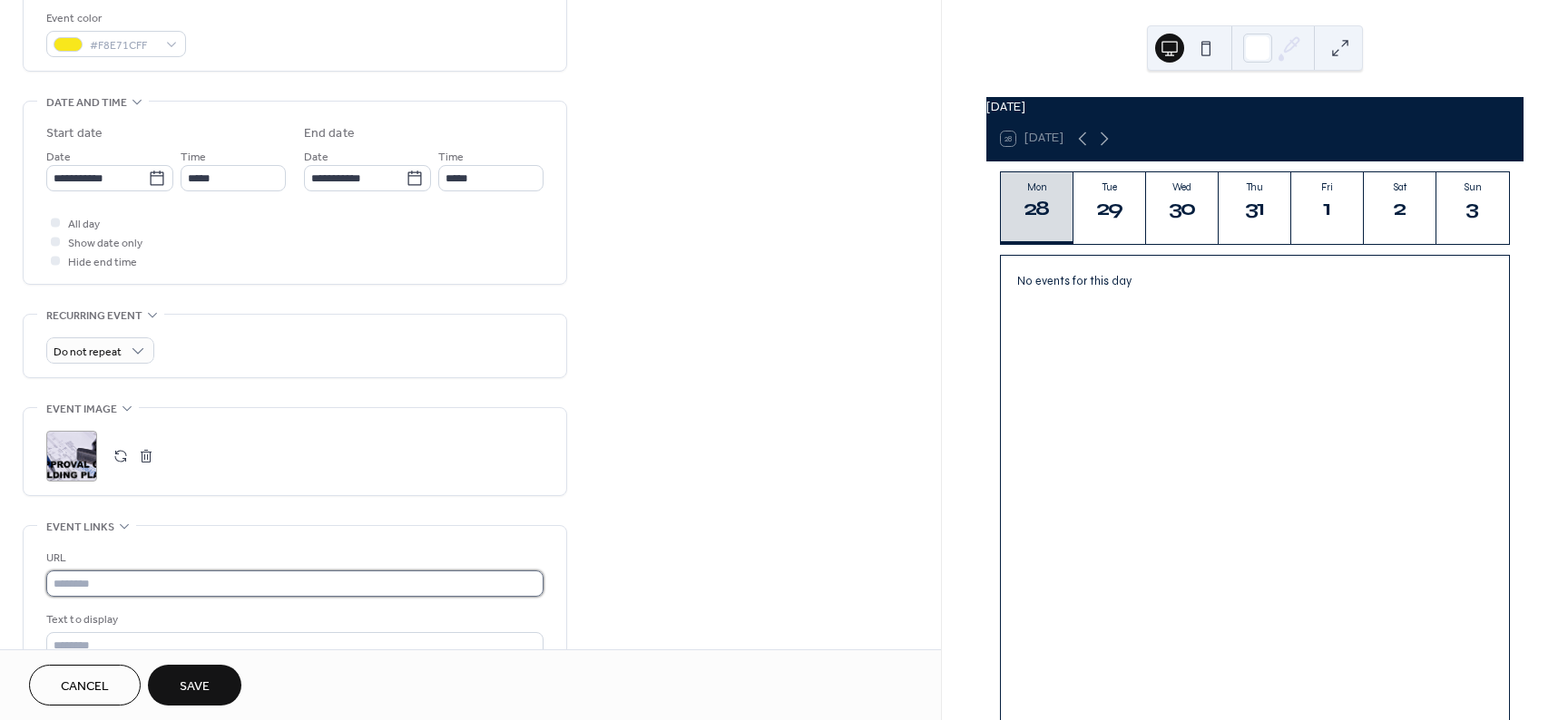 click at bounding box center [295, 583] 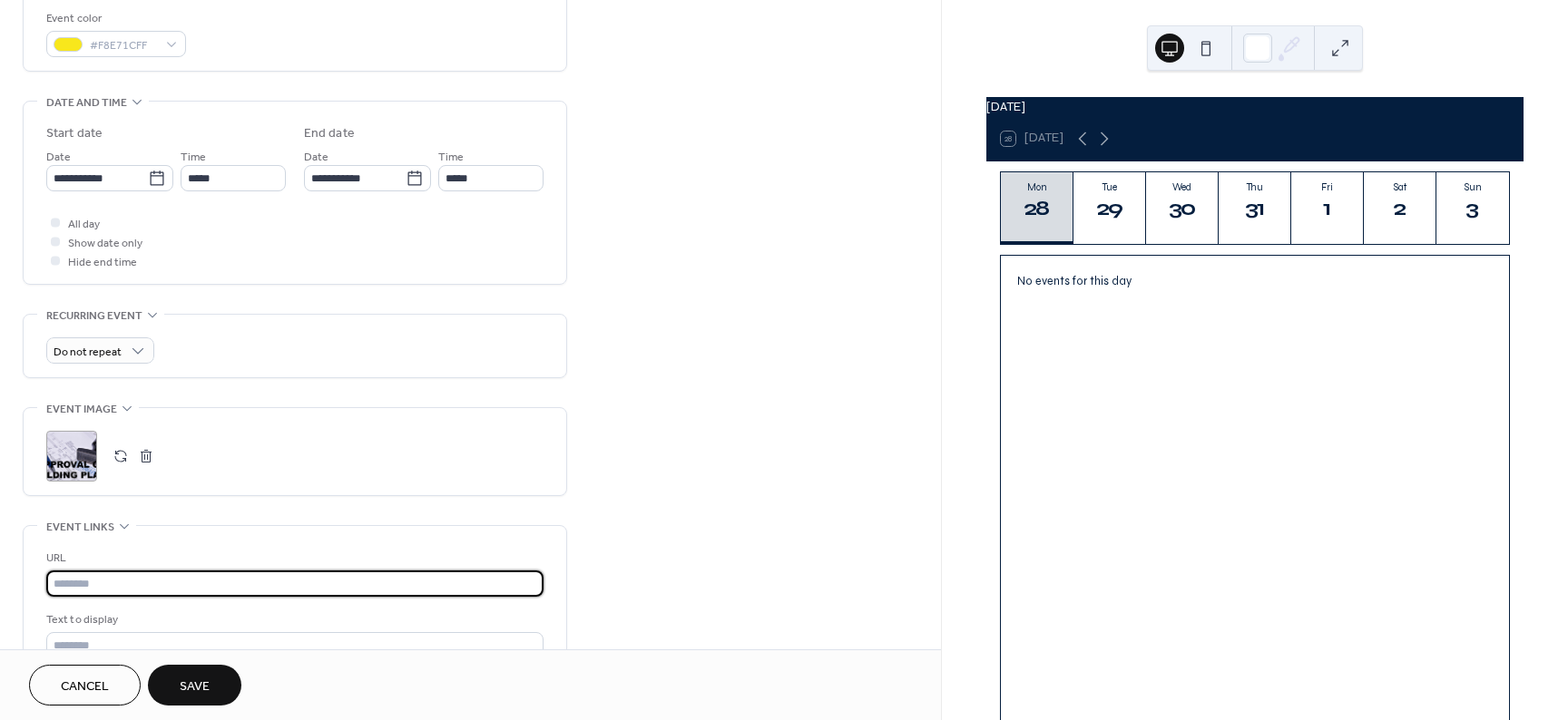 paste on "**********" 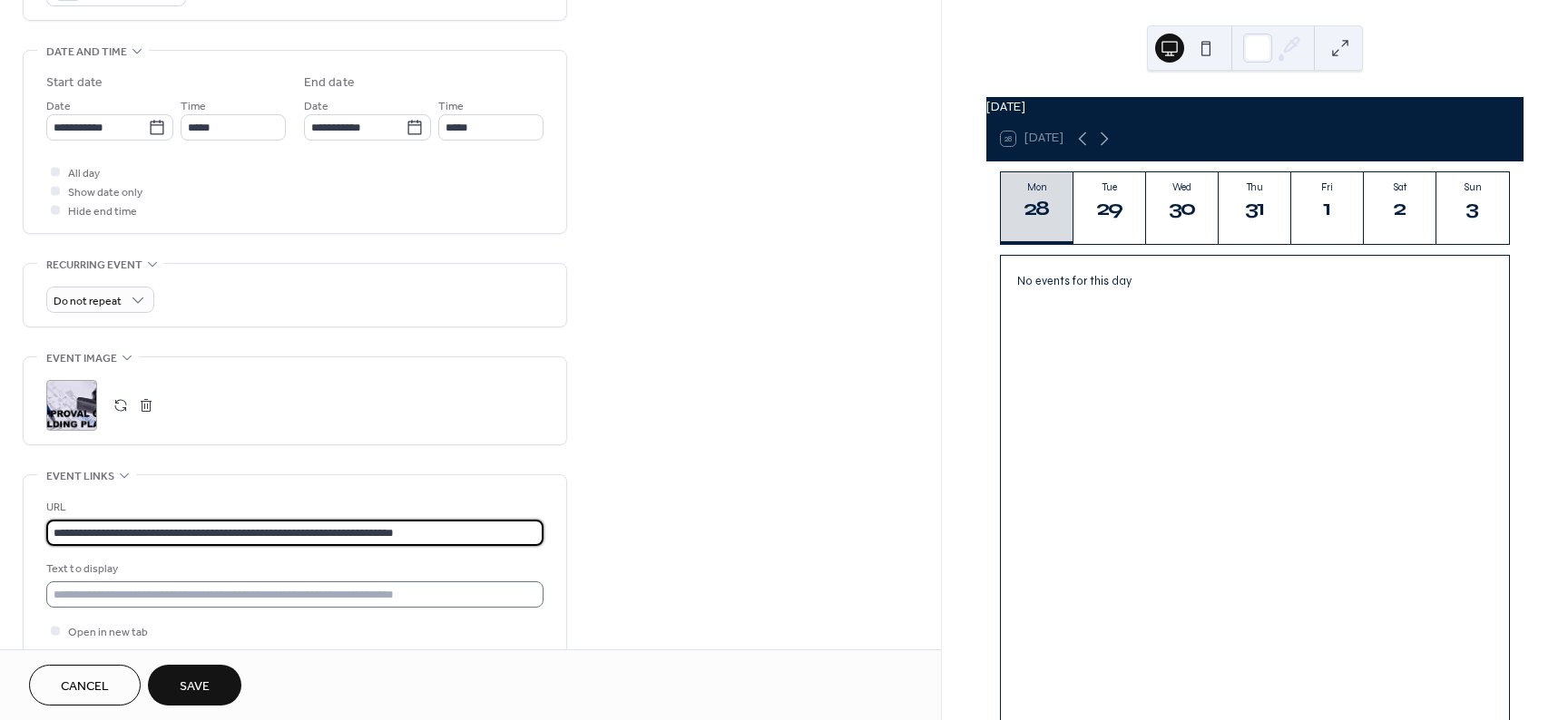 scroll, scrollTop: 598, scrollLeft: 0, axis: vertical 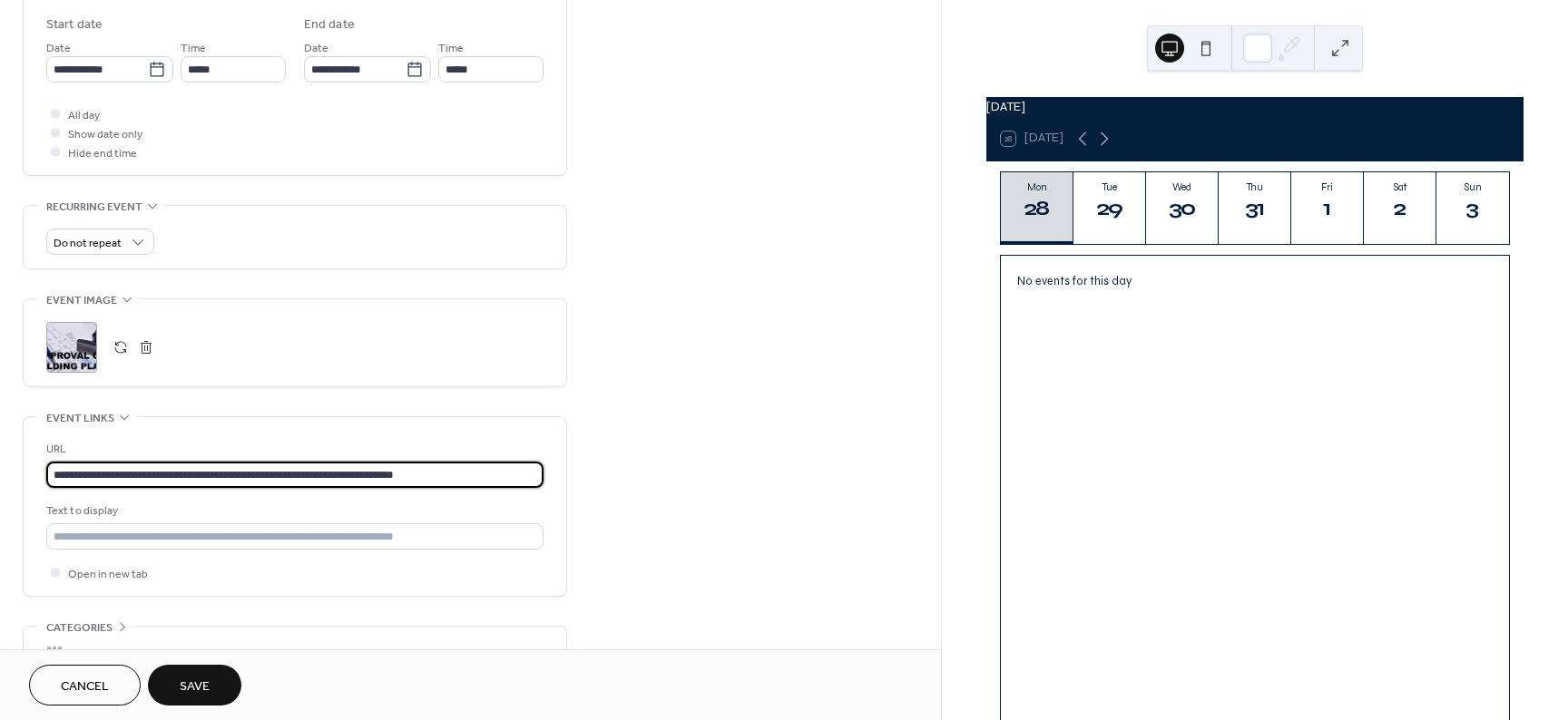 type on "**********" 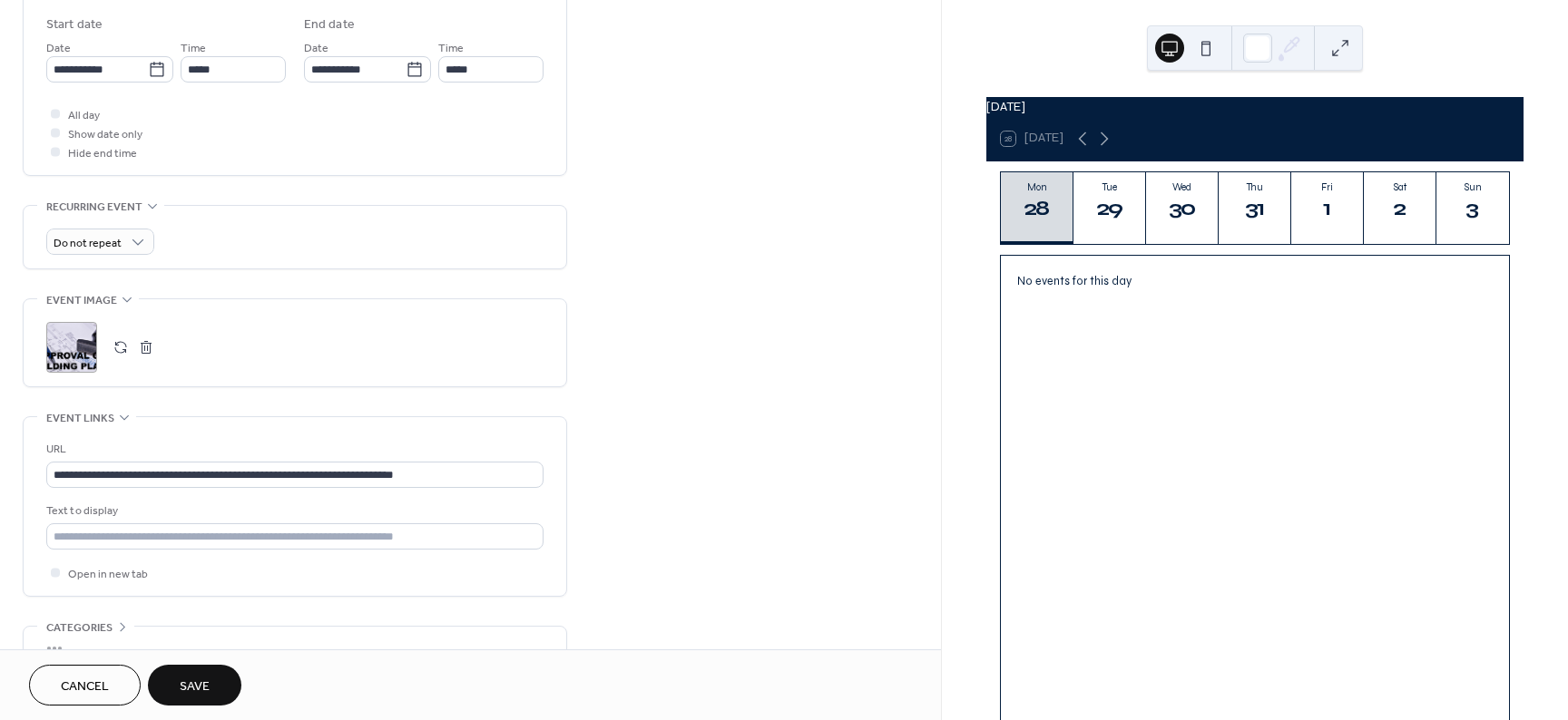 click on "Save" at bounding box center [194, 686] 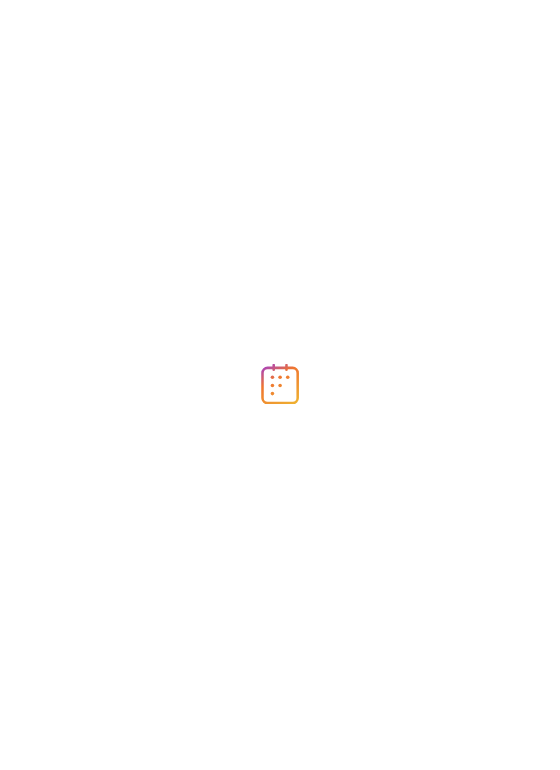 scroll, scrollTop: 0, scrollLeft: 0, axis: both 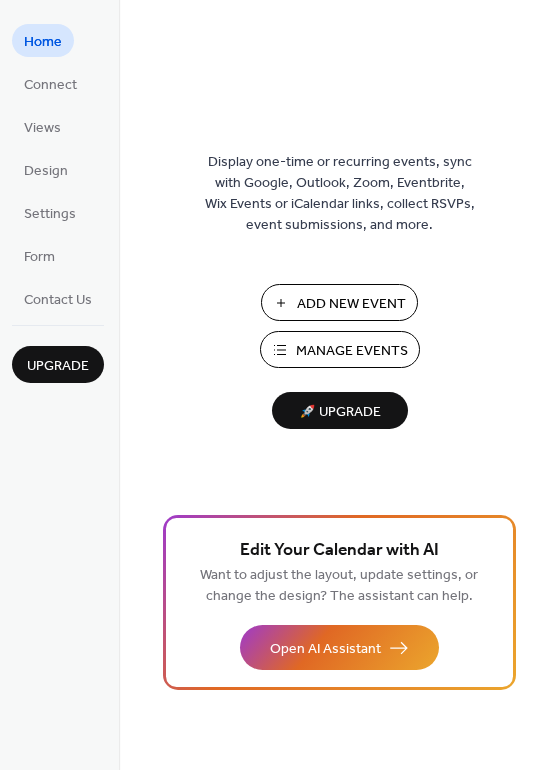 click on "Manage Events" at bounding box center (340, 349) 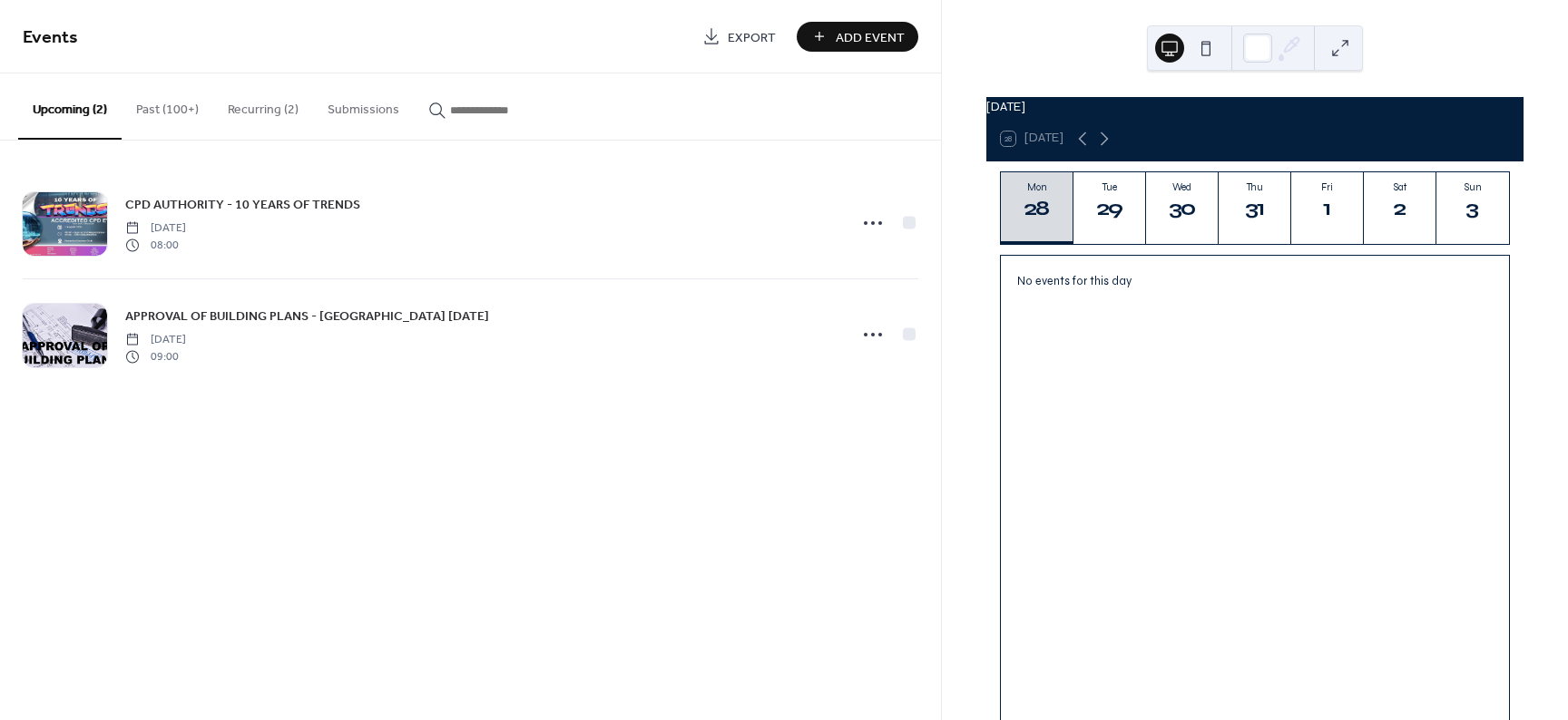 scroll, scrollTop: 0, scrollLeft: 0, axis: both 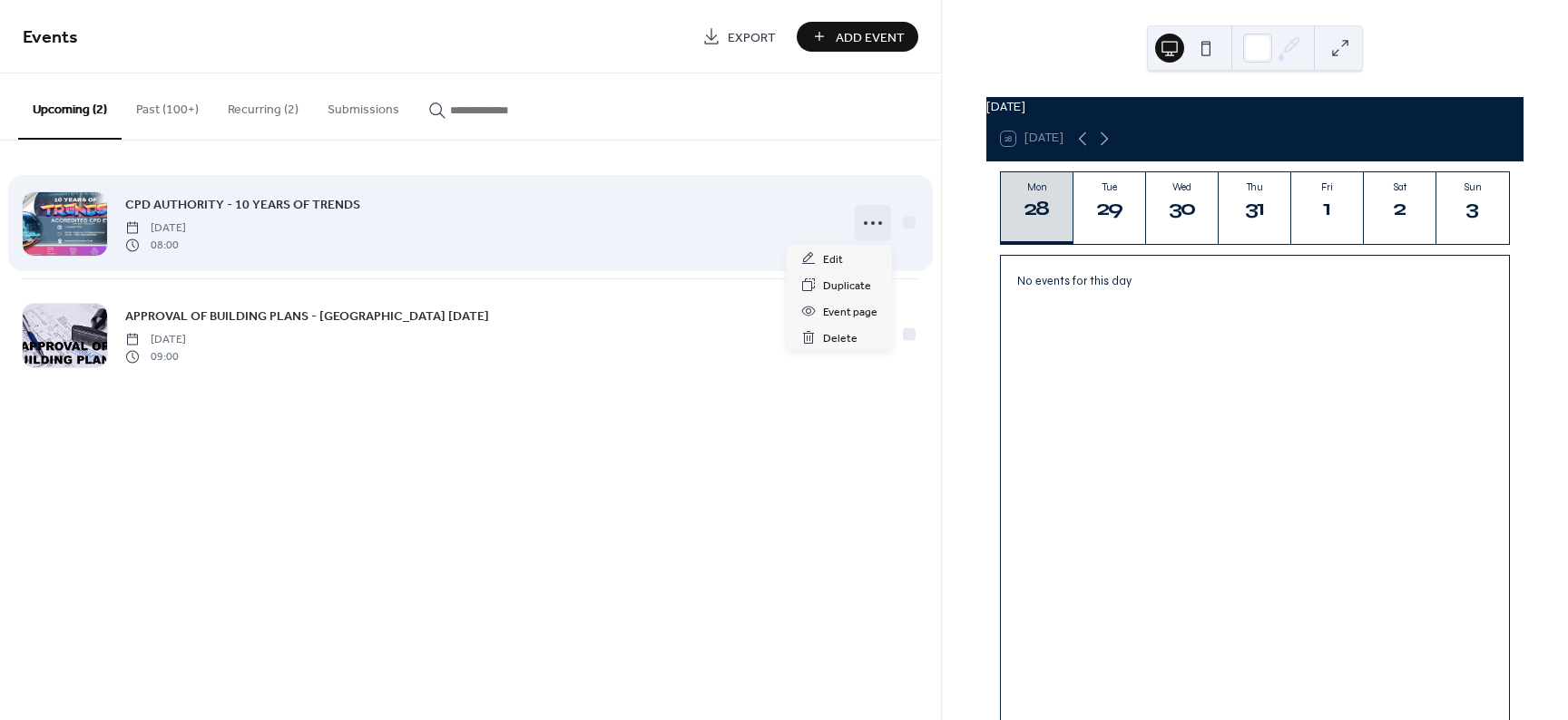 click 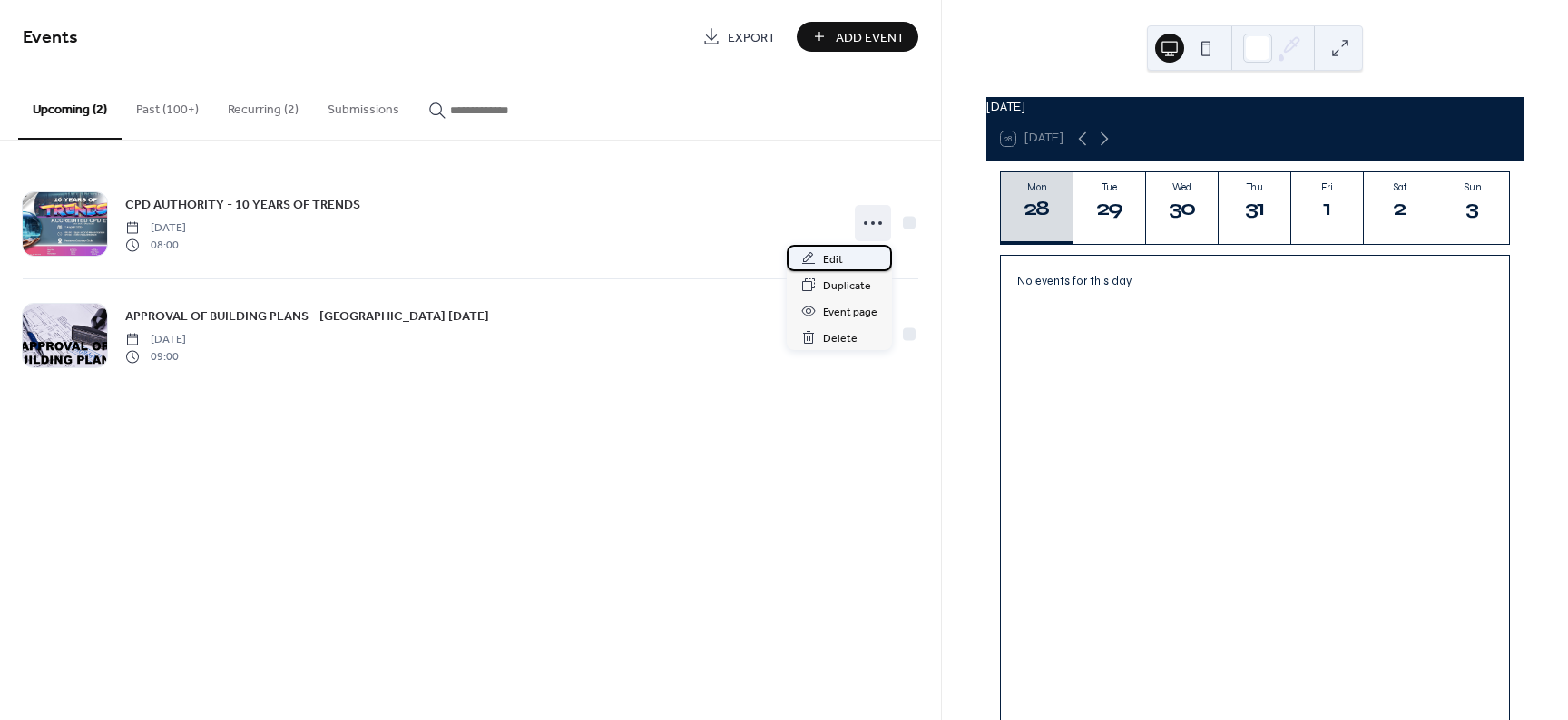 click on "Edit" at bounding box center [839, 258] 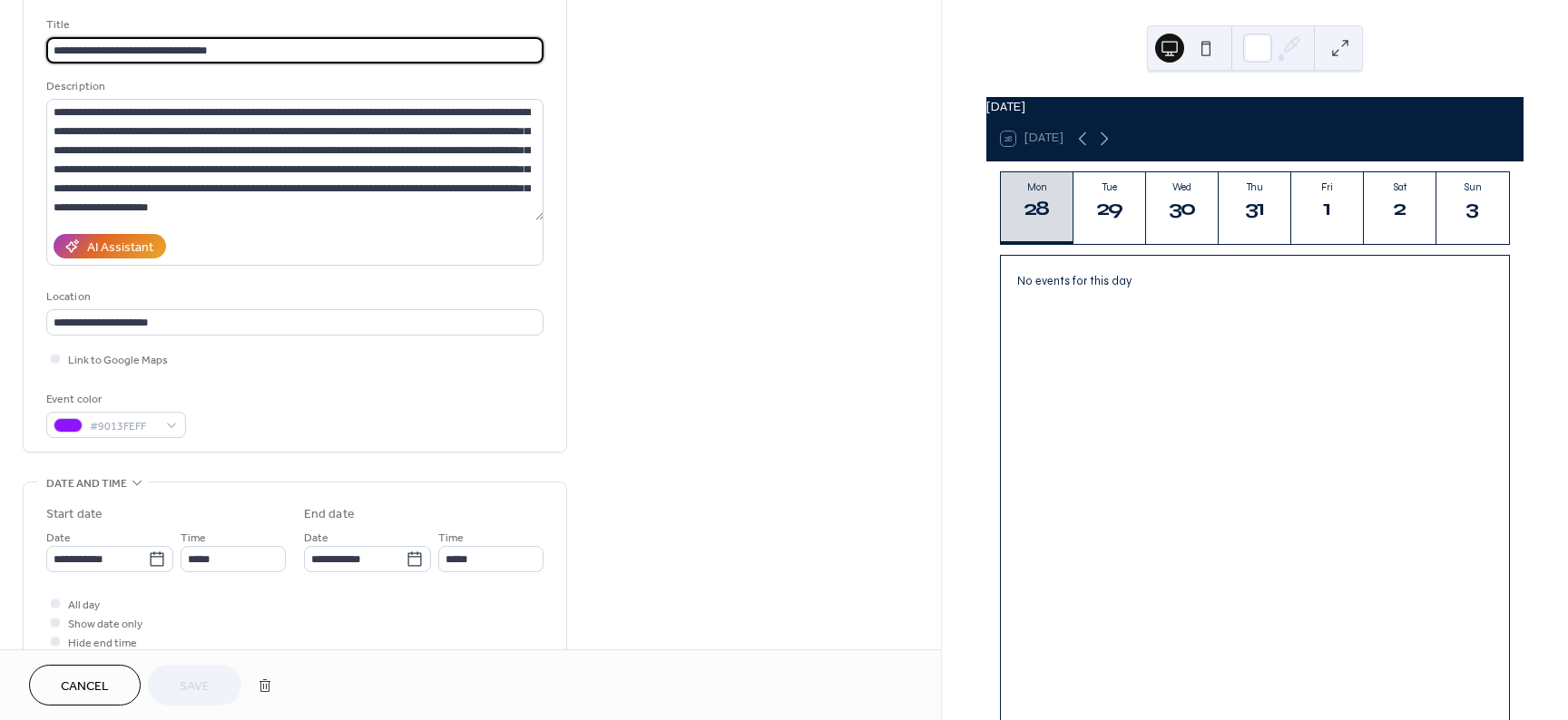 scroll, scrollTop: 163, scrollLeft: 0, axis: vertical 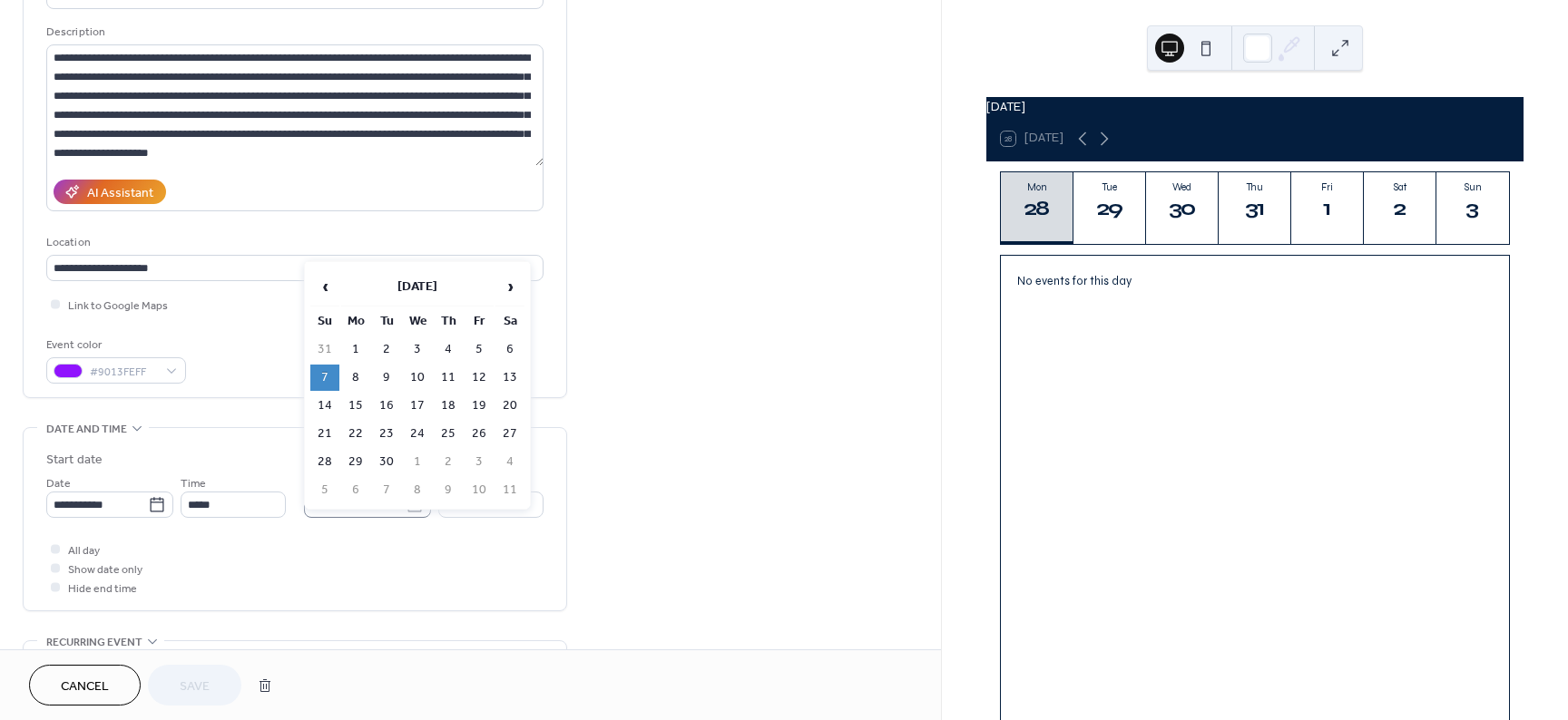 click 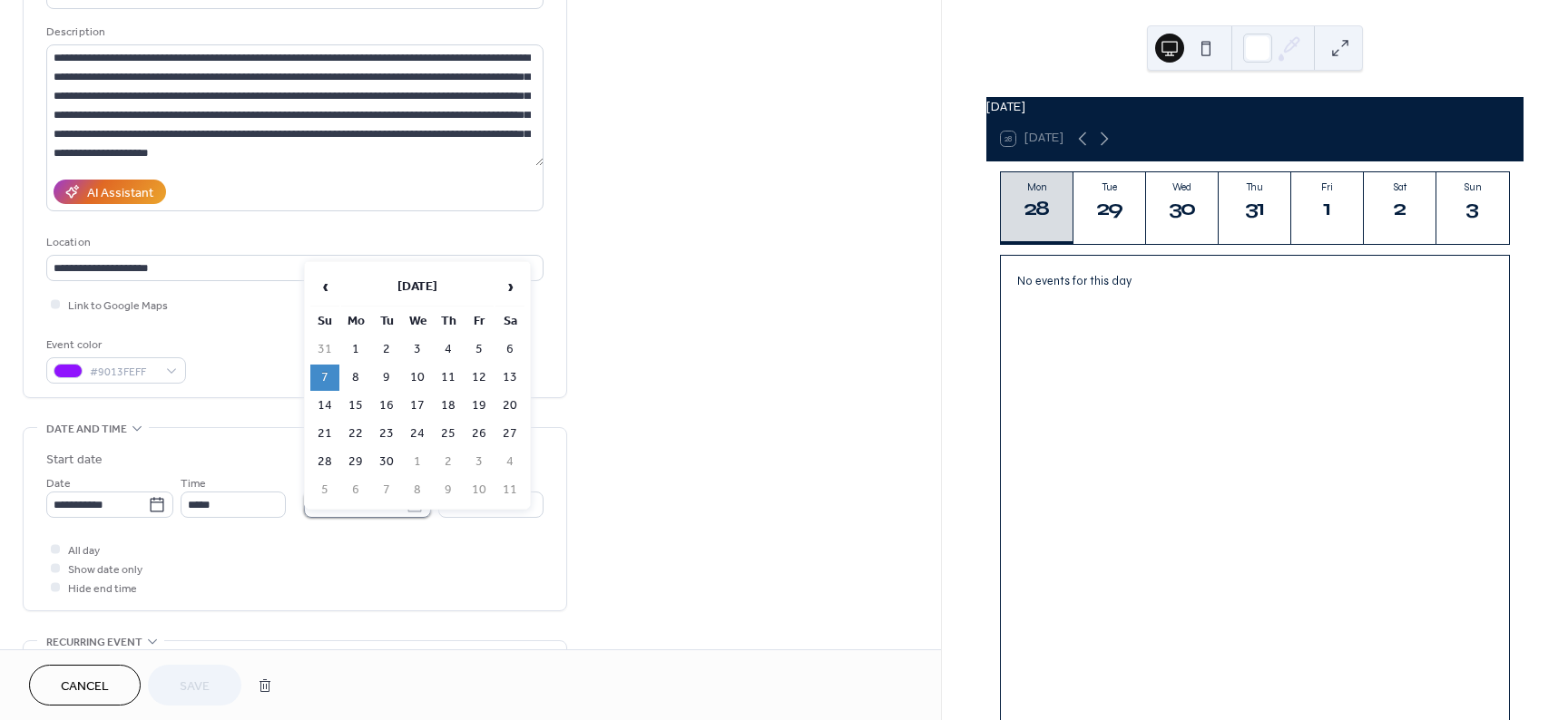 click on "**********" at bounding box center [355, 504] 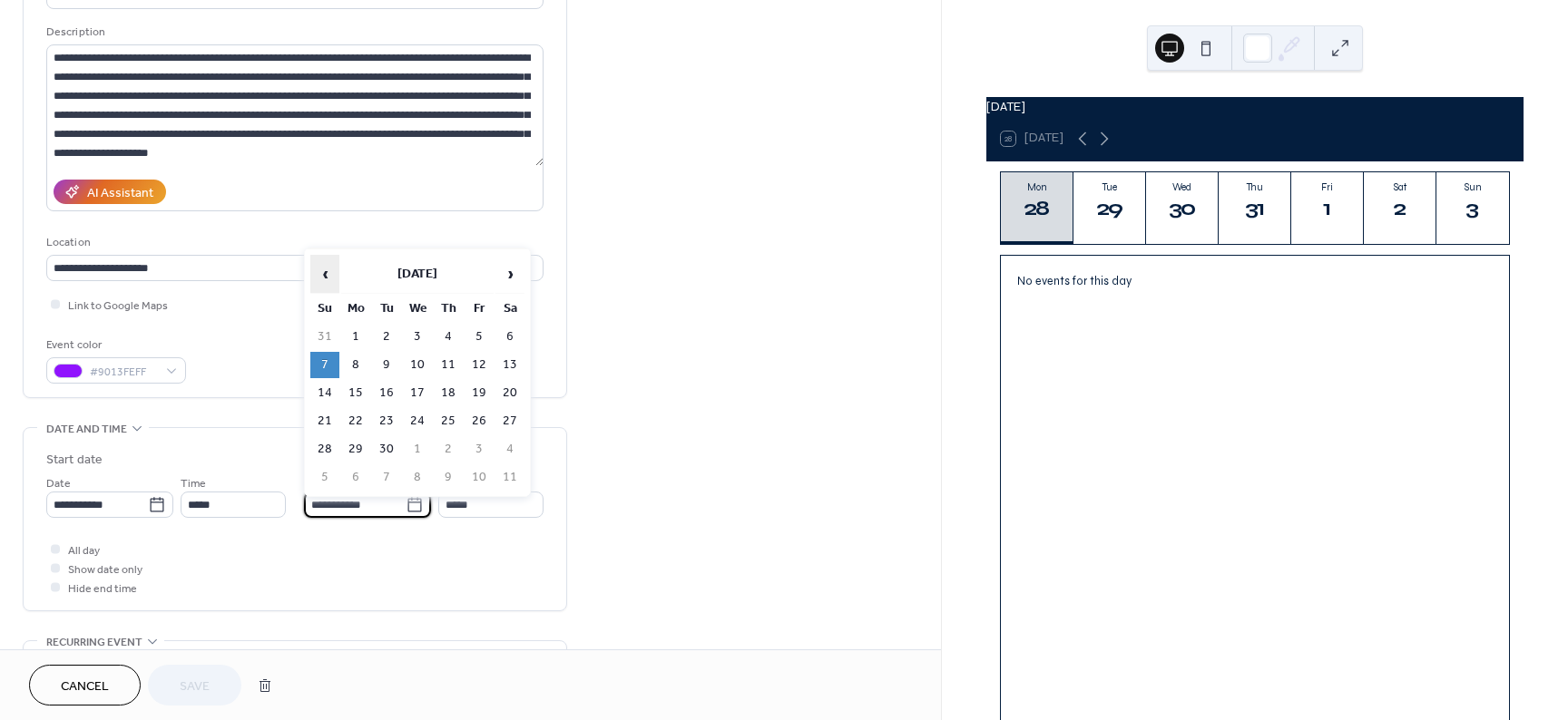 click on "‹" at bounding box center (325, 274) 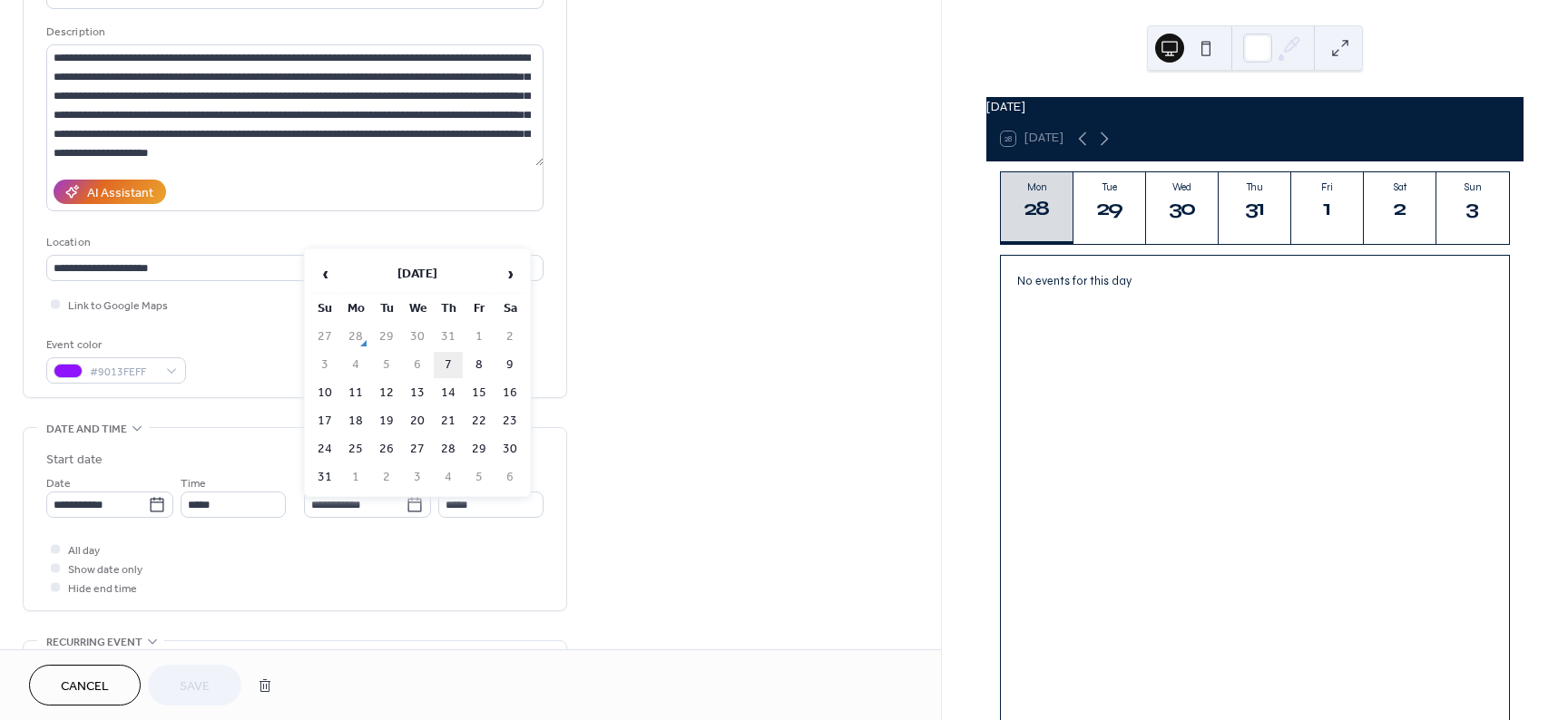 click on "7" at bounding box center (448, 365) 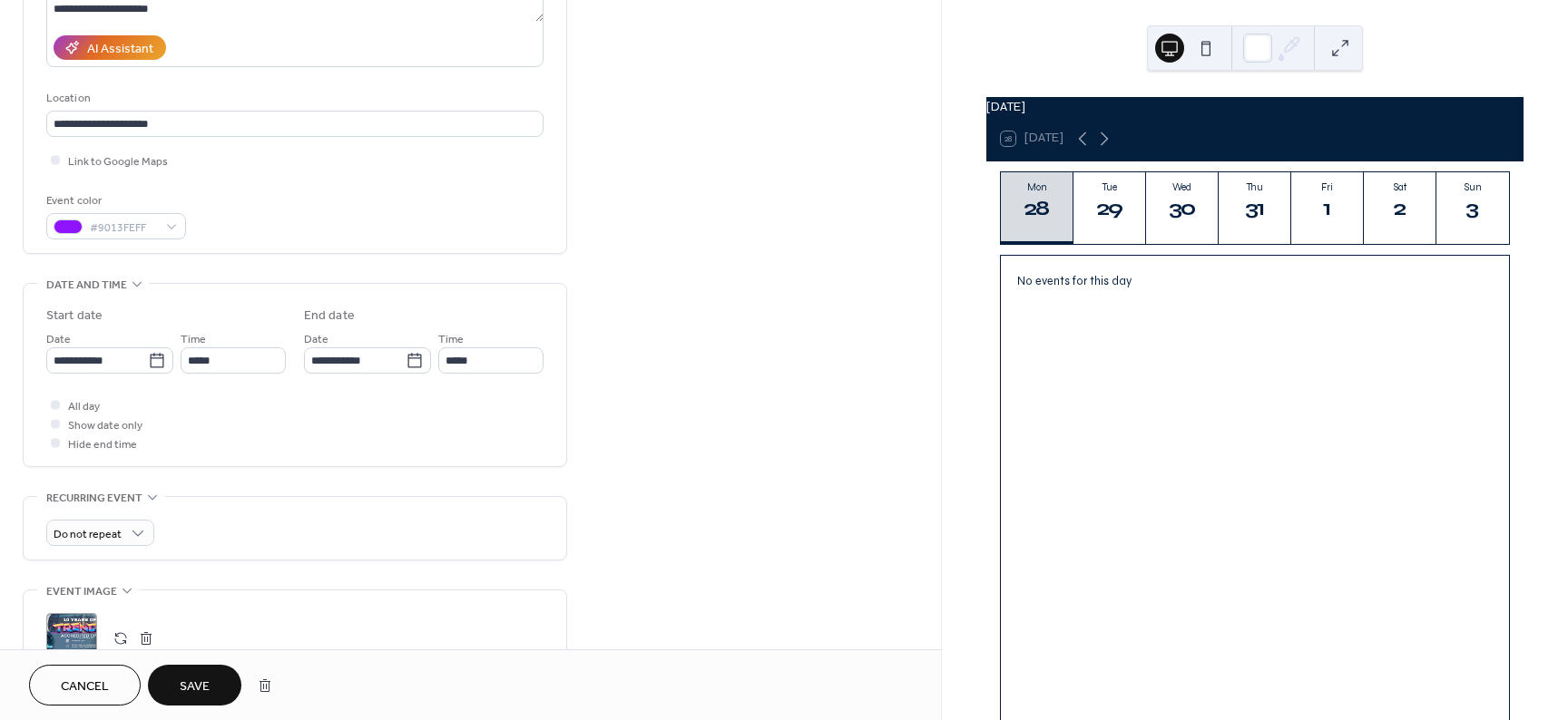 scroll, scrollTop: 326, scrollLeft: 0, axis: vertical 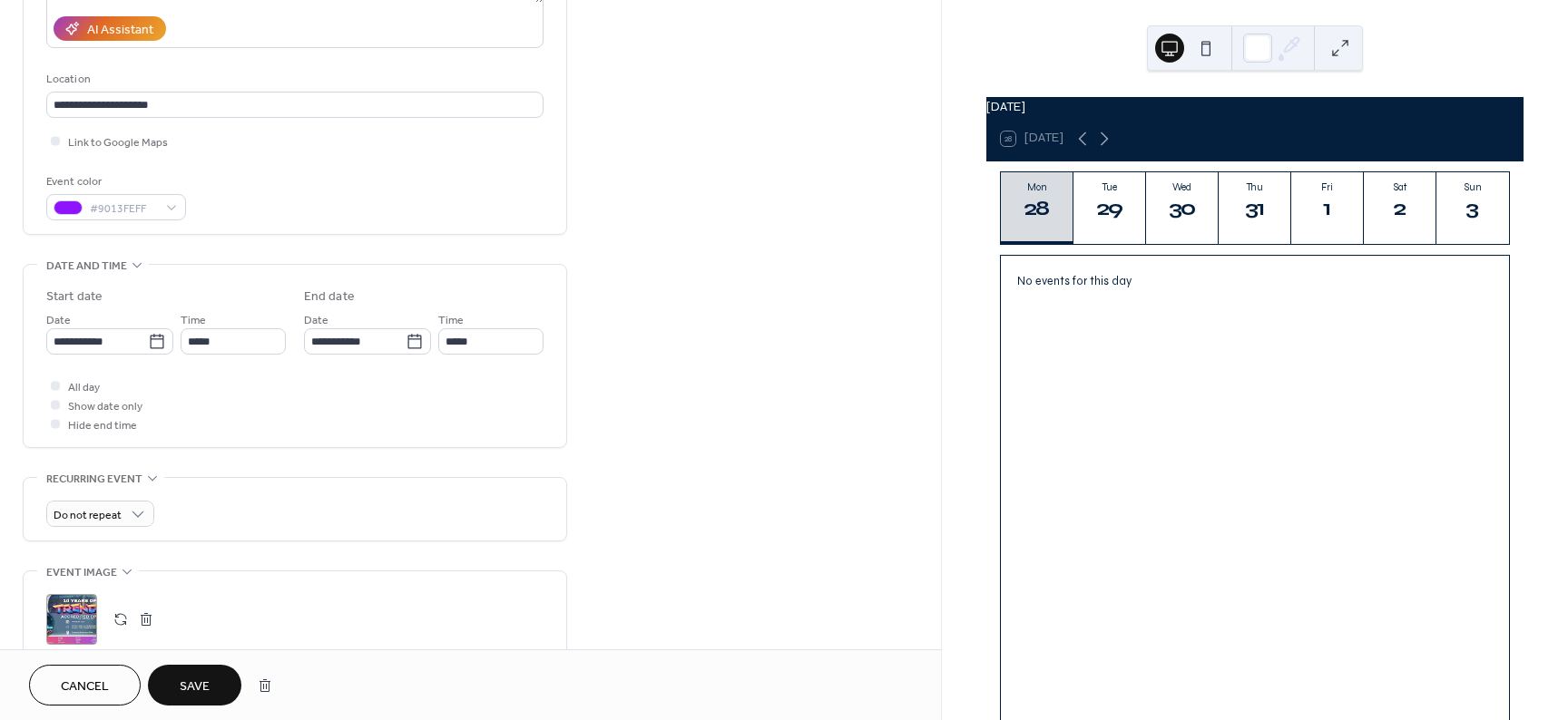 click on "Save" at bounding box center [194, 686] 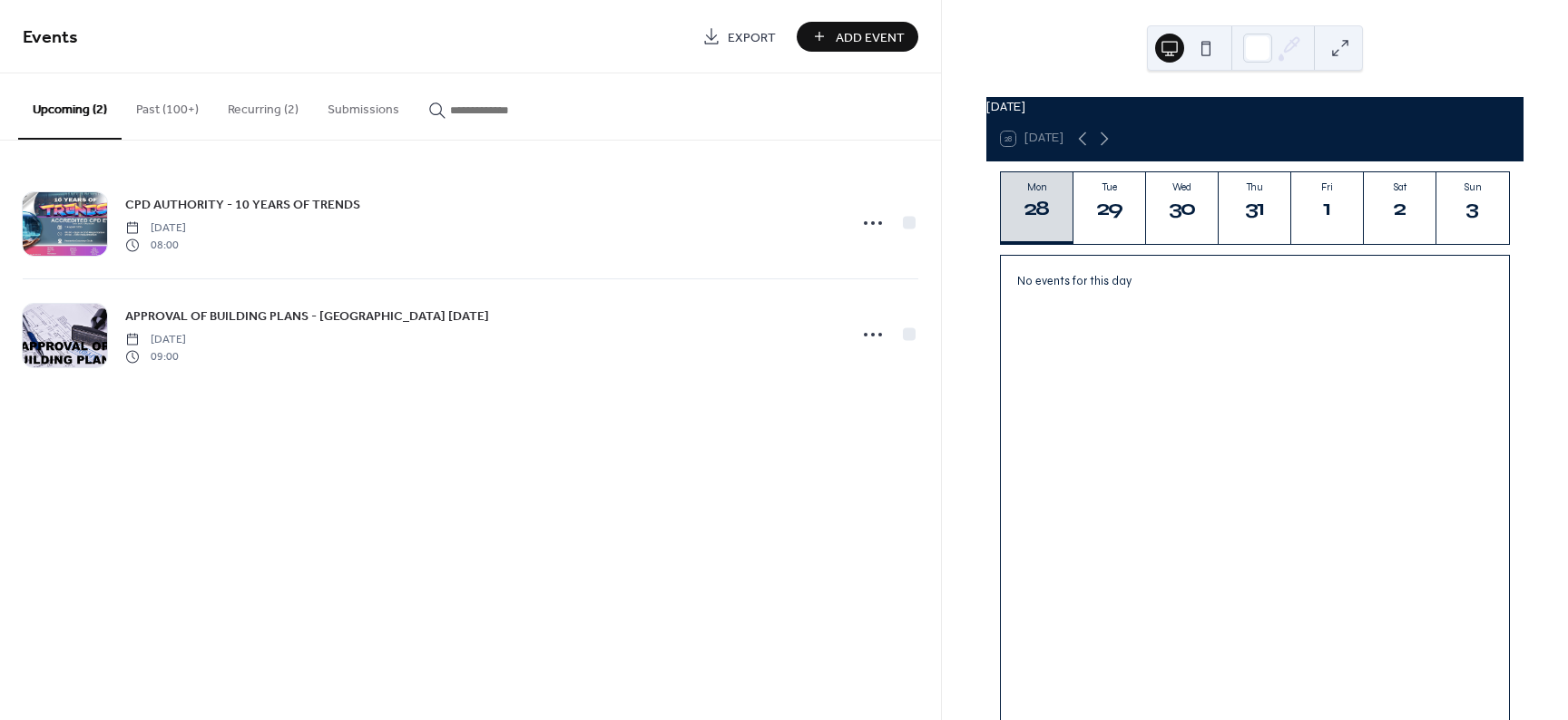 click on "Add Event" at bounding box center [870, 37] 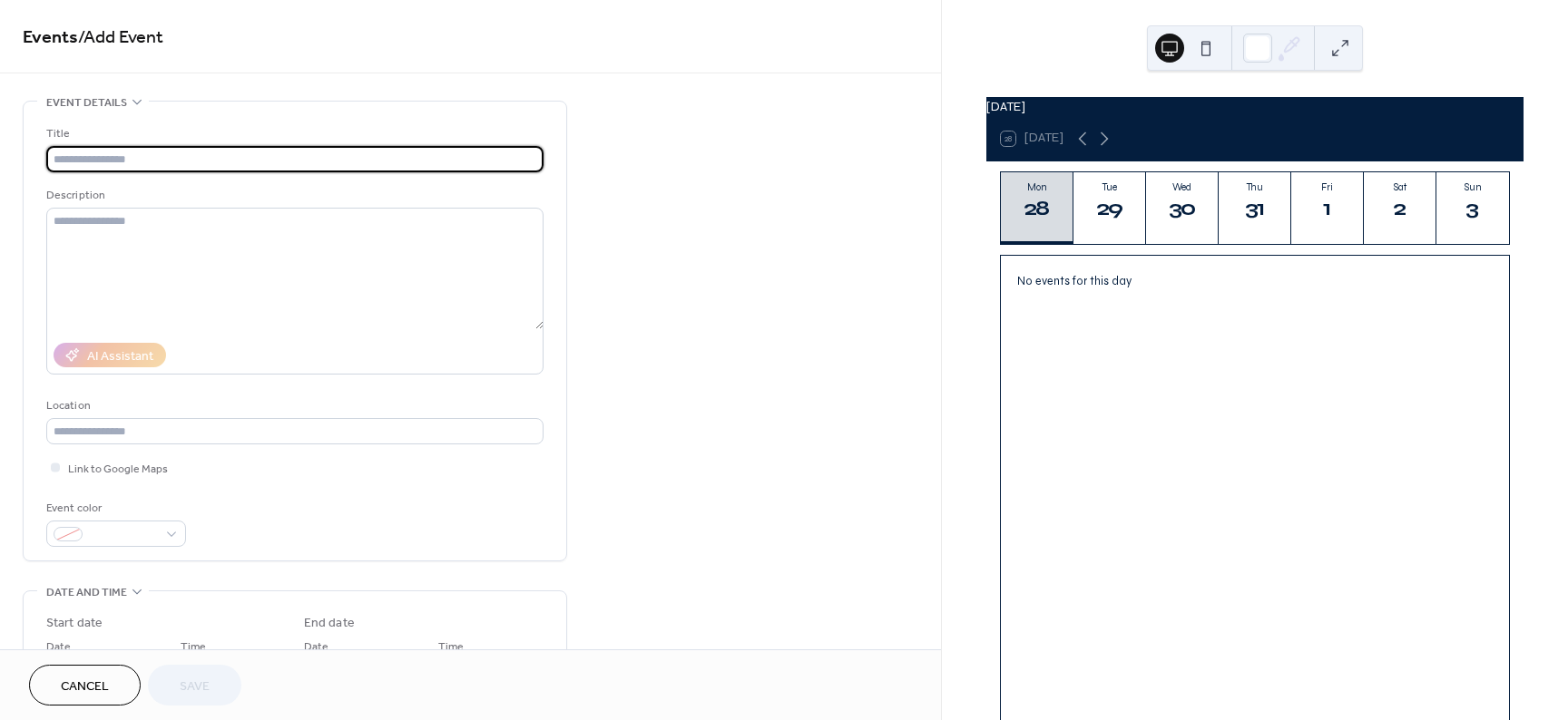 click at bounding box center [295, 159] 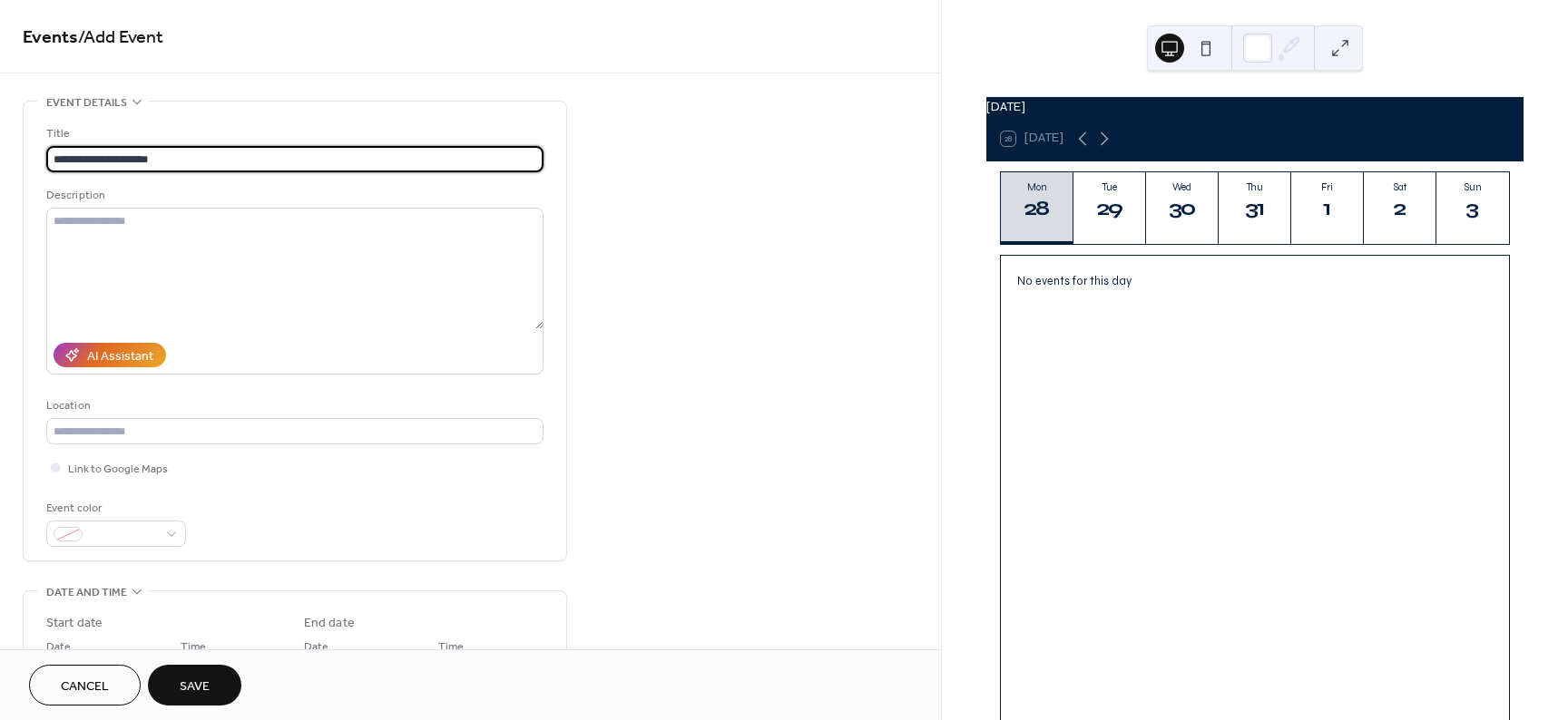 paste on "**********" 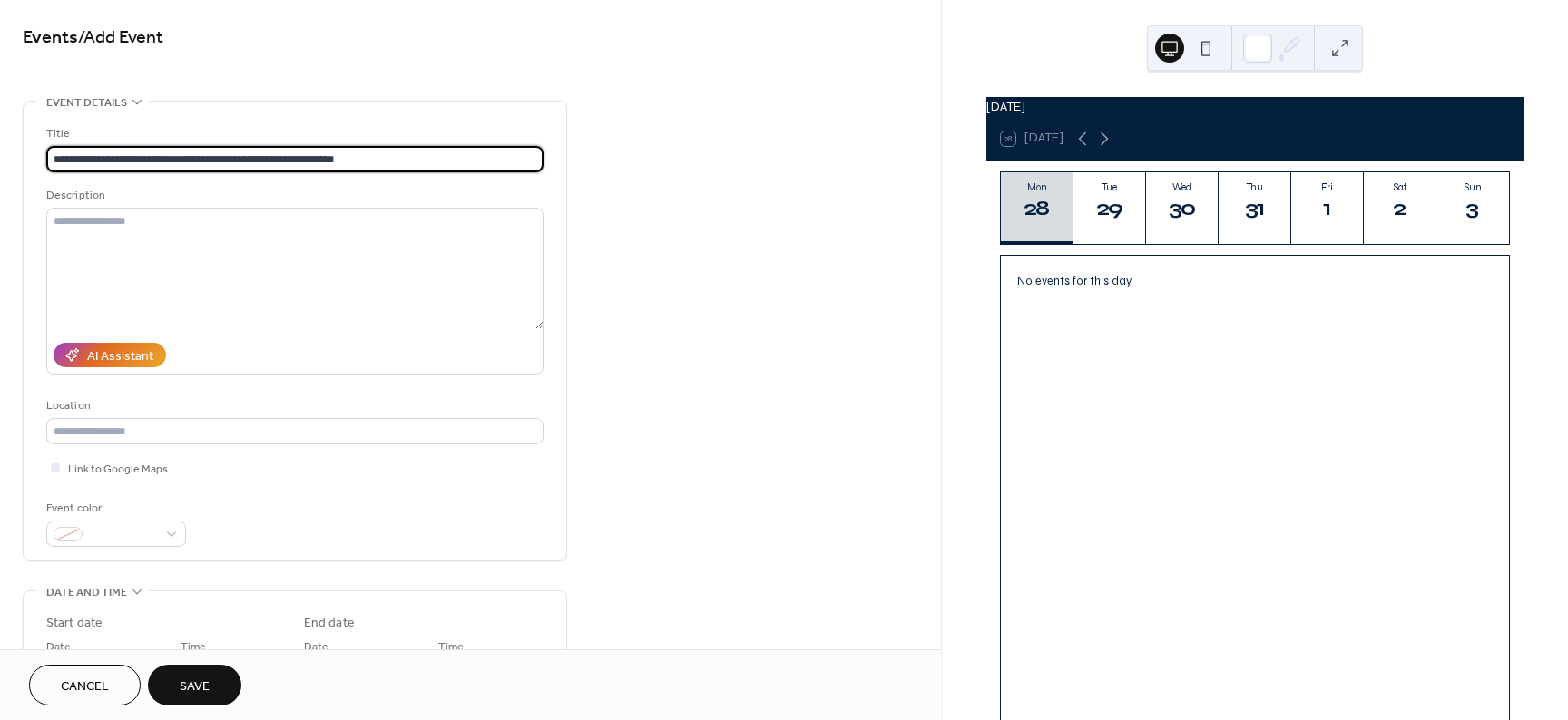 type on "**********" 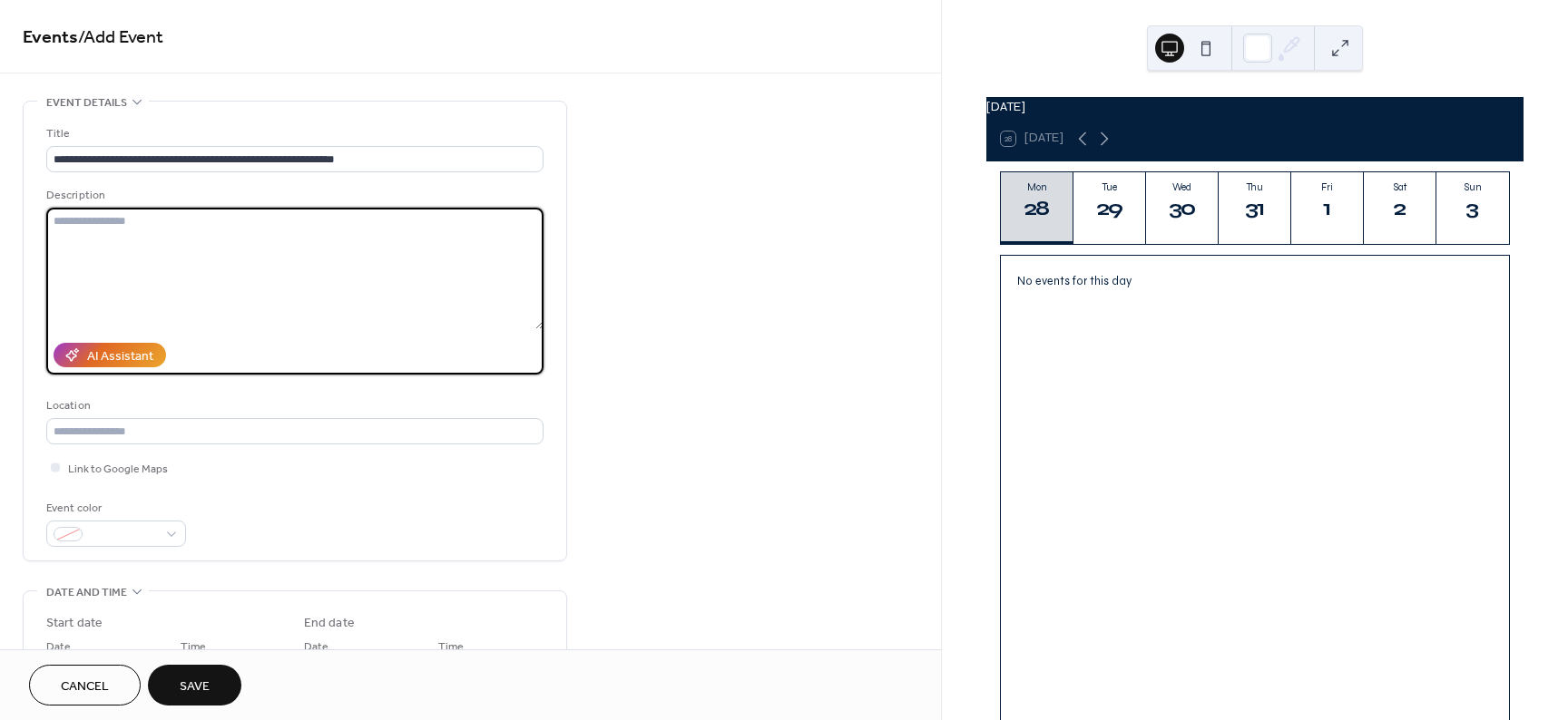 click at bounding box center (295, 268) 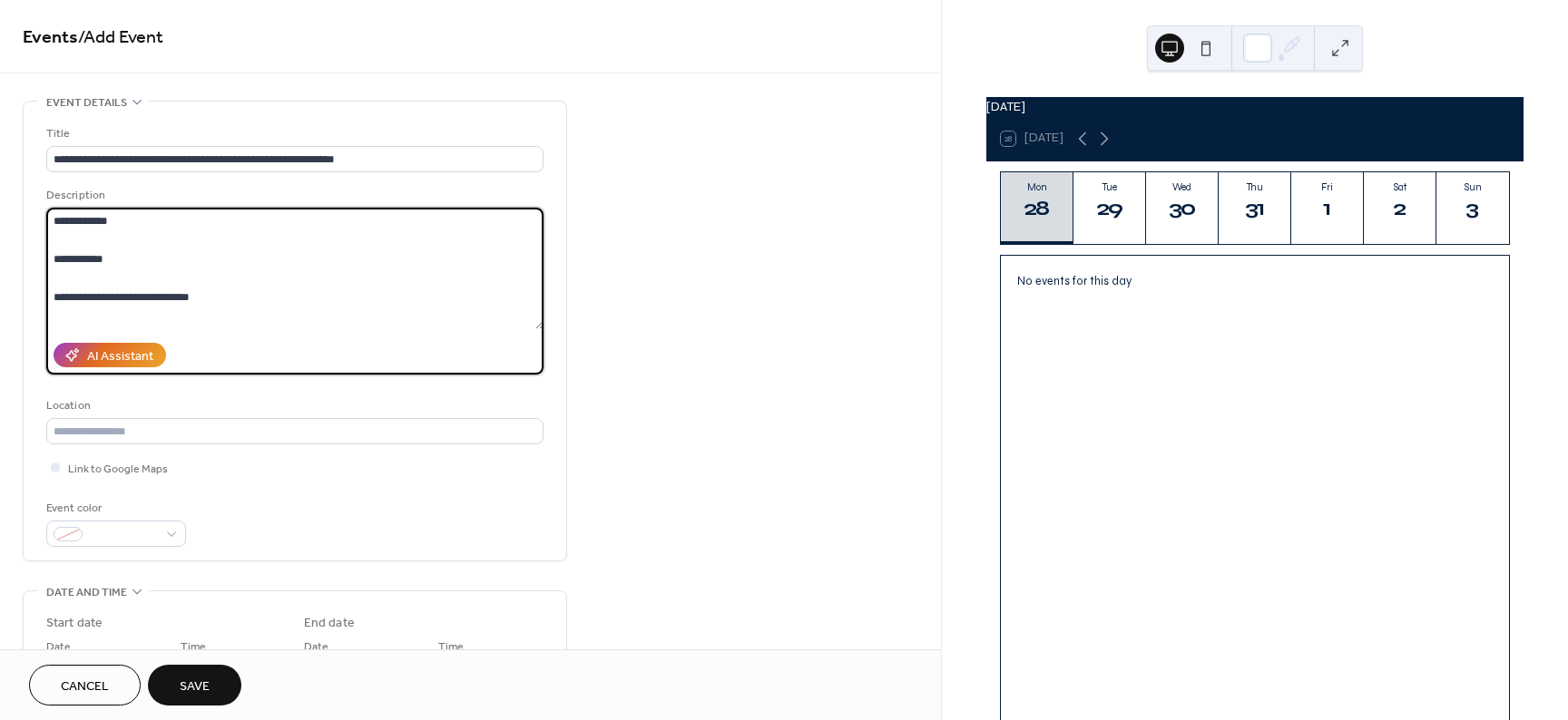 scroll, scrollTop: 16, scrollLeft: 0, axis: vertical 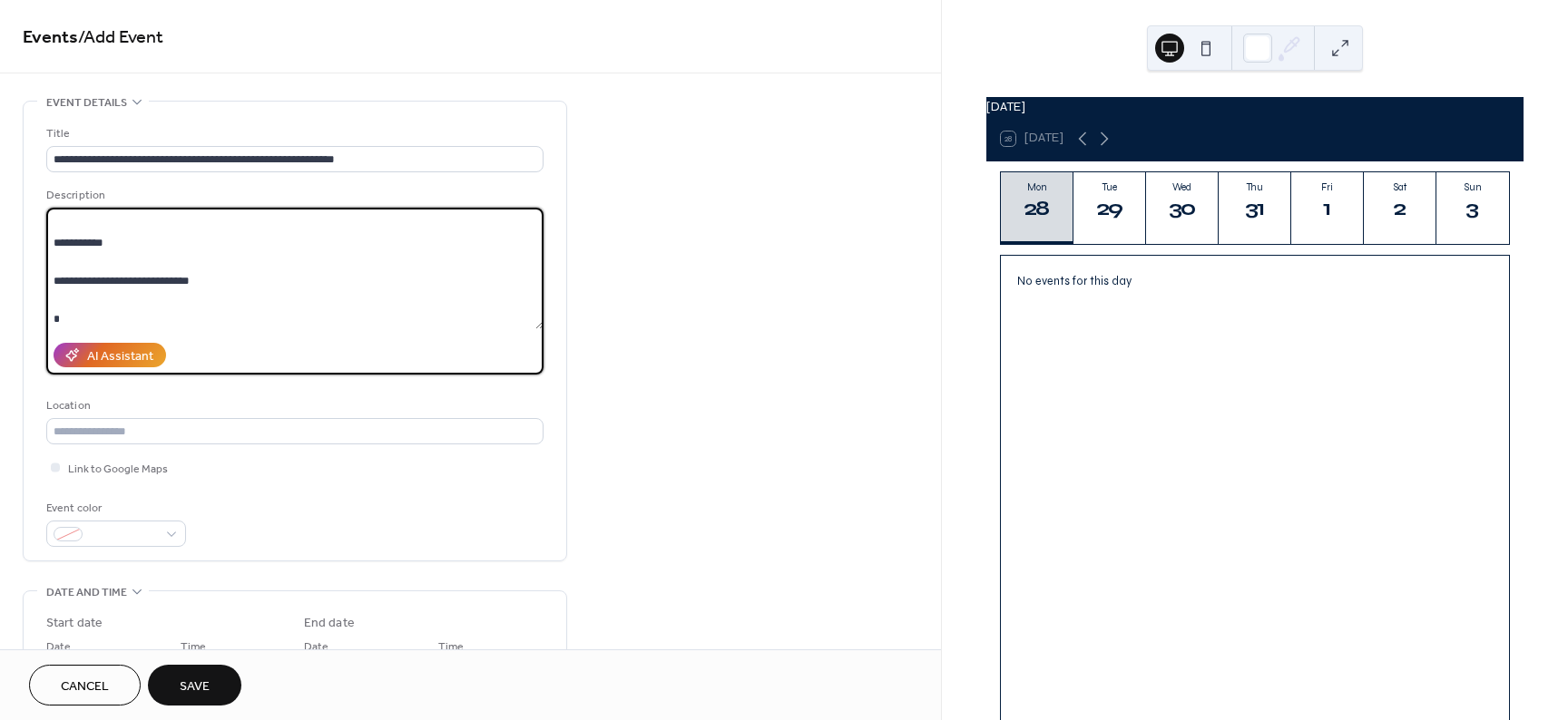 click on "**********" at bounding box center [295, 268] 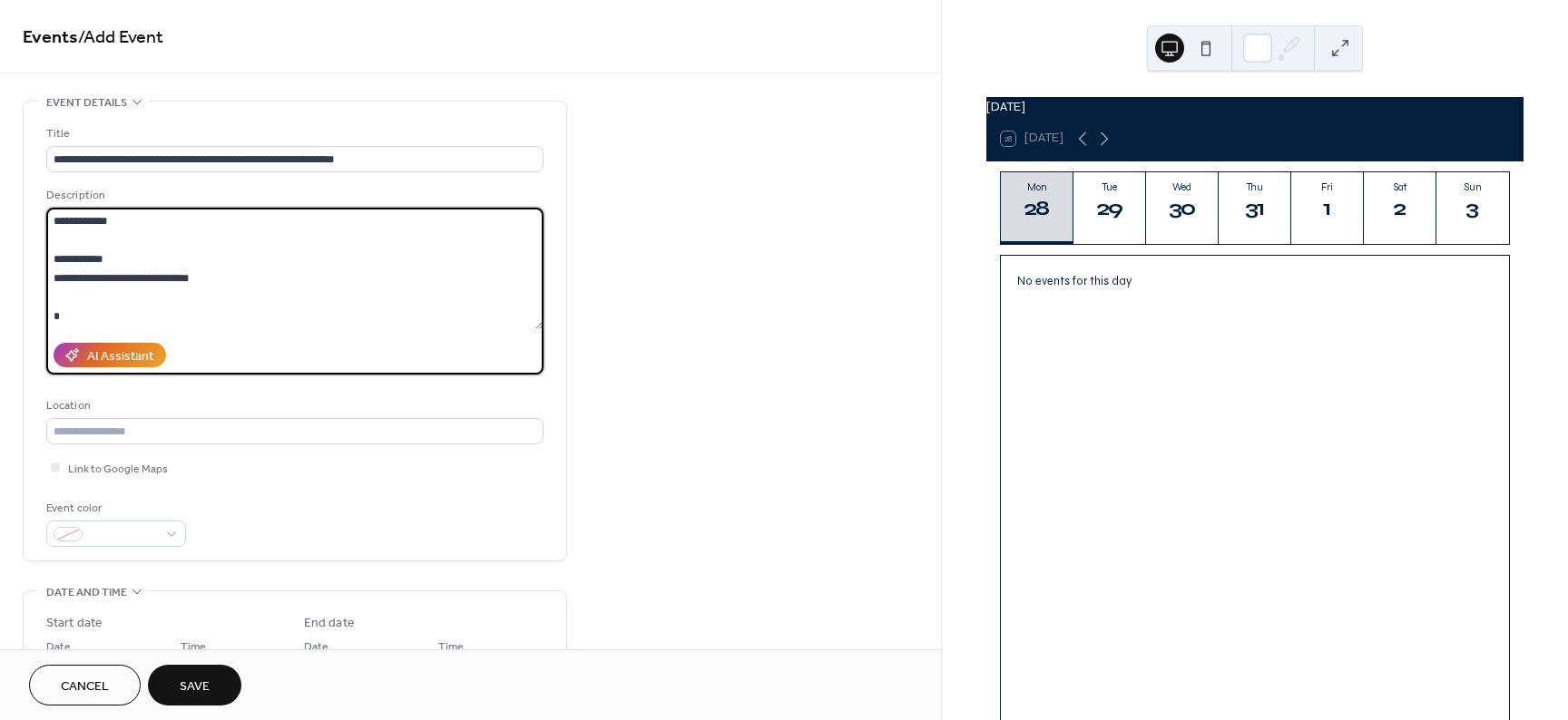scroll, scrollTop: 0, scrollLeft: 0, axis: both 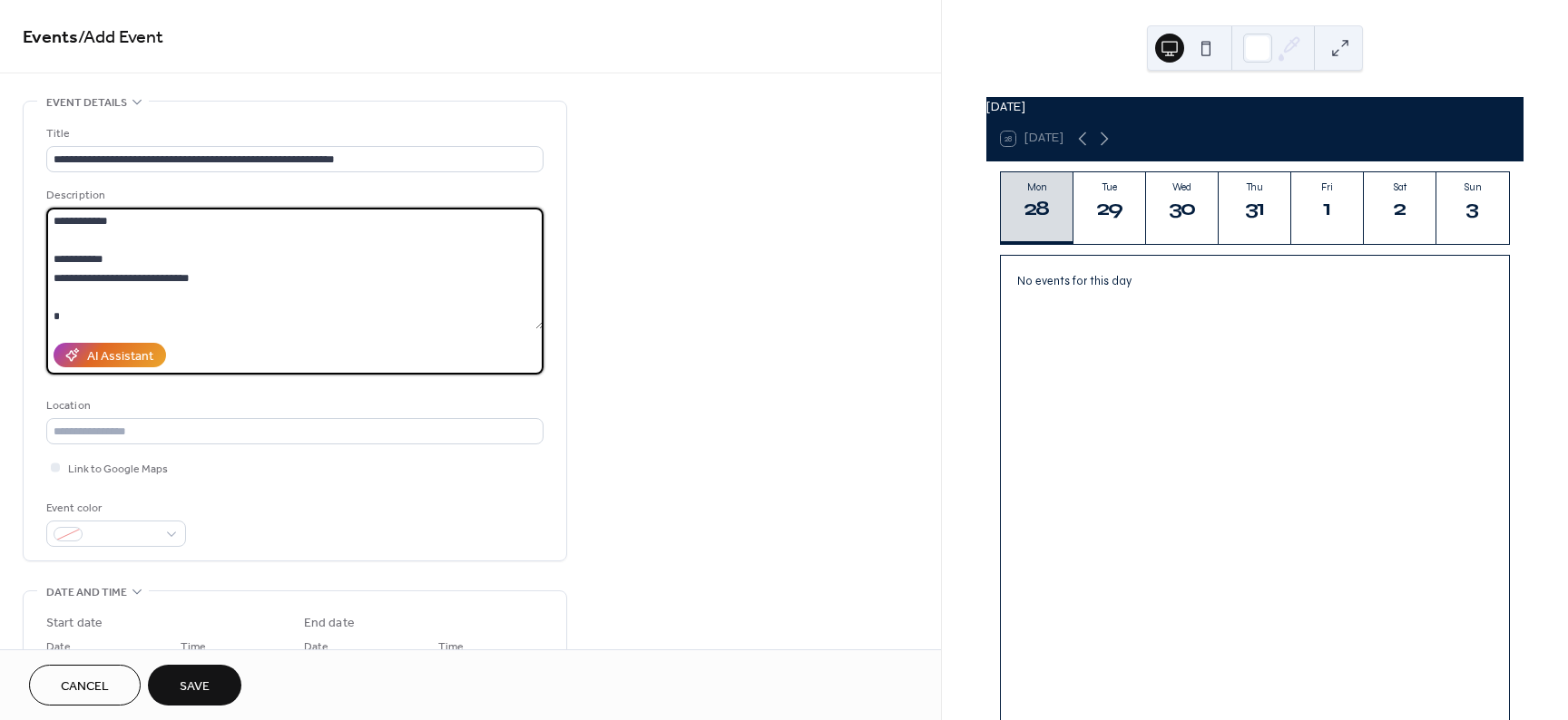 click on "**********" at bounding box center (295, 268) 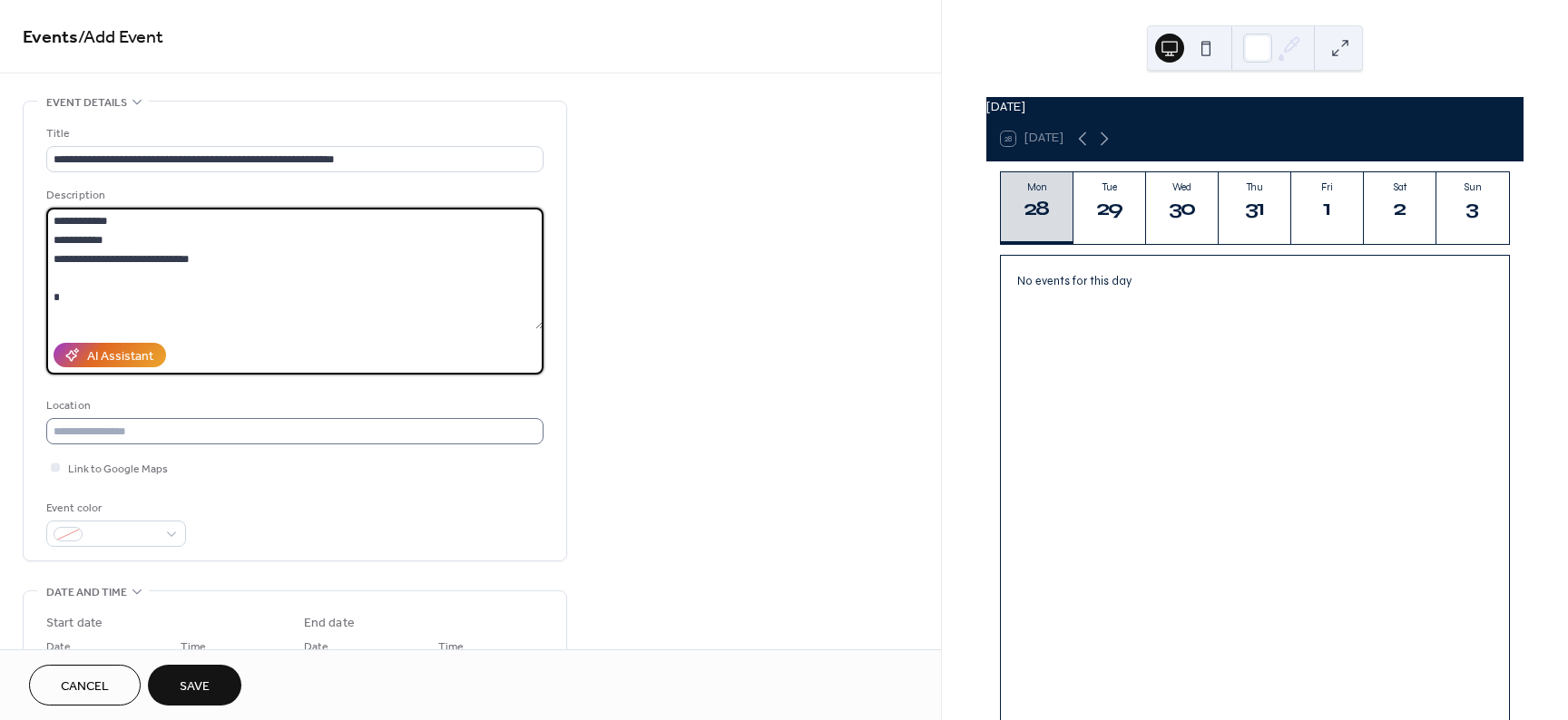 type on "**********" 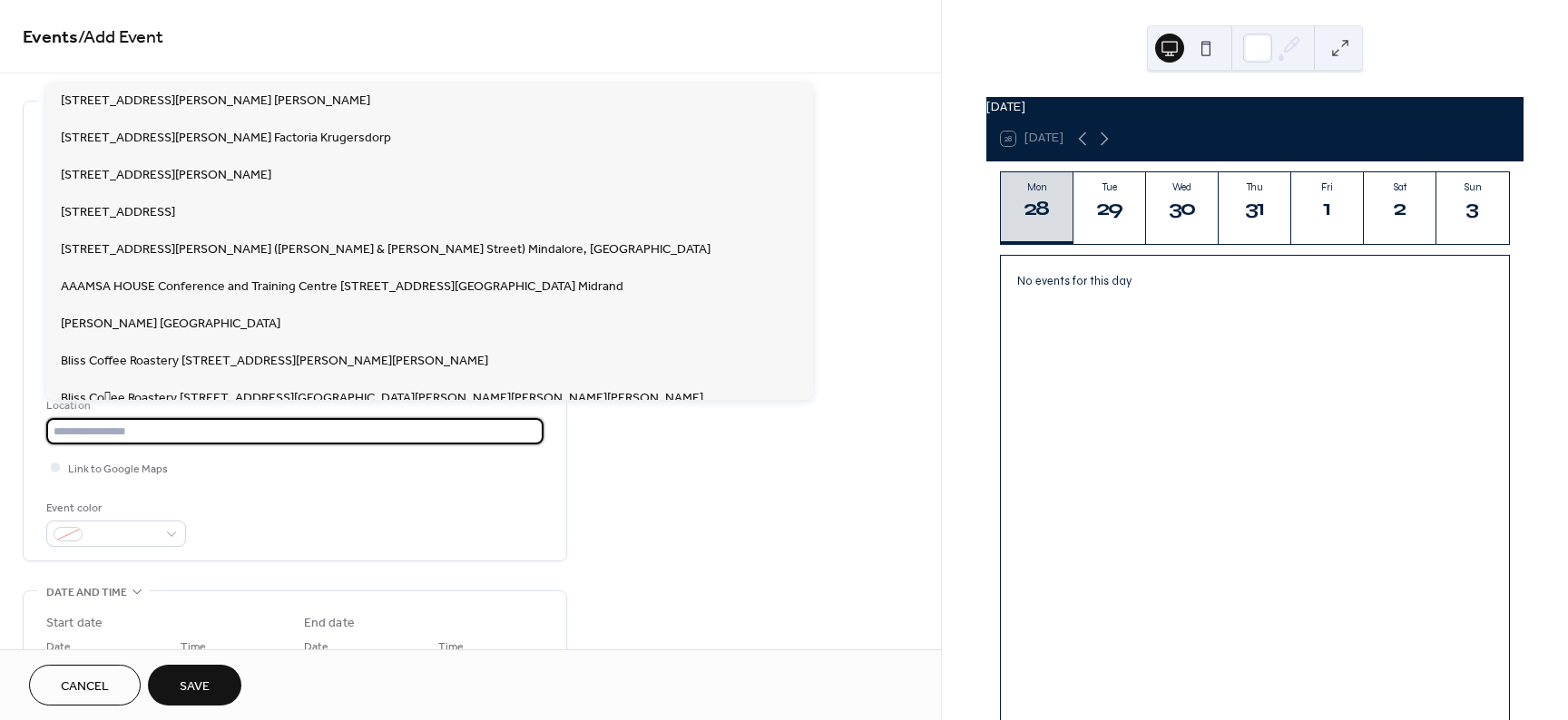 click at bounding box center [295, 431] 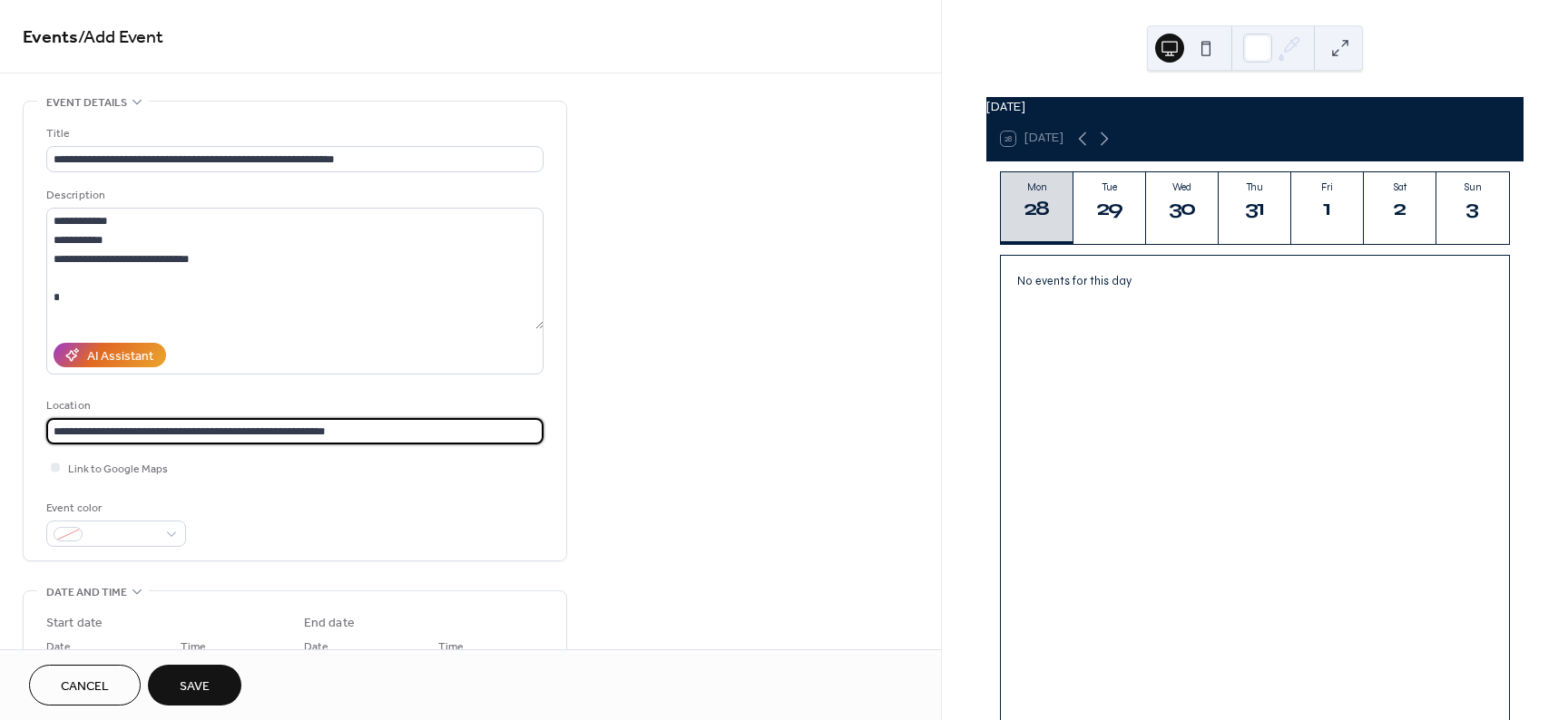 drag, startPoint x: 357, startPoint y: 435, endPoint x: -217, endPoint y: 435, distance: 574 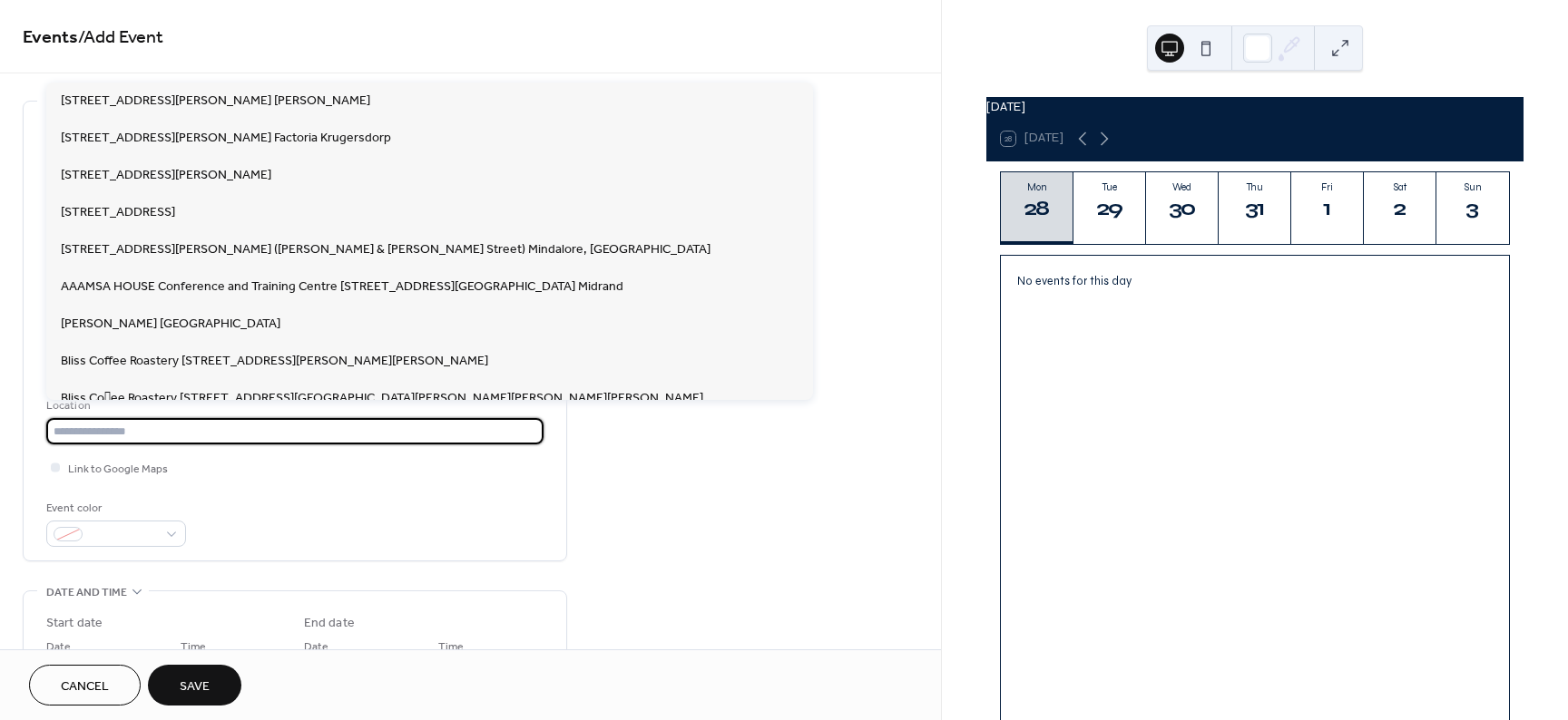 paste on "**********" 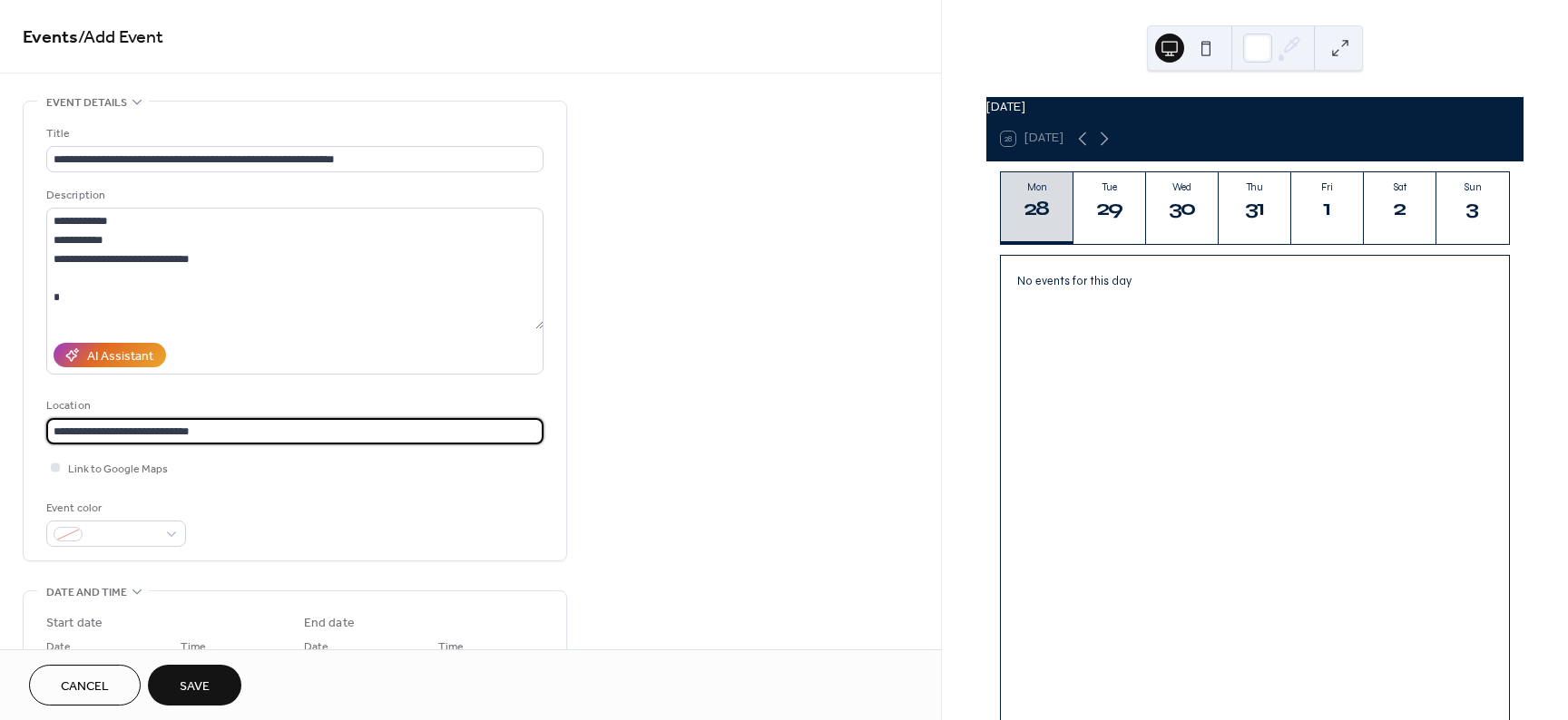 type on "**********" 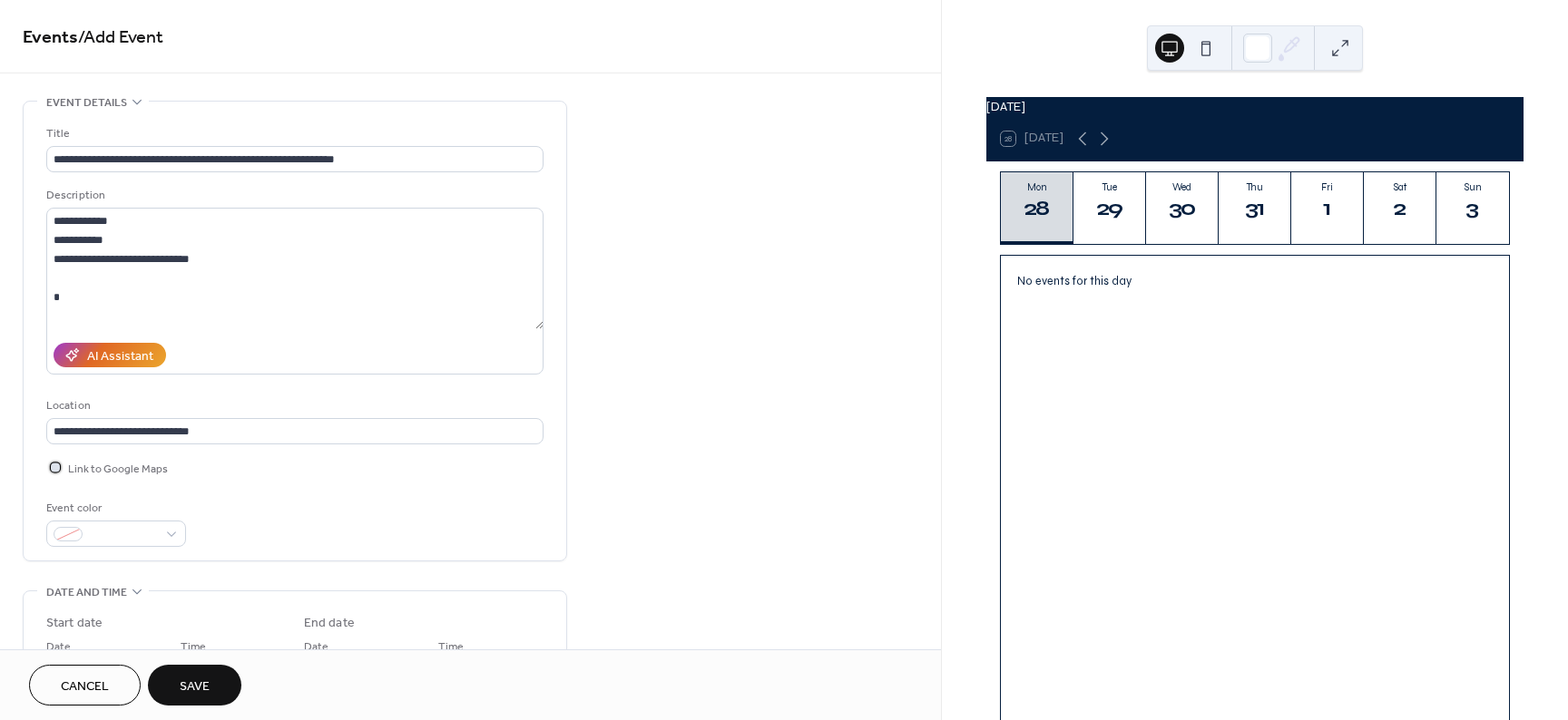 click at bounding box center (55, 467) 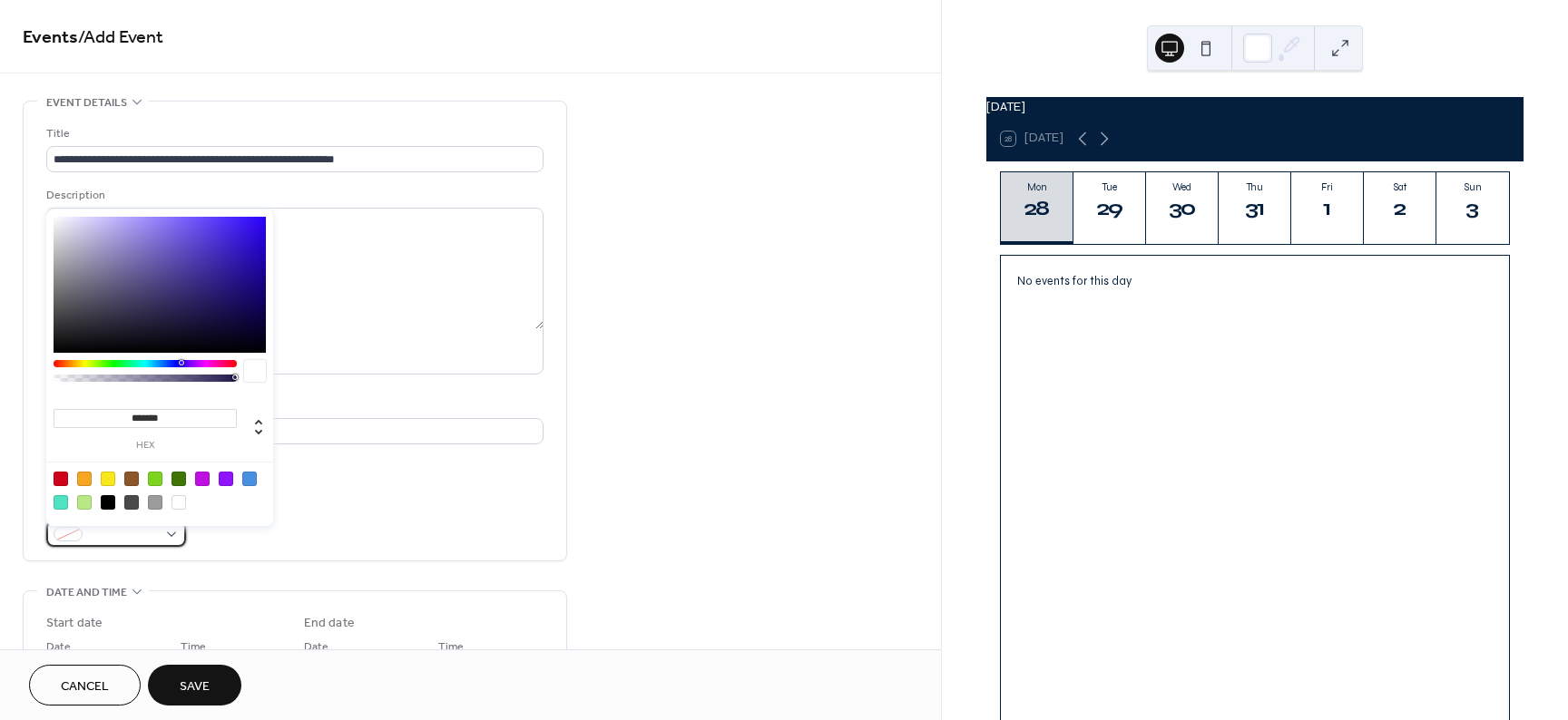 click at bounding box center (123, 535) 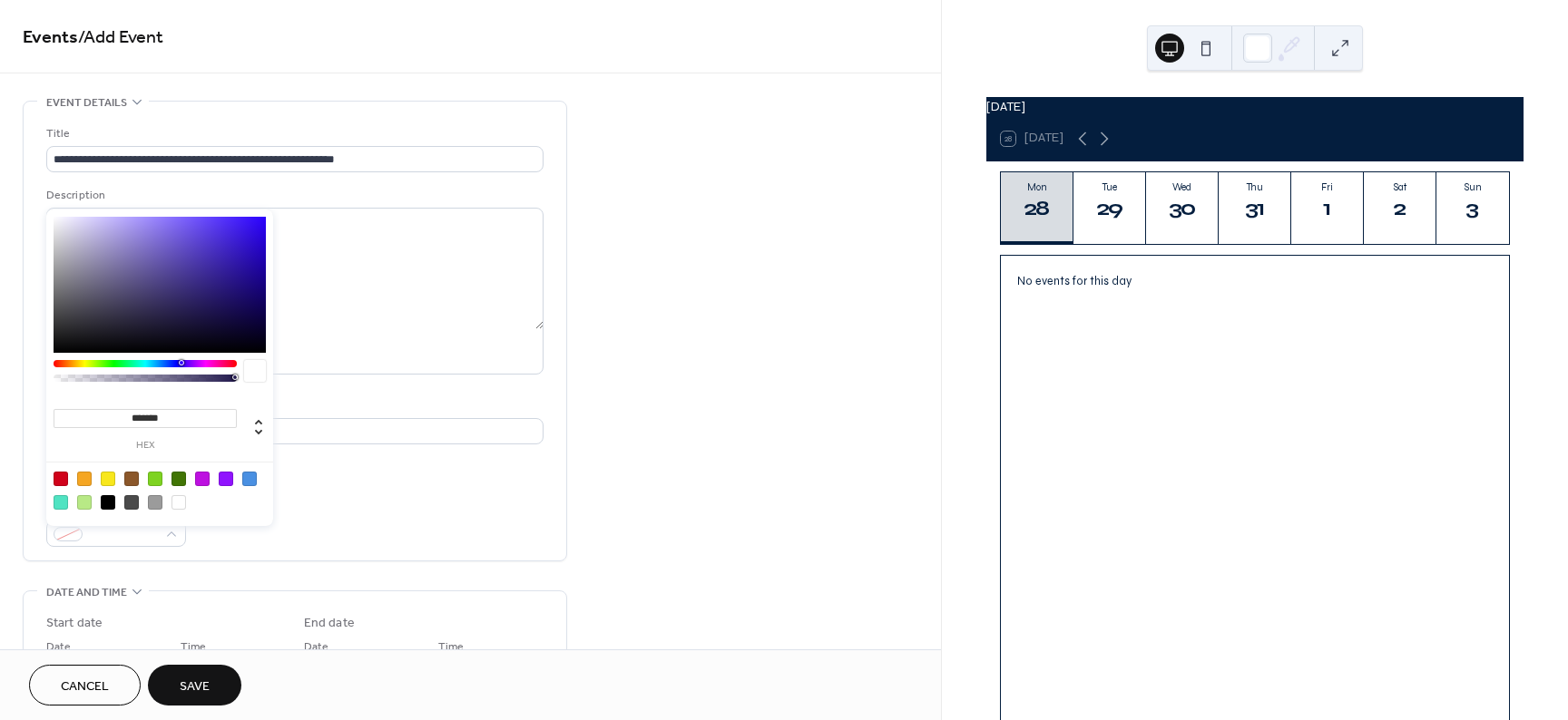 click at bounding box center [202, 479] 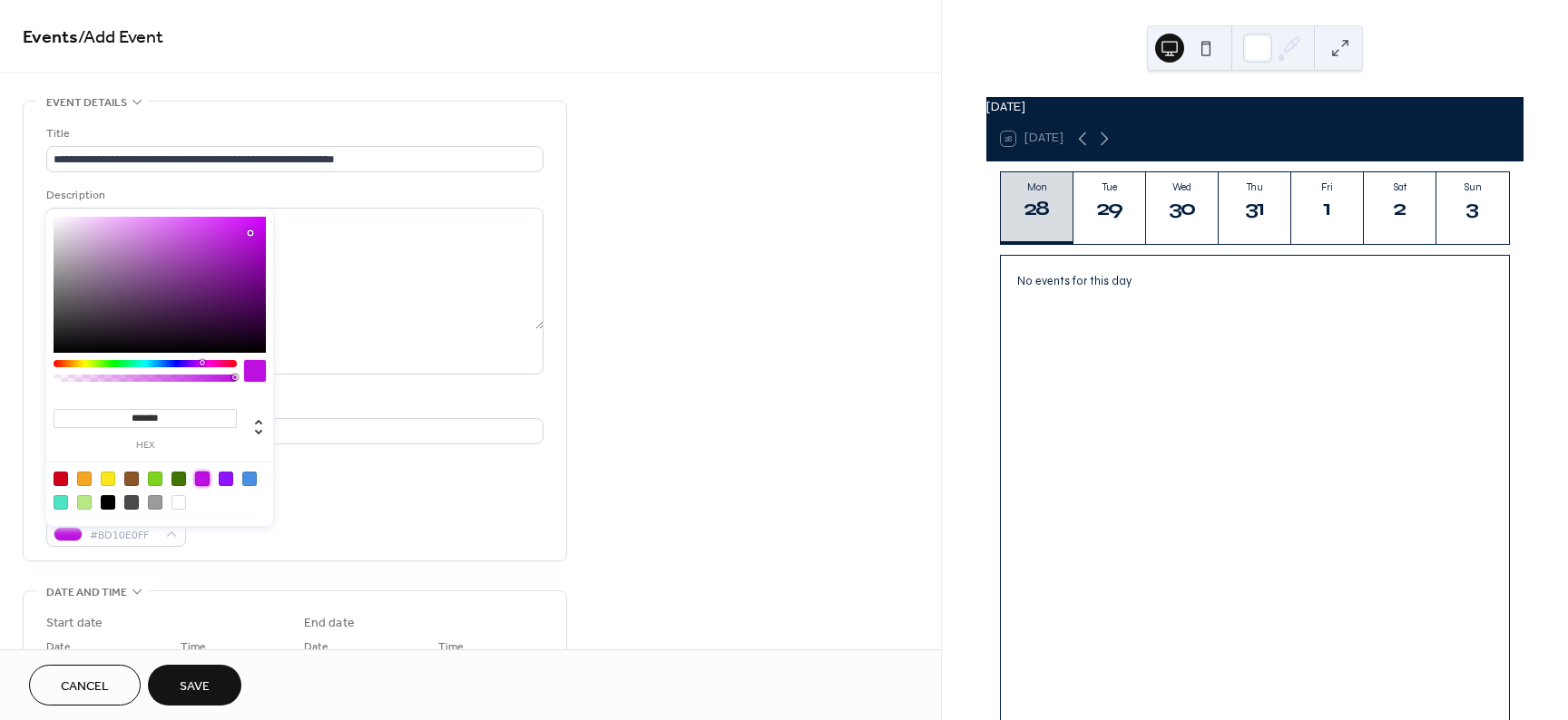 click at bounding box center [179, 479] 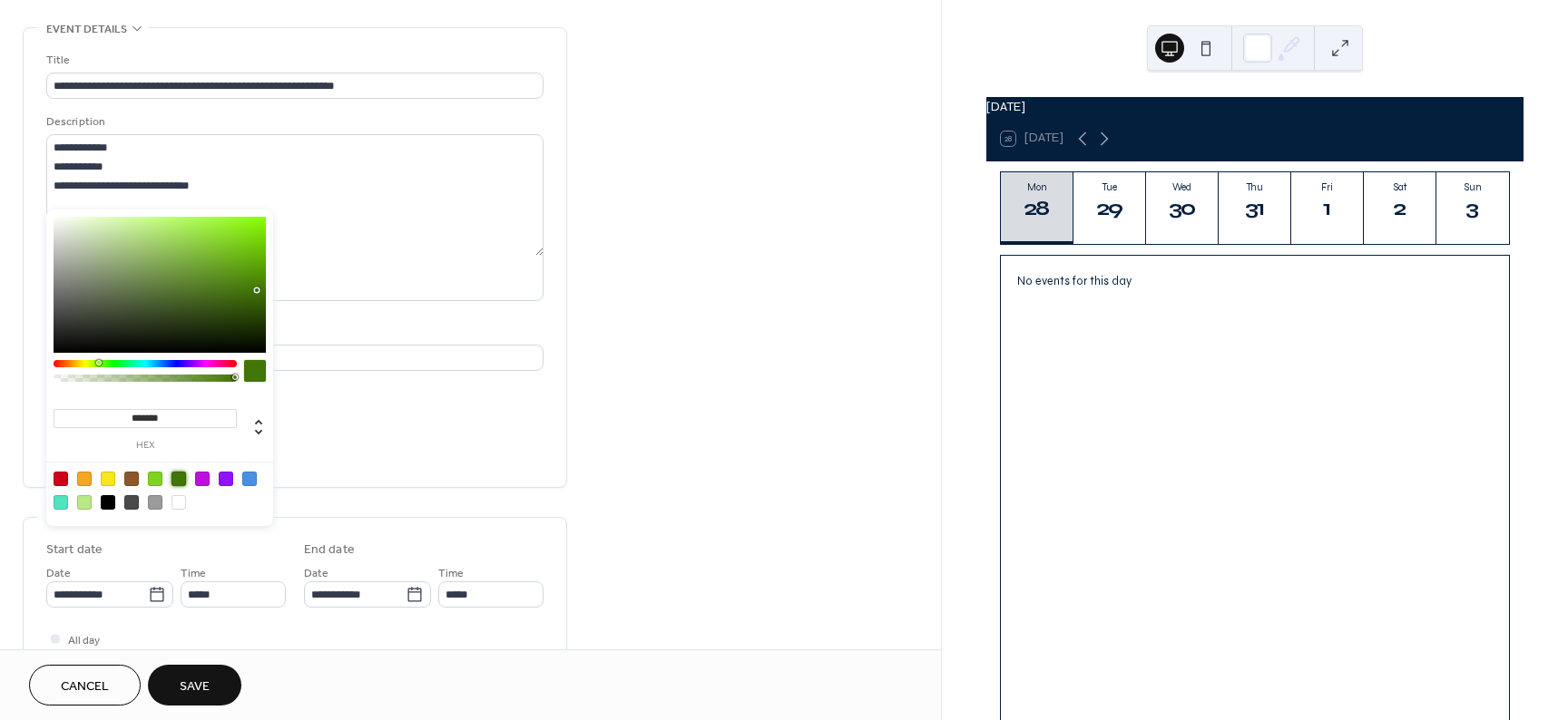 scroll, scrollTop: 54, scrollLeft: 0, axis: vertical 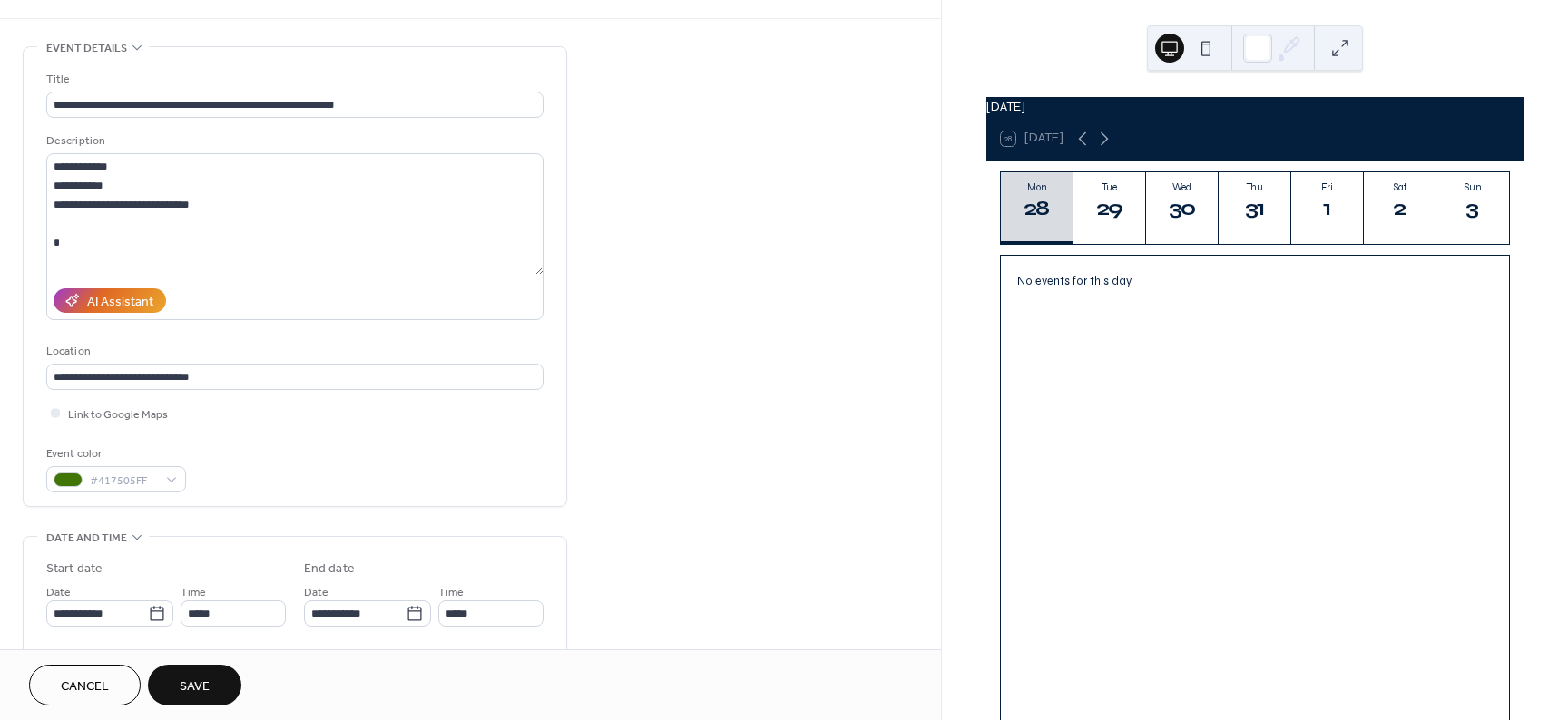 click on "Event color #417505FF" at bounding box center (295, 468) 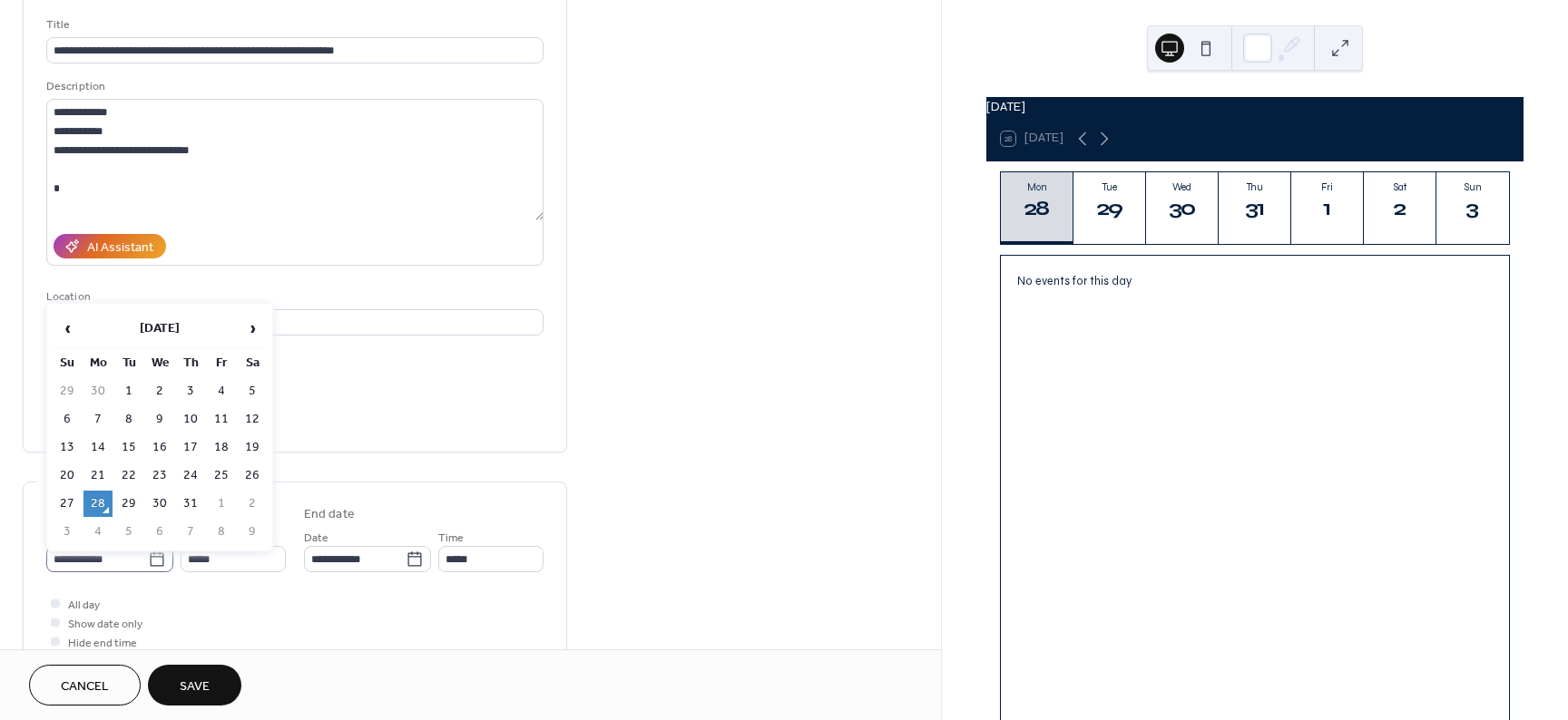 click 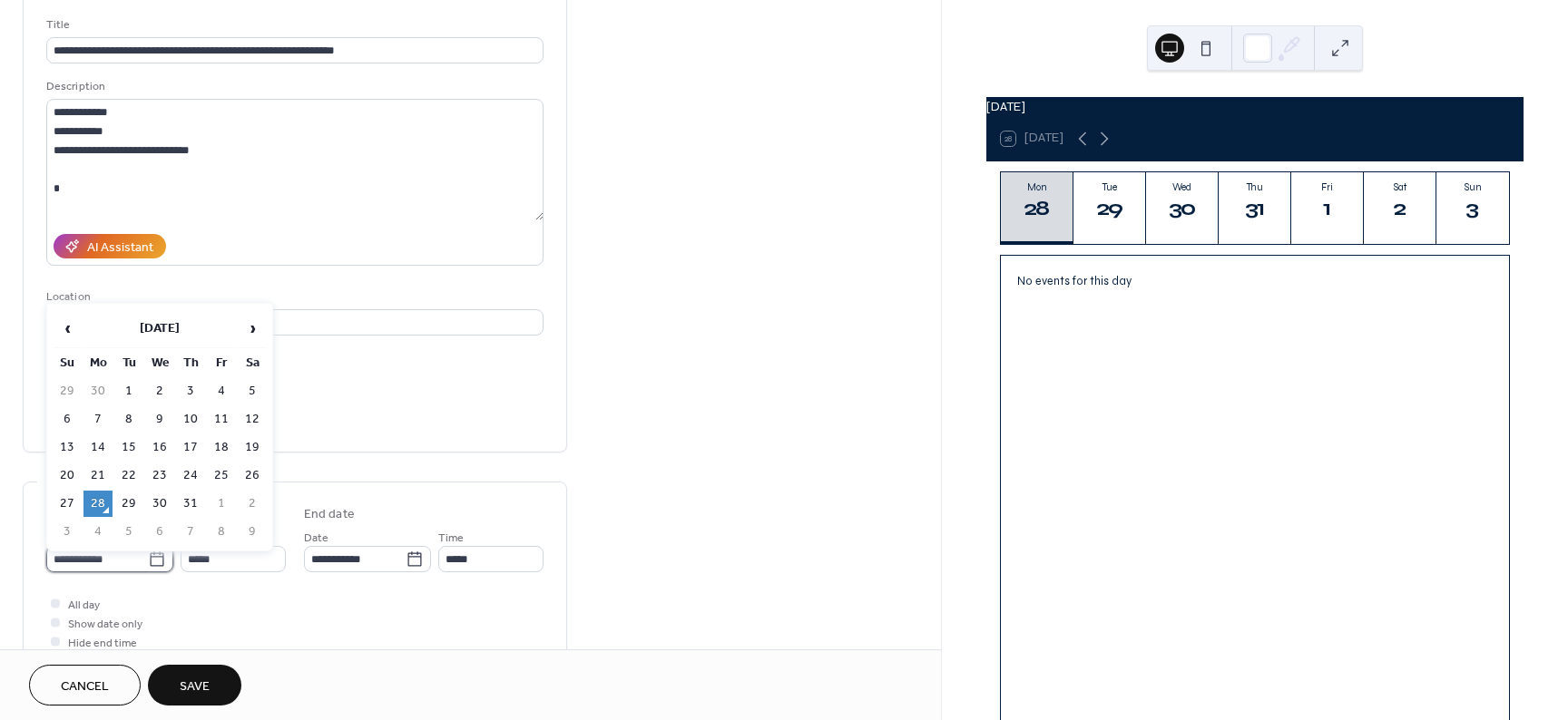 click on "**********" at bounding box center [97, 559] 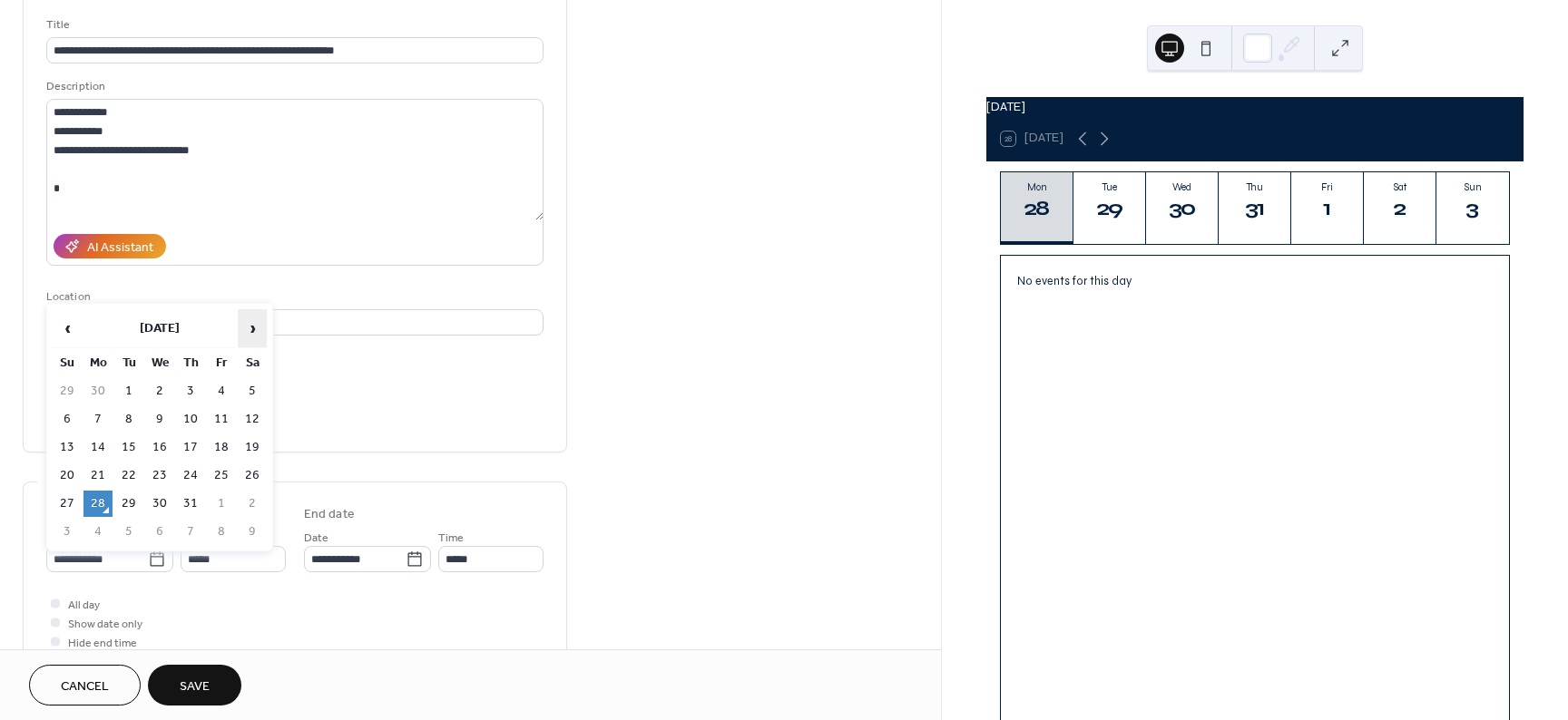 click on "›" at bounding box center [252, 328] 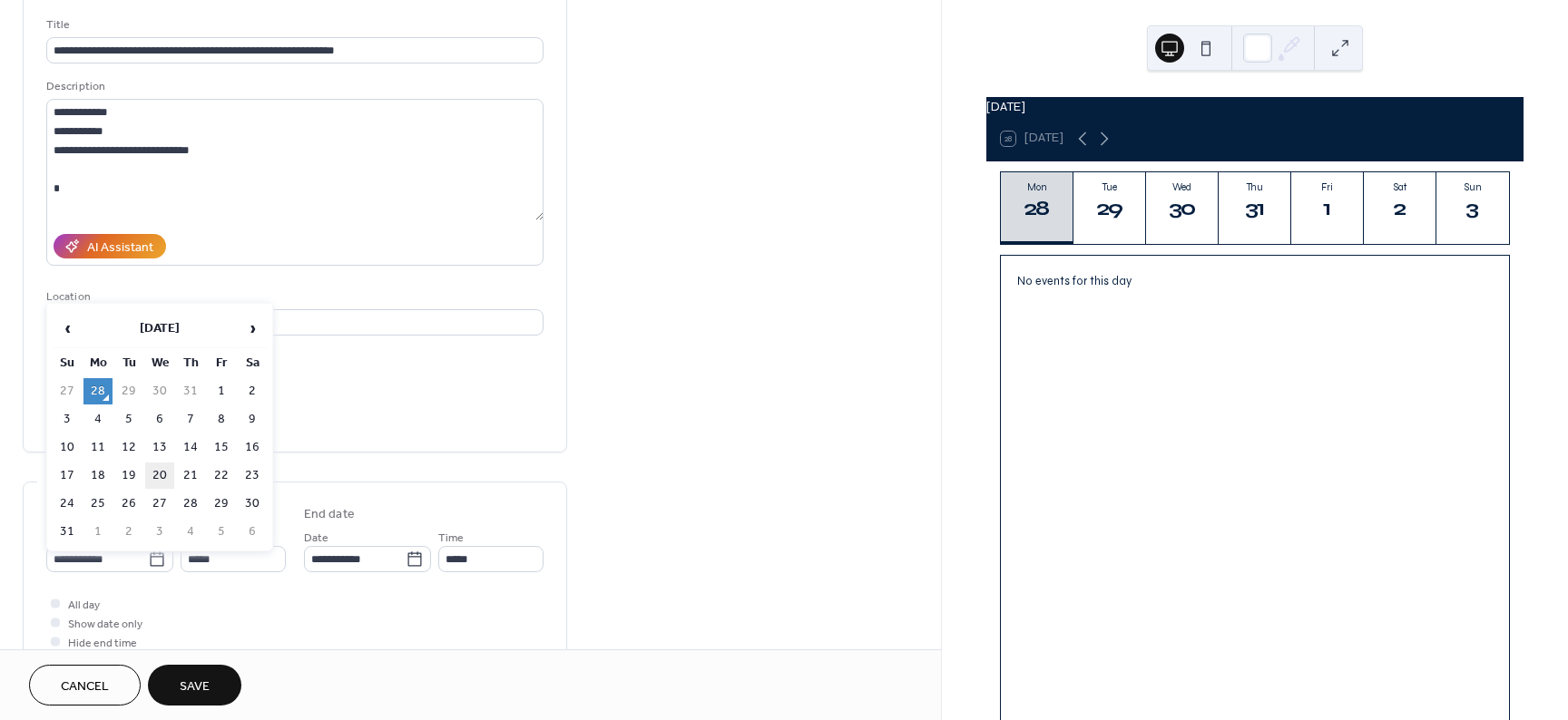 click on "20" at bounding box center (160, 475) 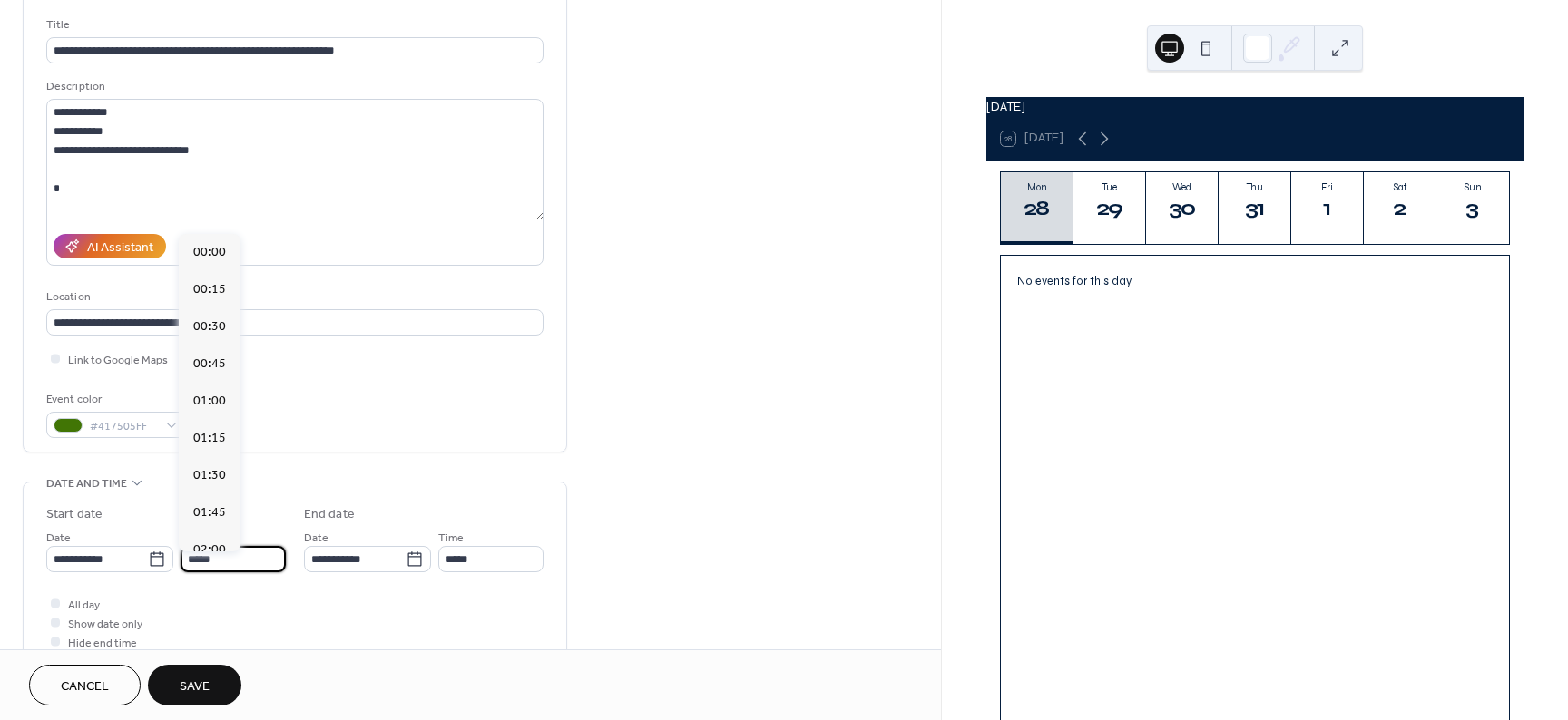 click on "*****" at bounding box center (233, 559) 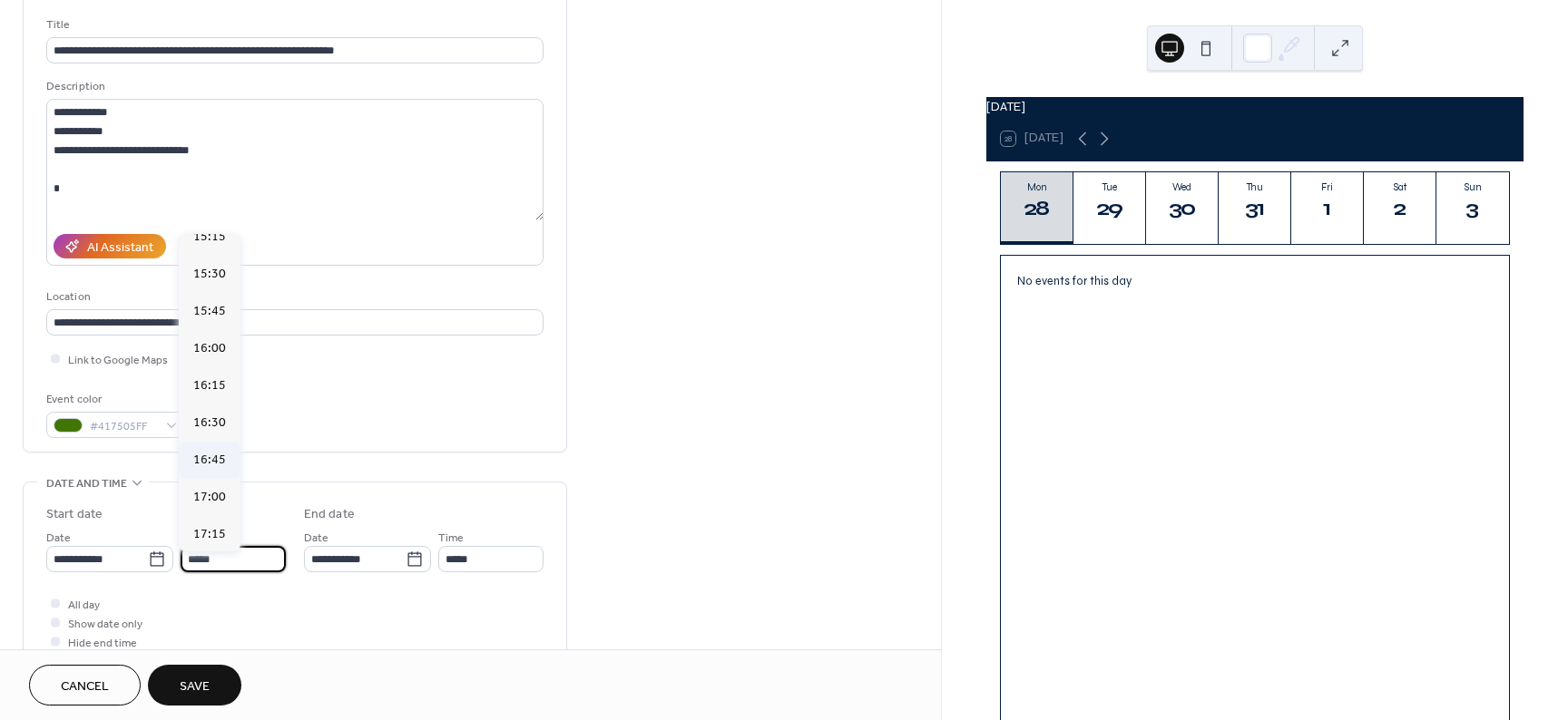 scroll, scrollTop: 2318, scrollLeft: 0, axis: vertical 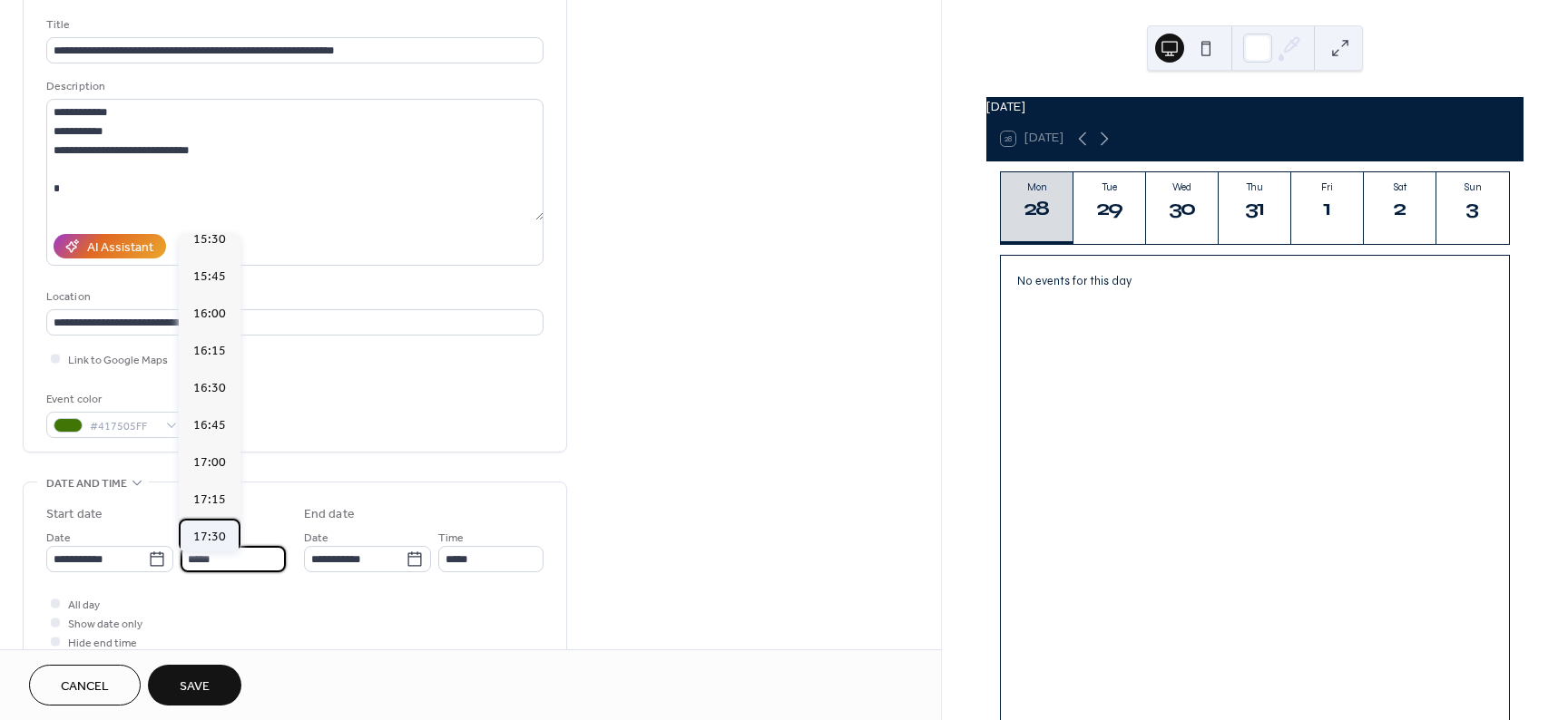 click on "17:30" at bounding box center [210, 537] 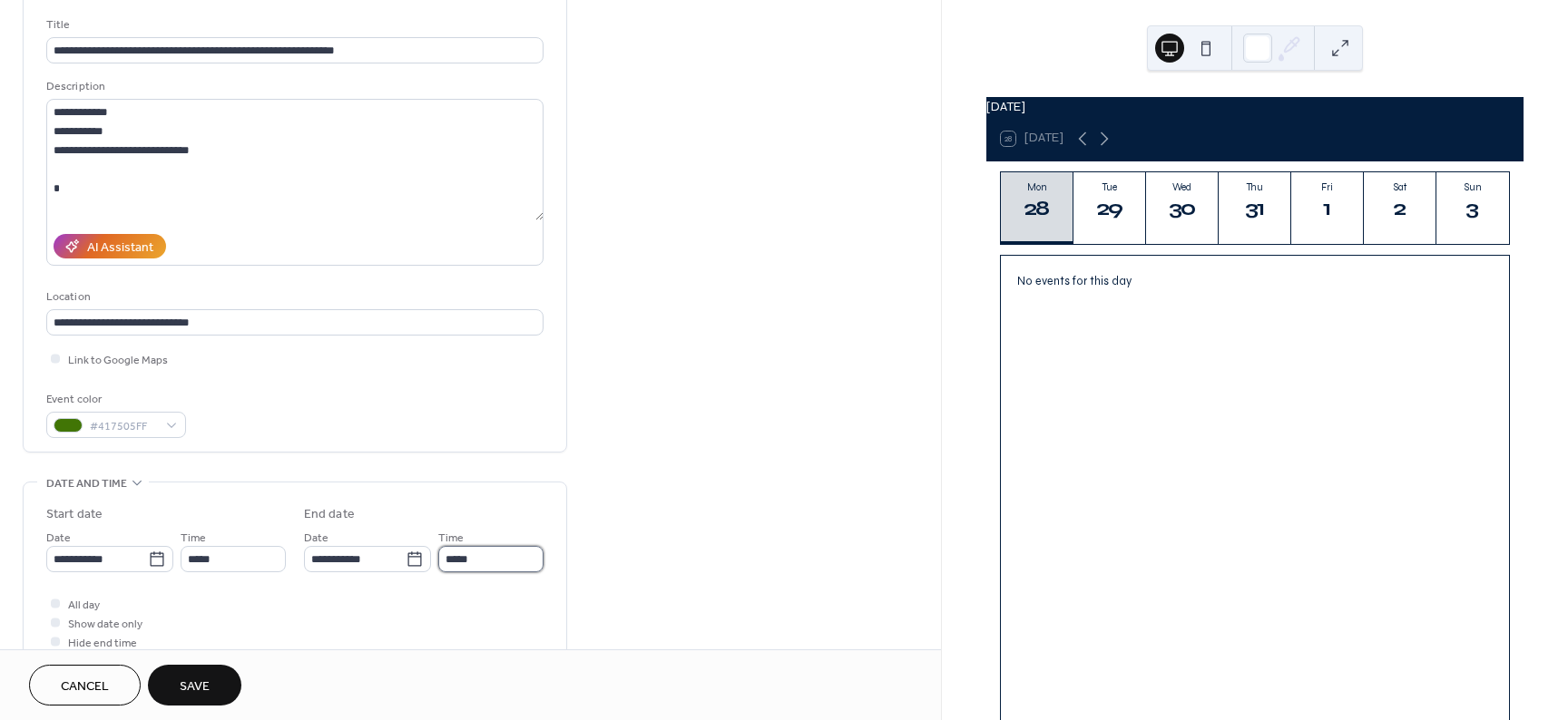click on "*****" at bounding box center [491, 559] 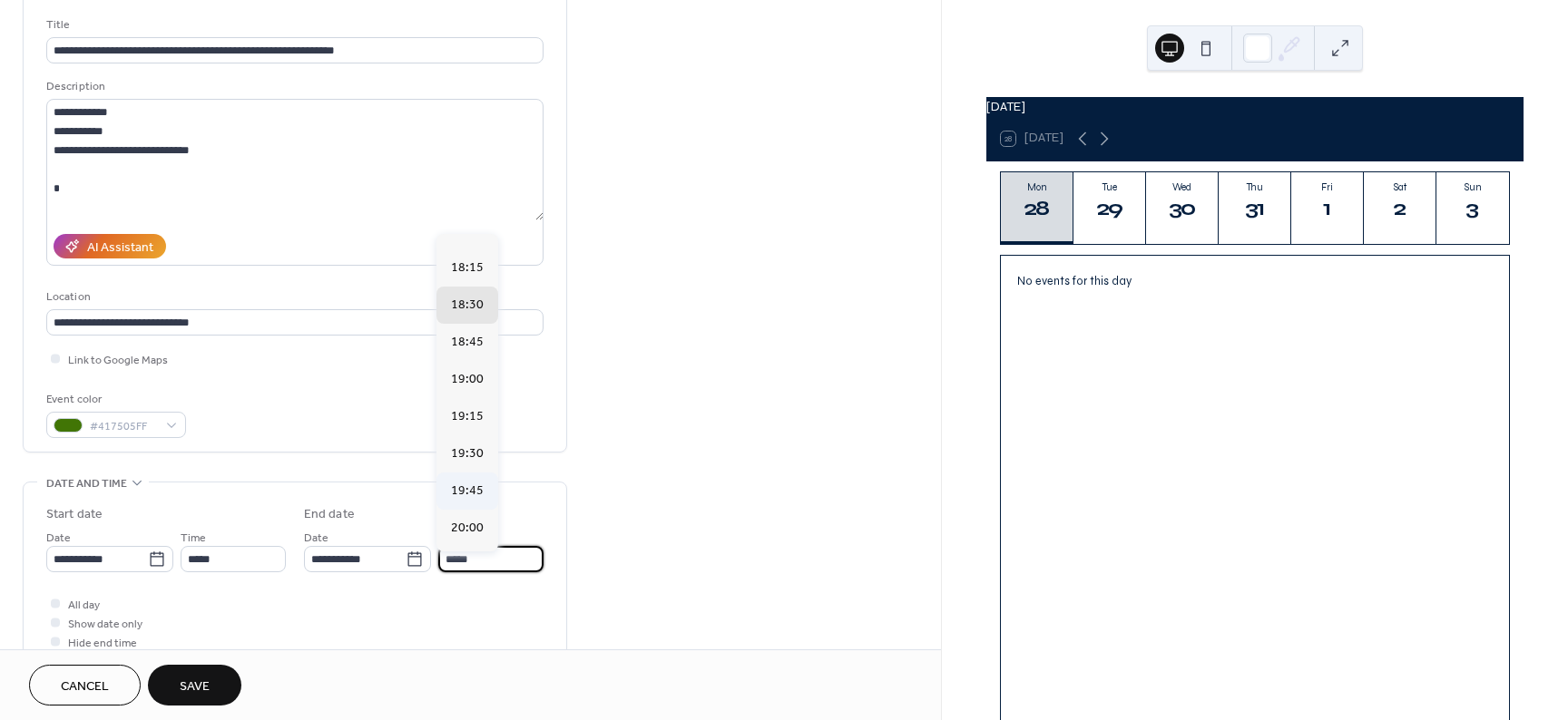 scroll, scrollTop: 92, scrollLeft: 0, axis: vertical 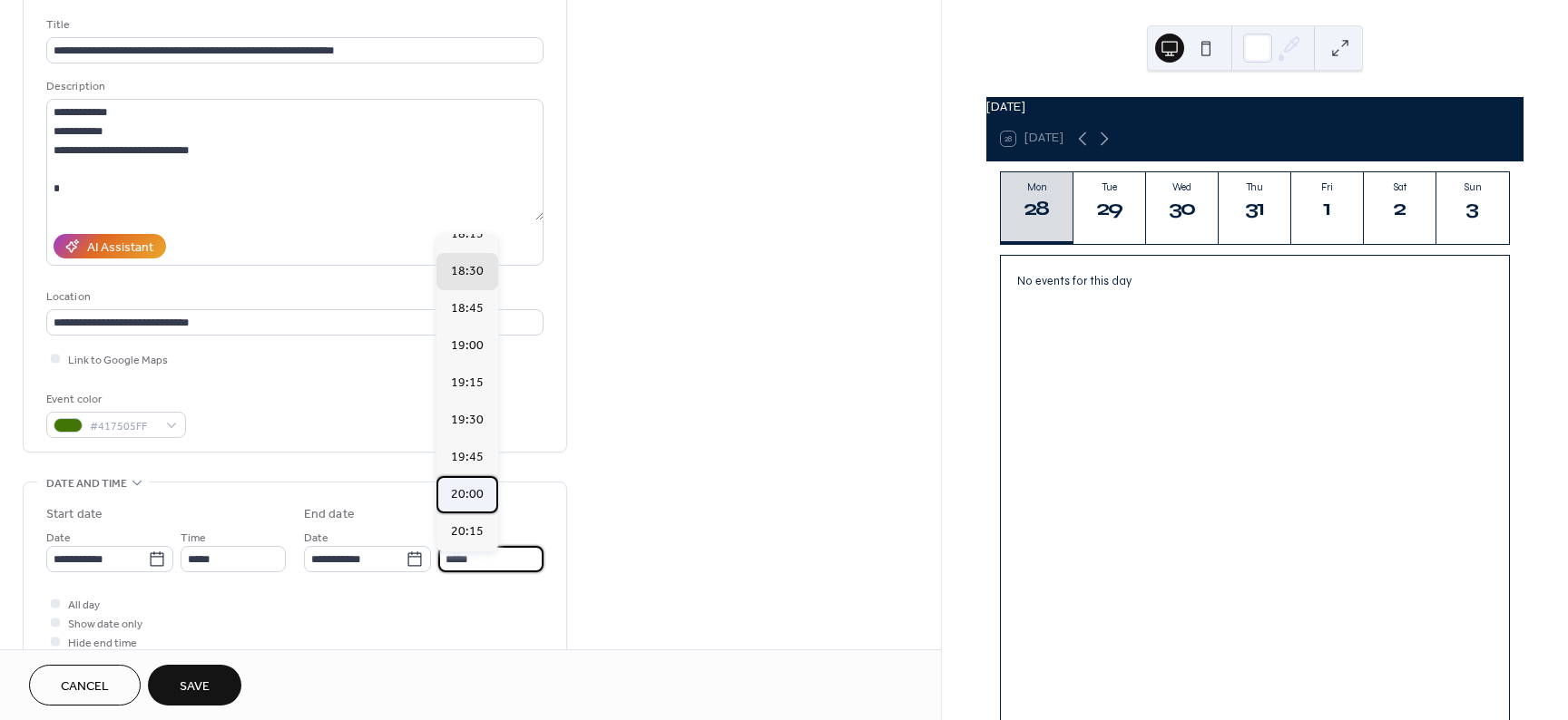 click on "20:00" at bounding box center [467, 494] 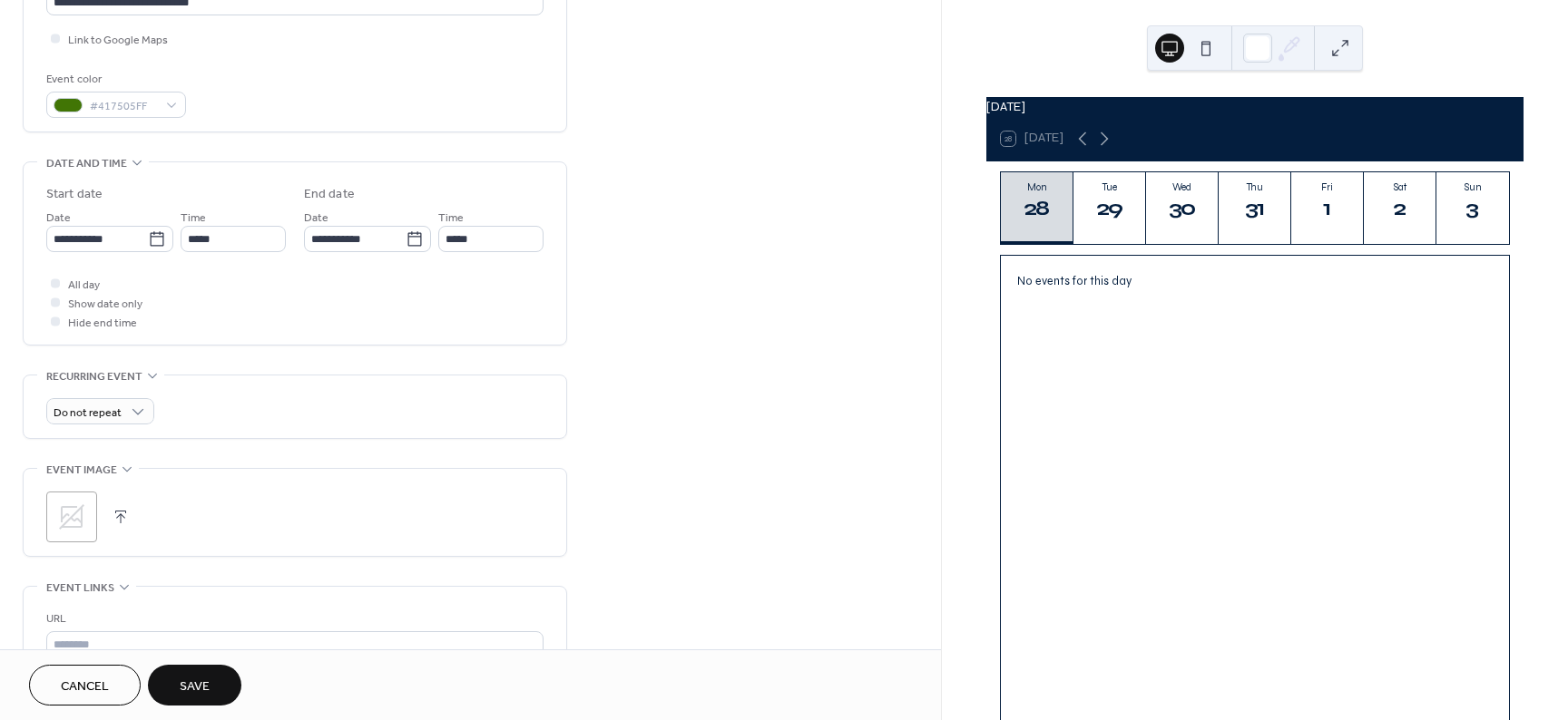 scroll, scrollTop: 435, scrollLeft: 0, axis: vertical 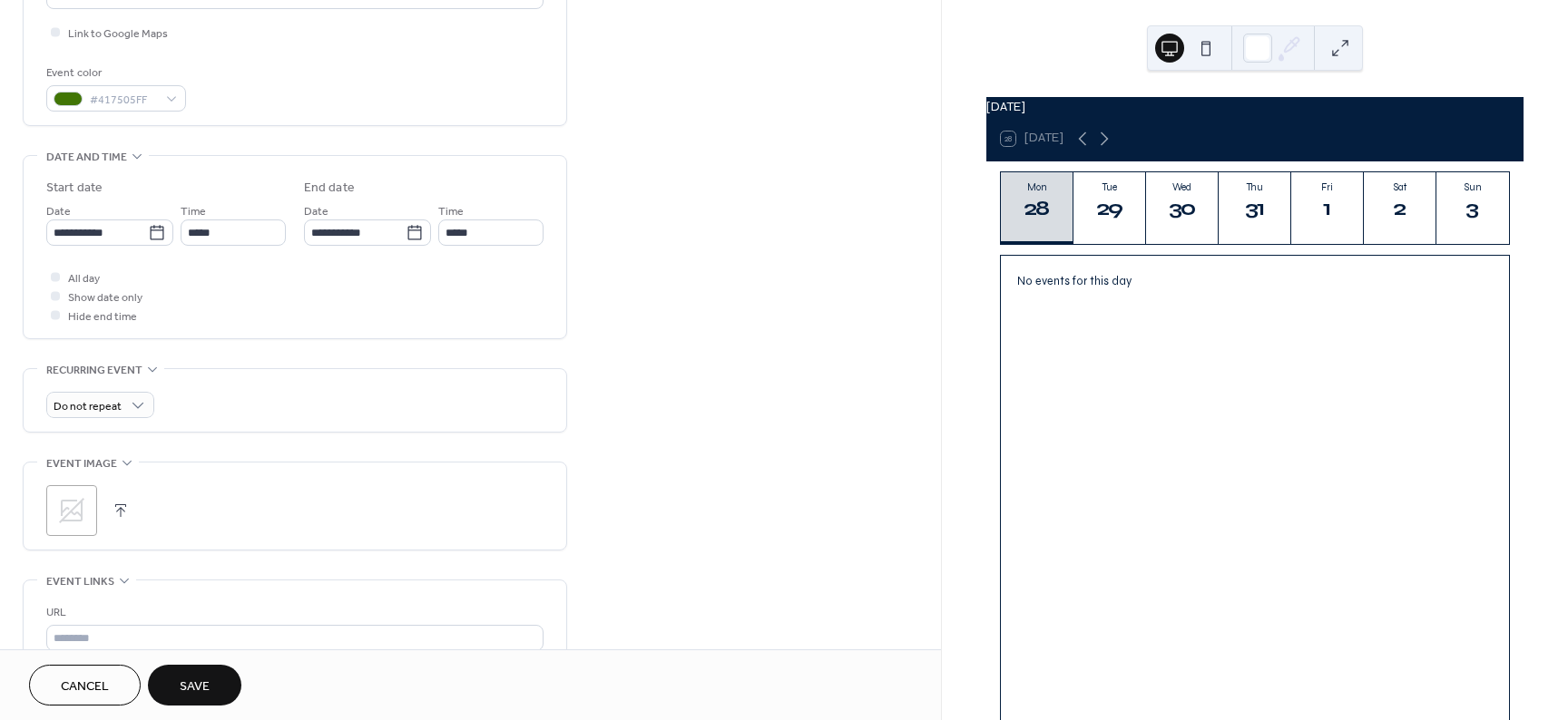 click 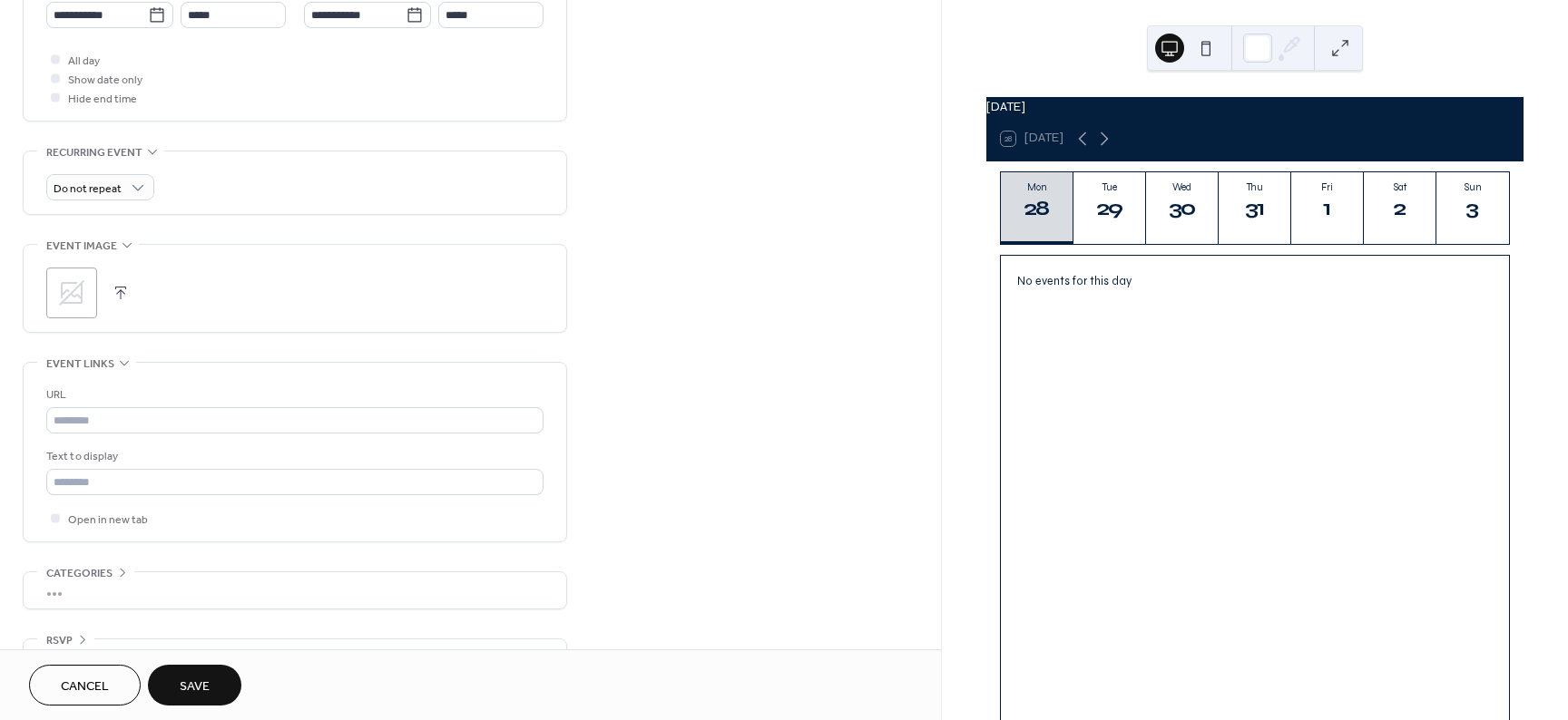 scroll, scrollTop: 709, scrollLeft: 0, axis: vertical 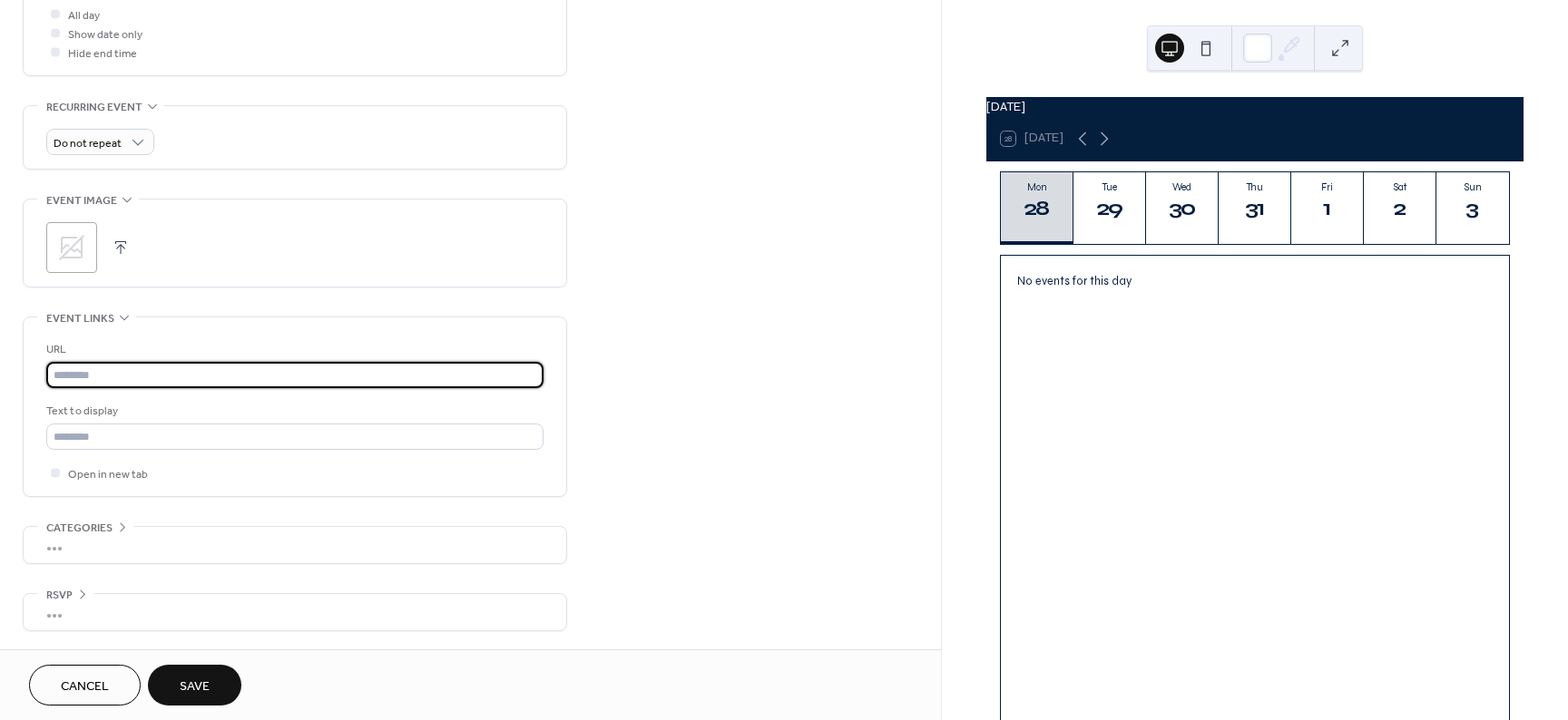 click at bounding box center (295, 375) 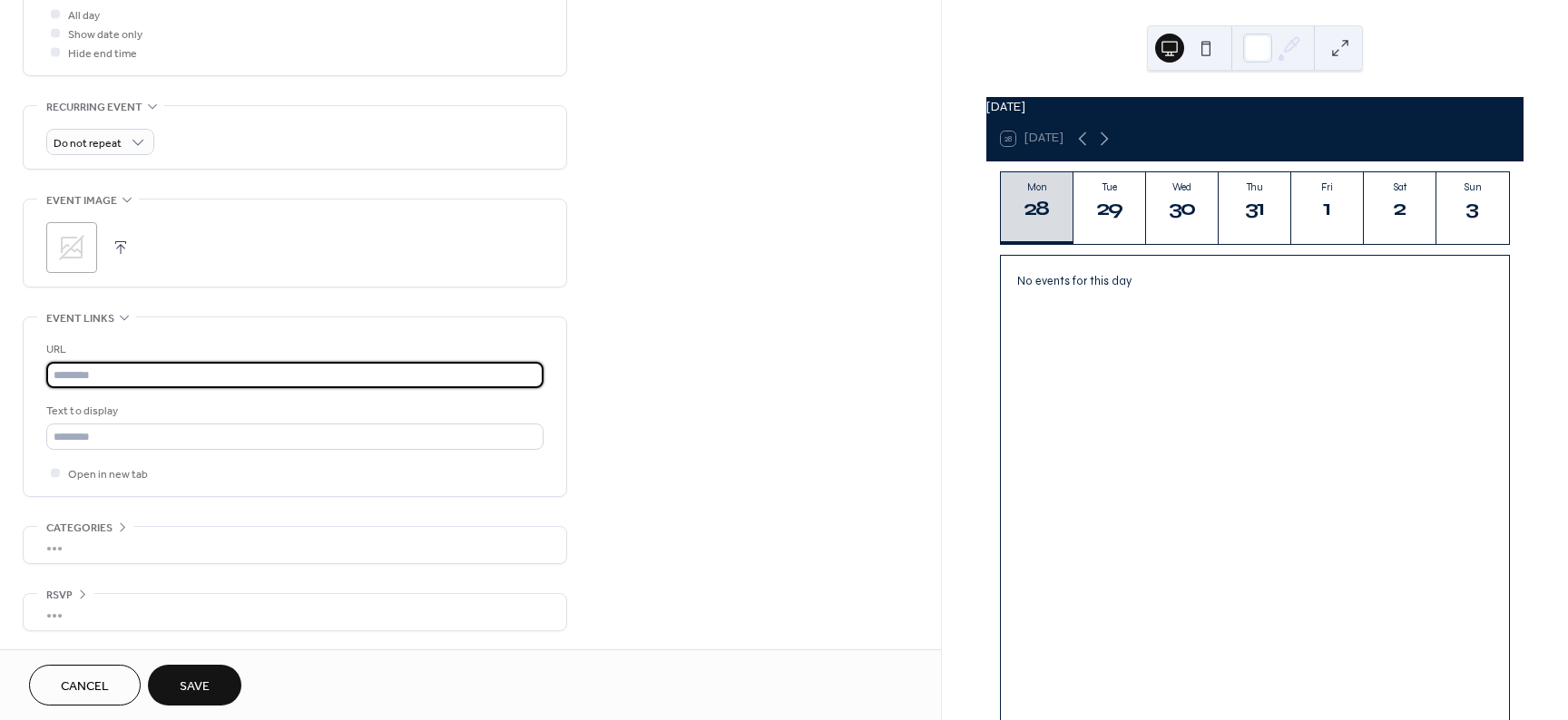 paste on "**********" 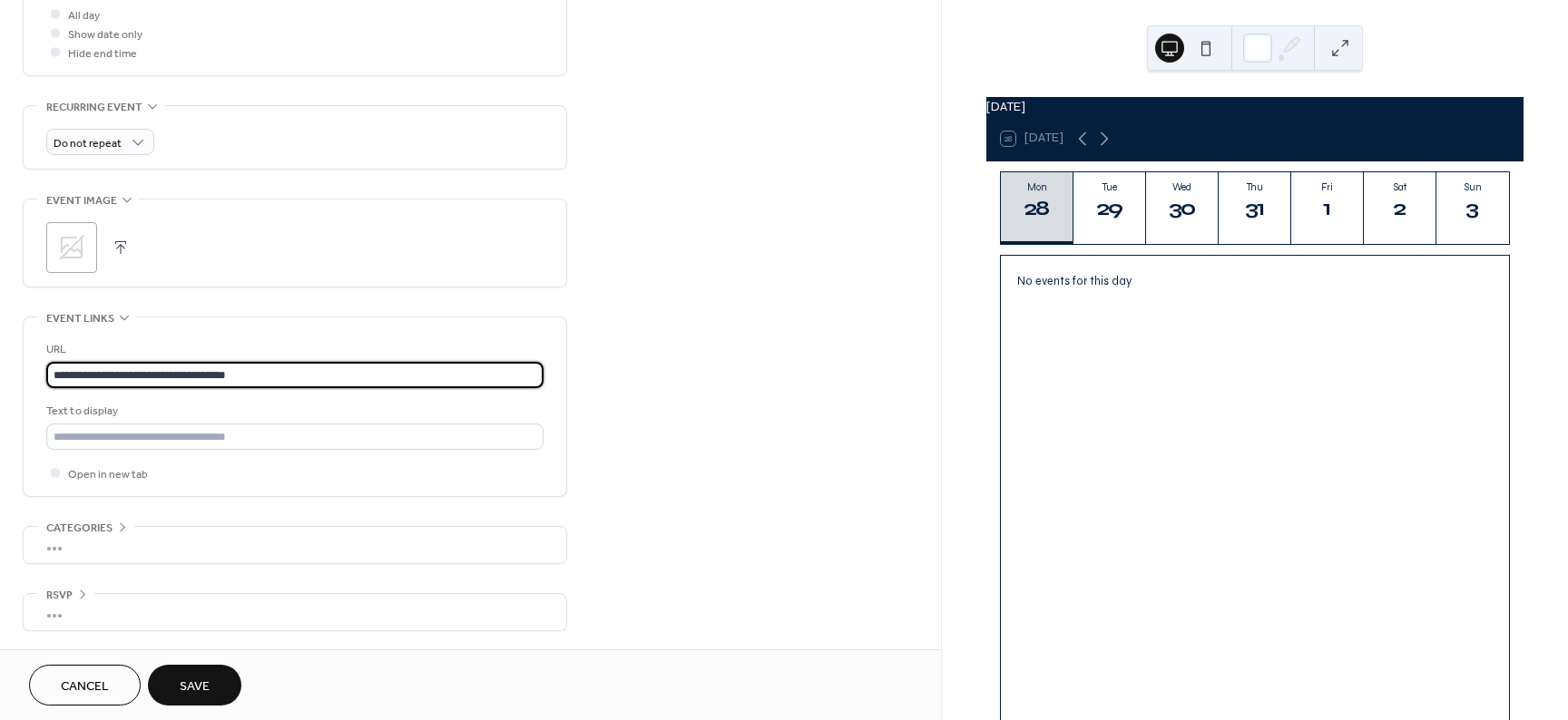 type on "**********" 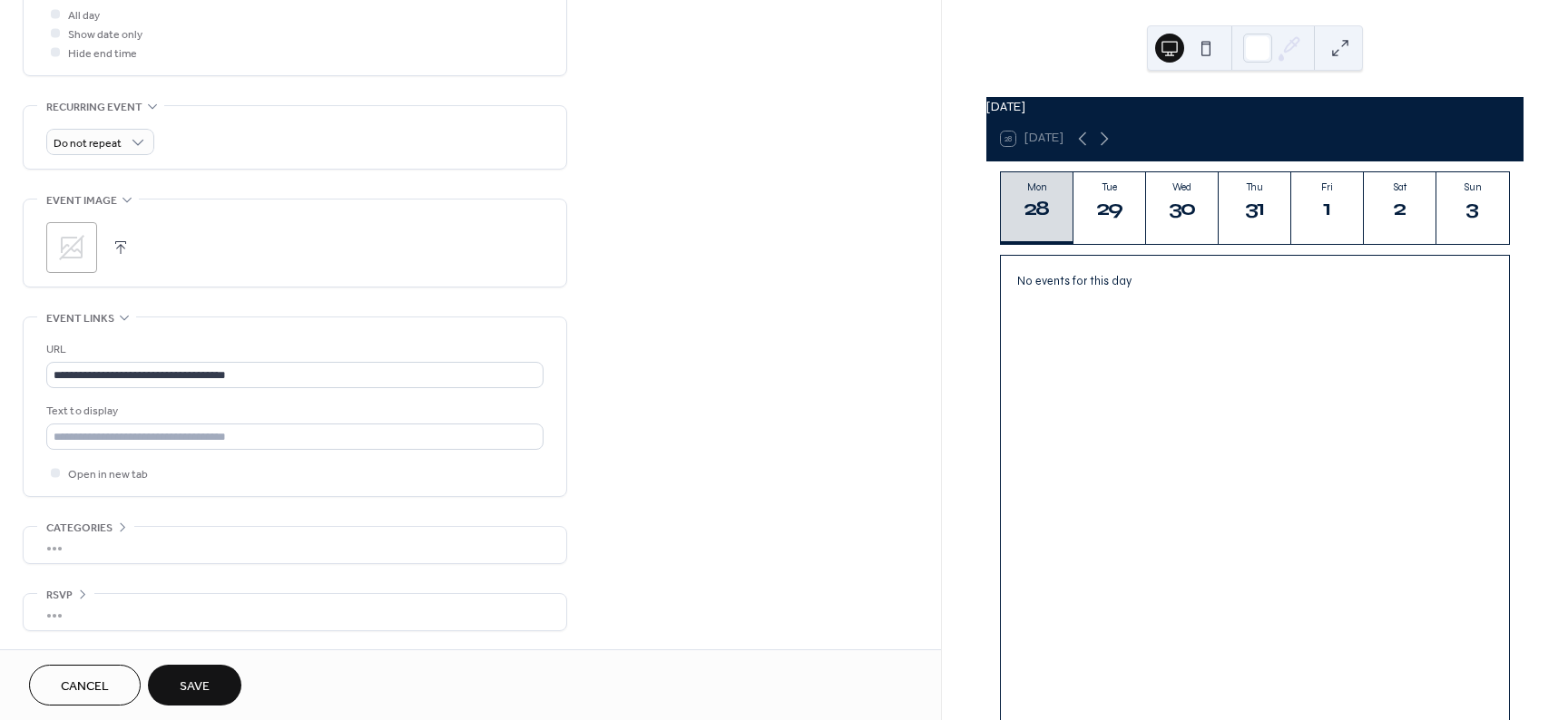 click on "Save" at bounding box center (194, 686) 